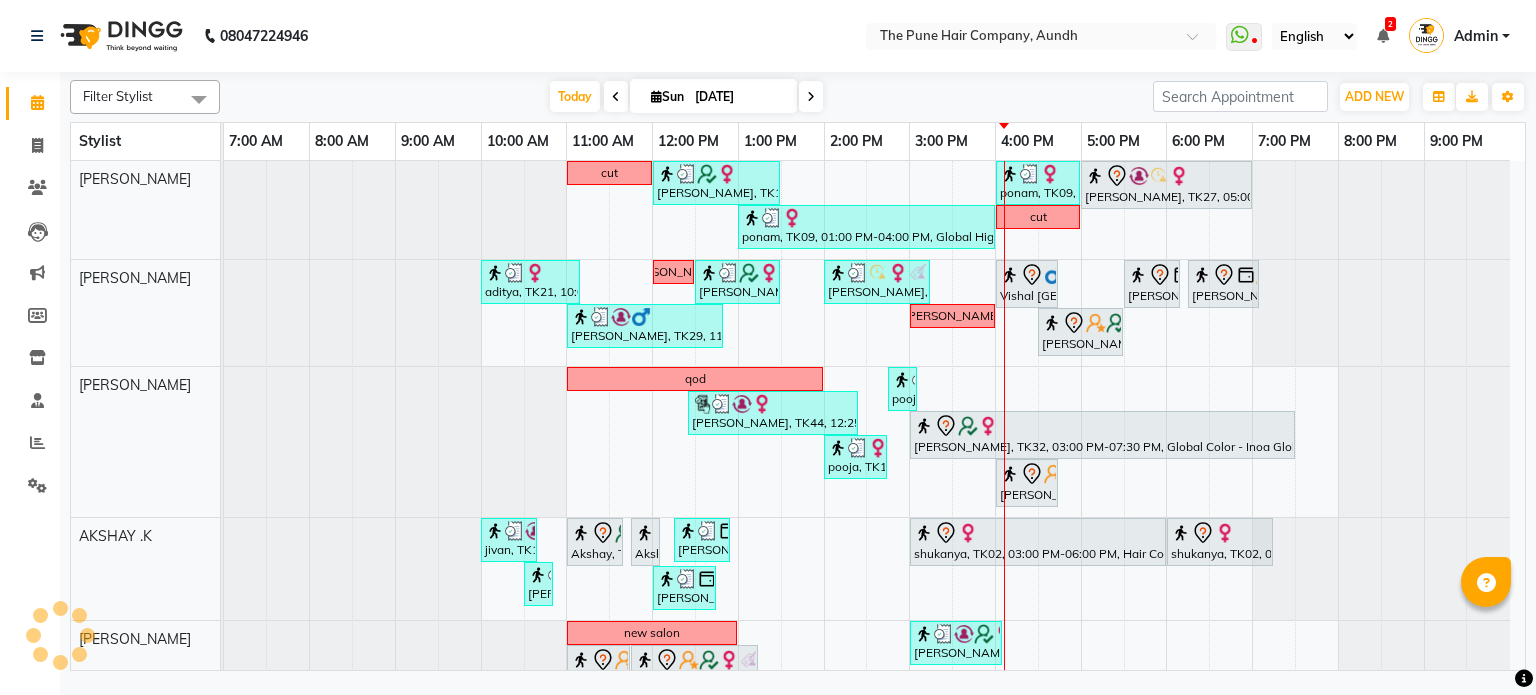 scroll, scrollTop: 0, scrollLeft: 0, axis: both 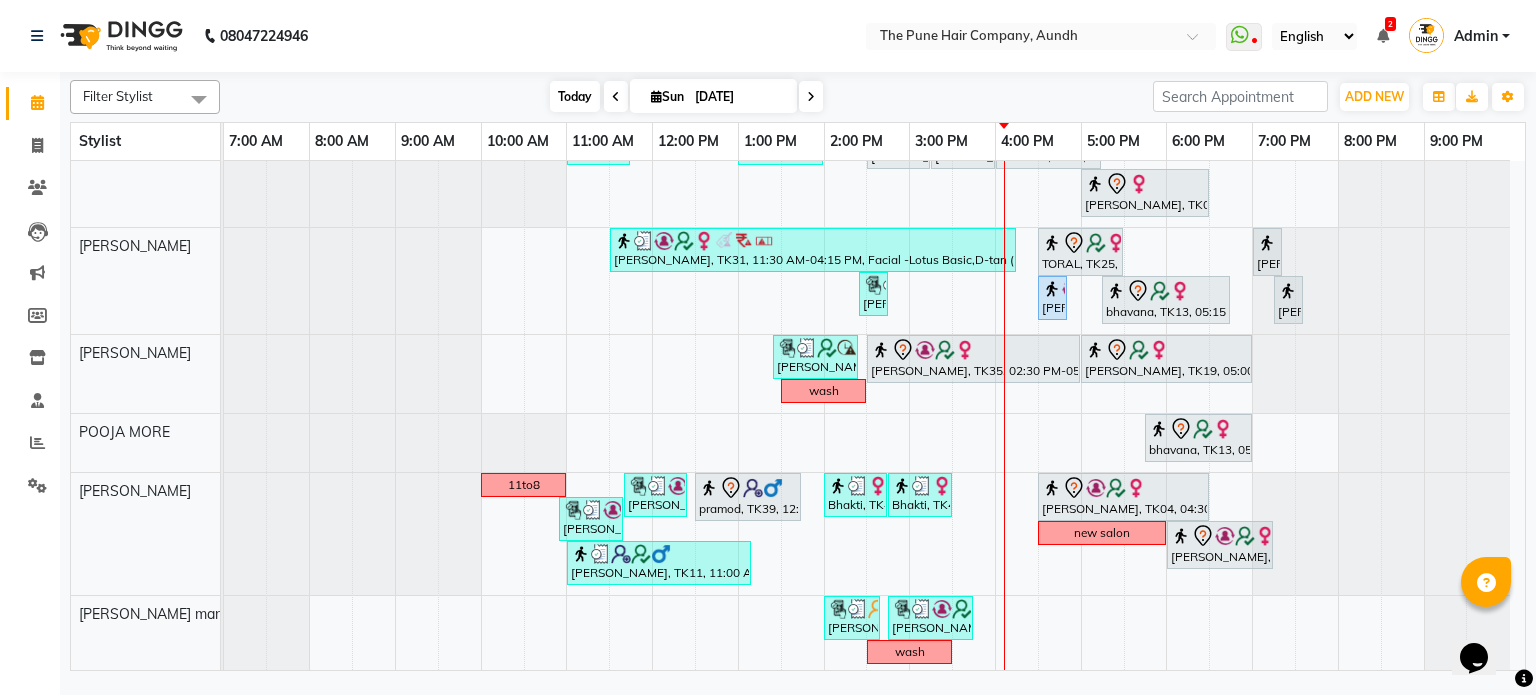 click on "Today" at bounding box center (575, 96) 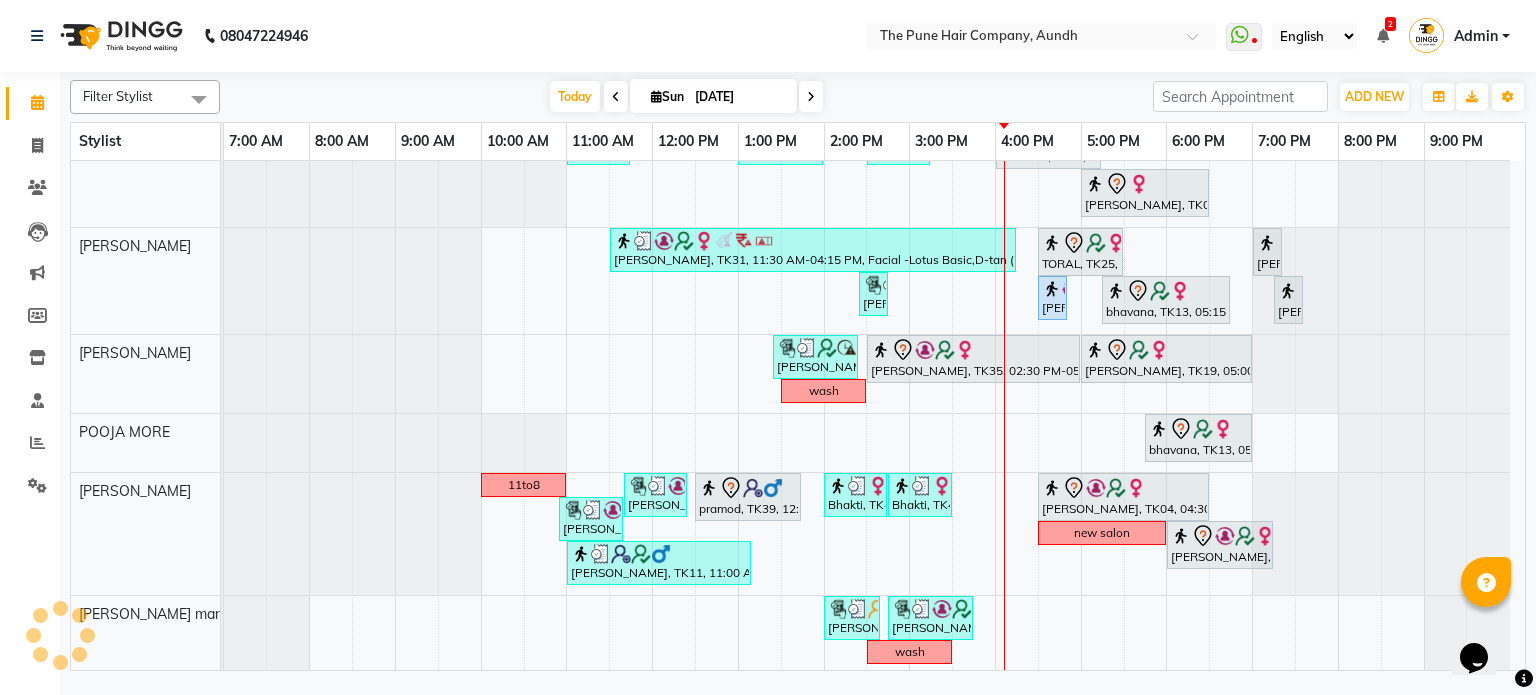 scroll, scrollTop: 871, scrollLeft: 0, axis: vertical 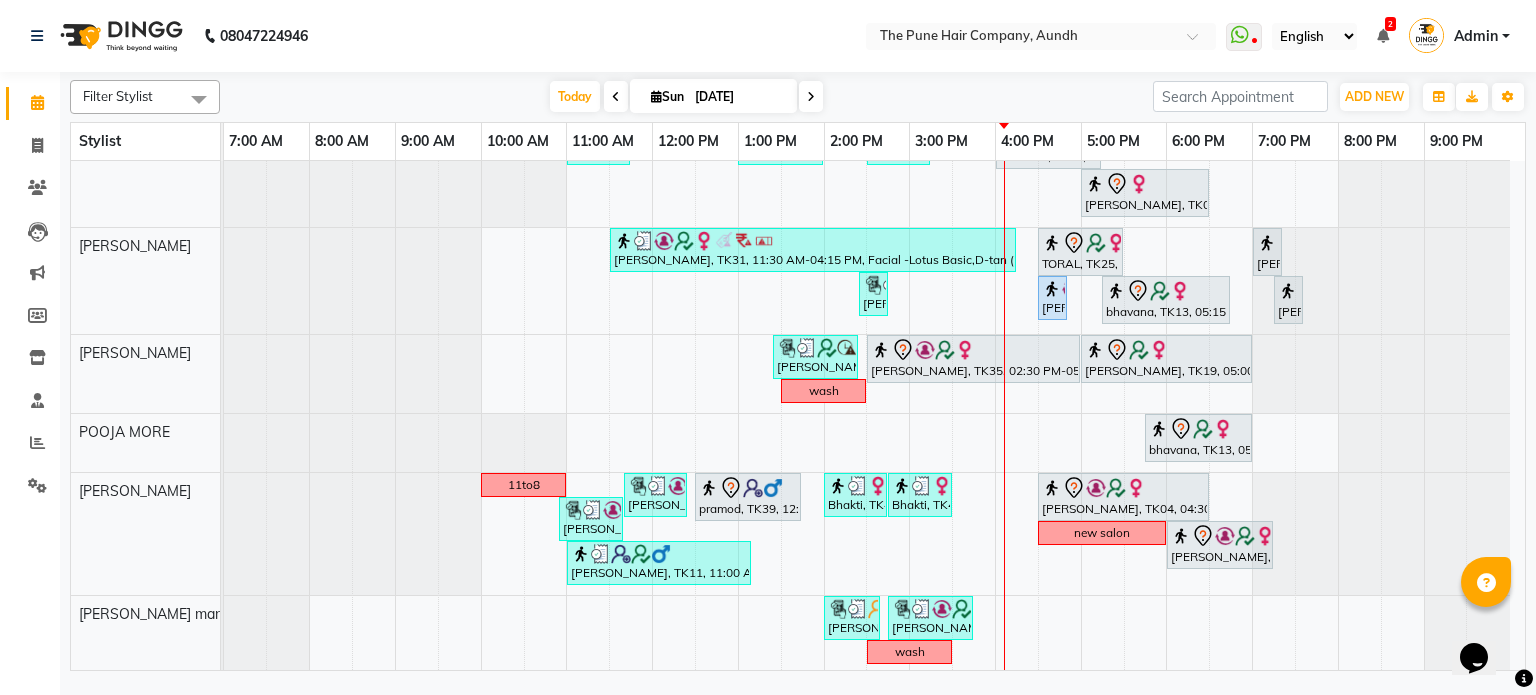 click at bounding box center (811, 96) 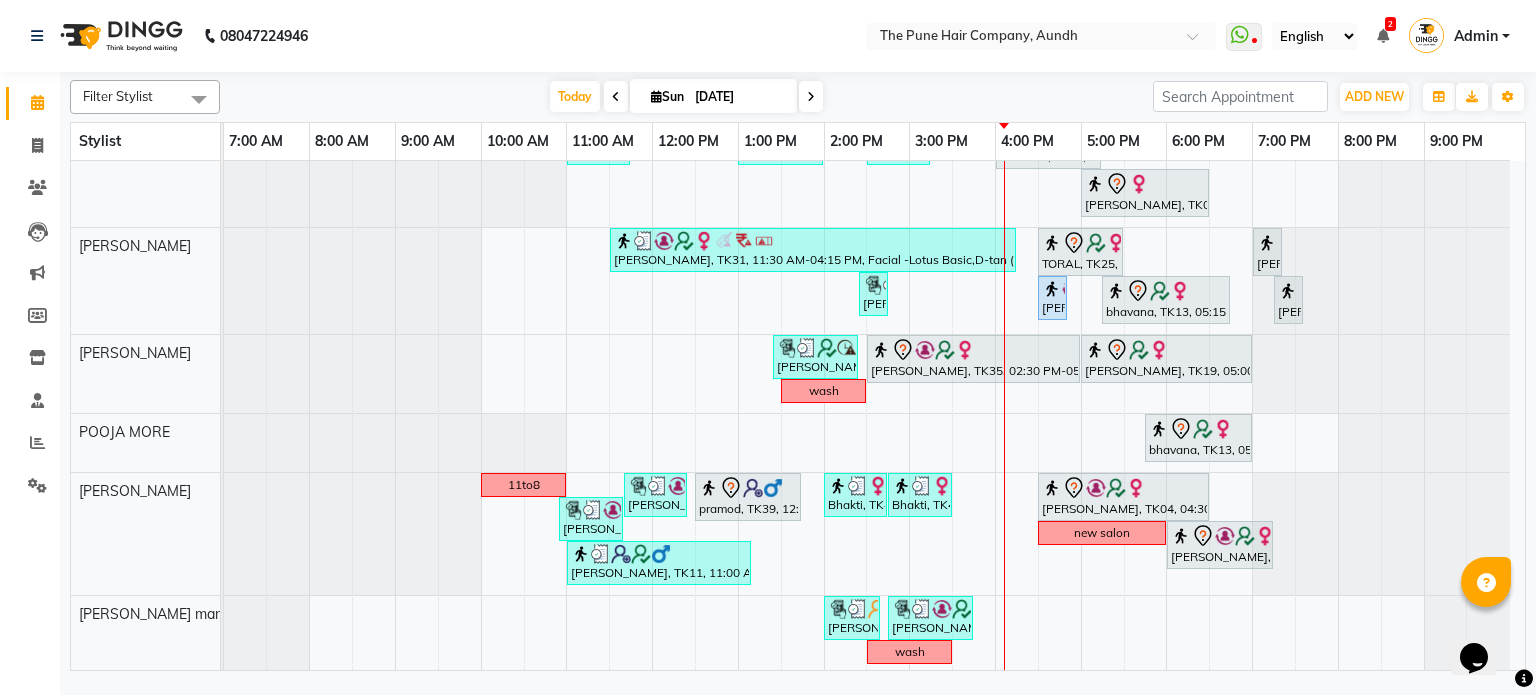 scroll, scrollTop: 18, scrollLeft: 0, axis: vertical 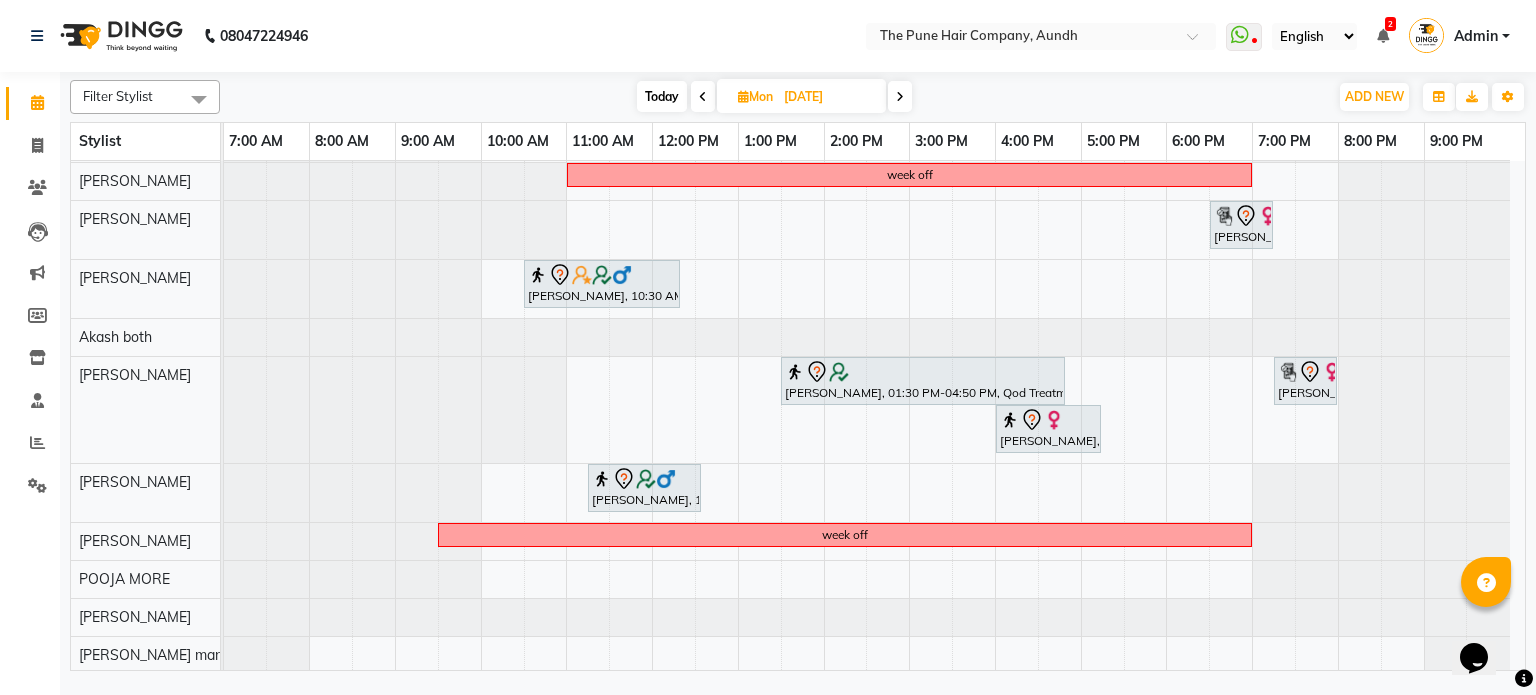 click at bounding box center (900, 97) 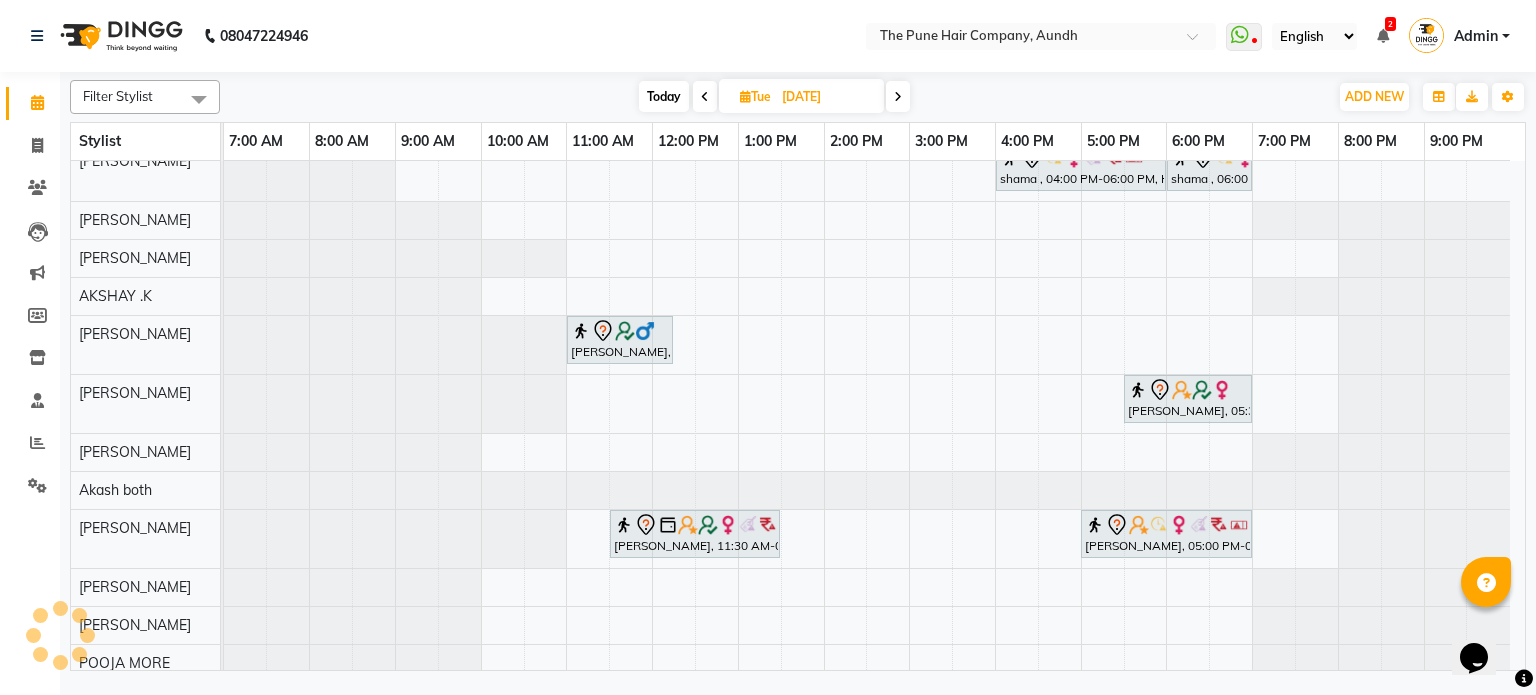 scroll, scrollTop: 102, scrollLeft: 0, axis: vertical 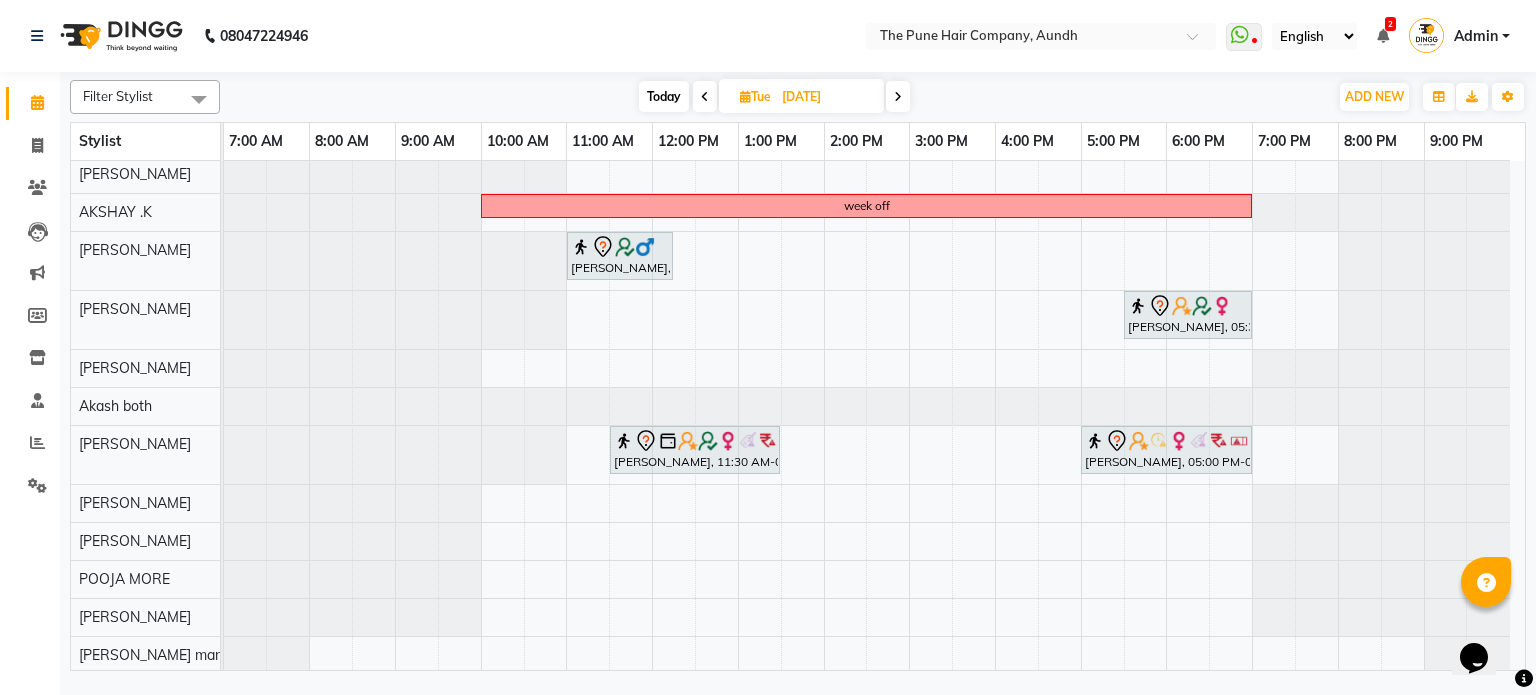 click on "[DATE]" at bounding box center [826, 97] 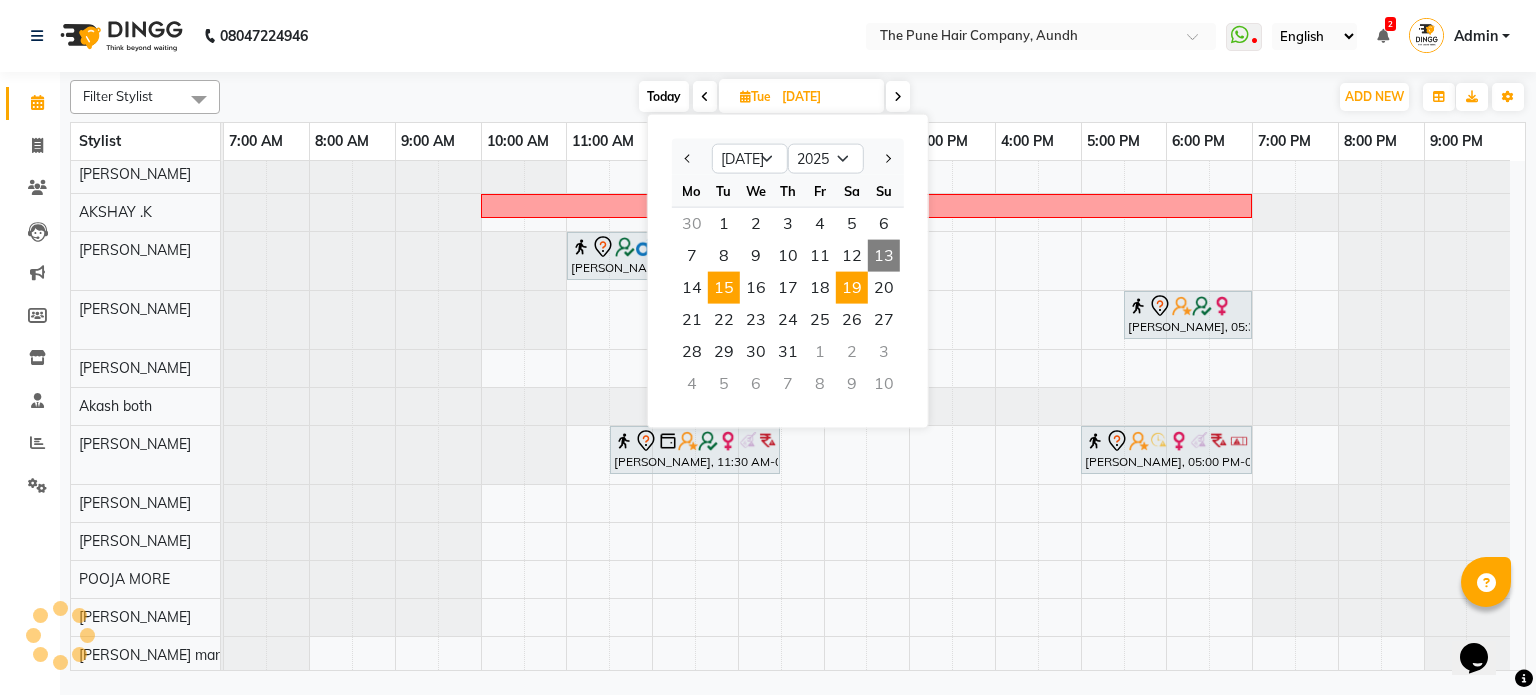 click on "19" at bounding box center (852, 288) 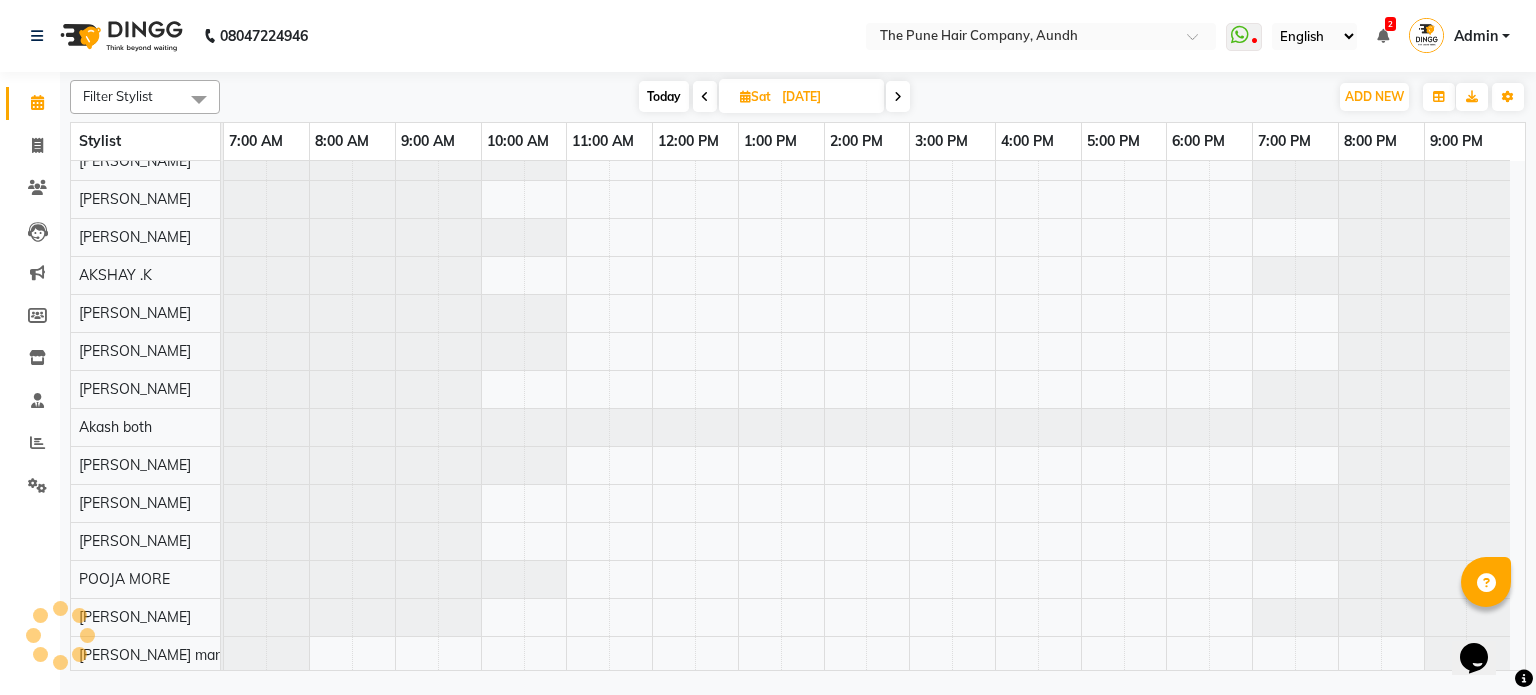 scroll, scrollTop: 80, scrollLeft: 0, axis: vertical 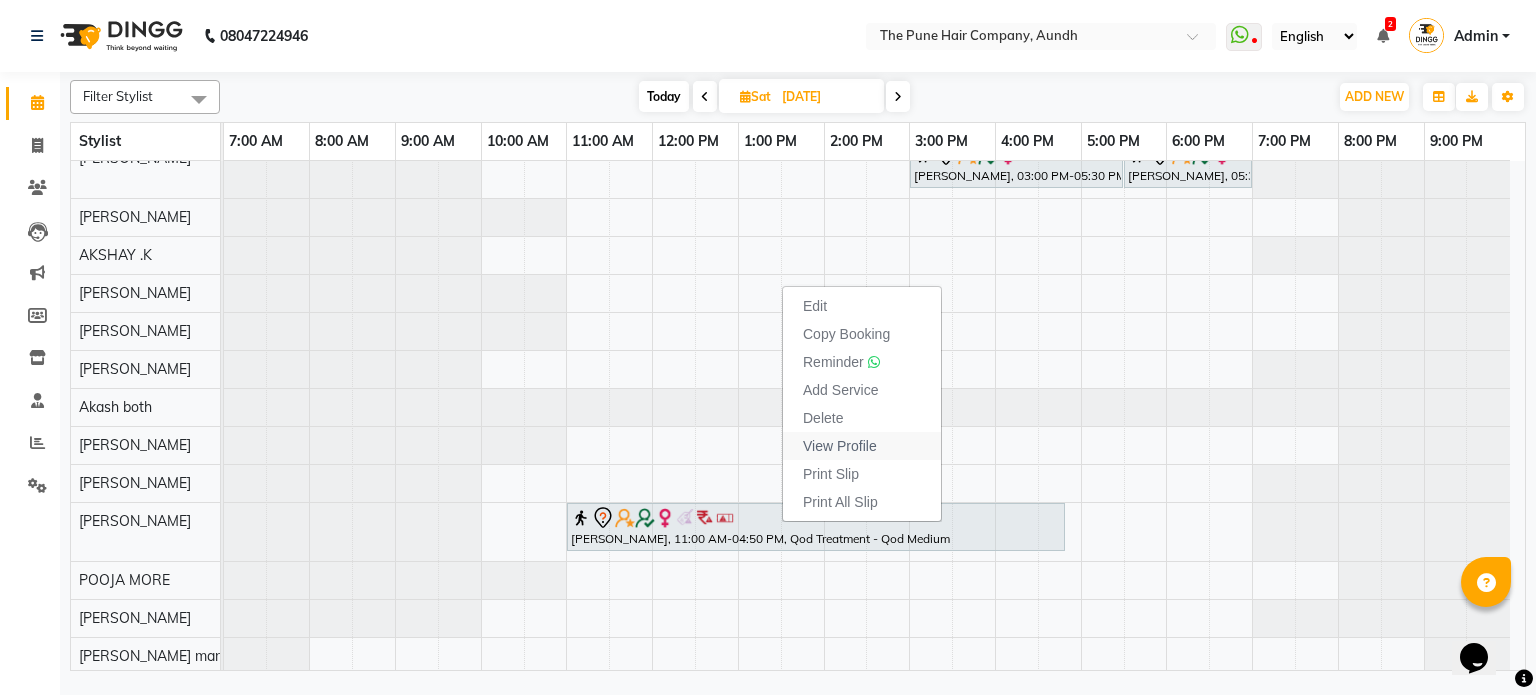 click on "View Profile" at bounding box center [840, 446] 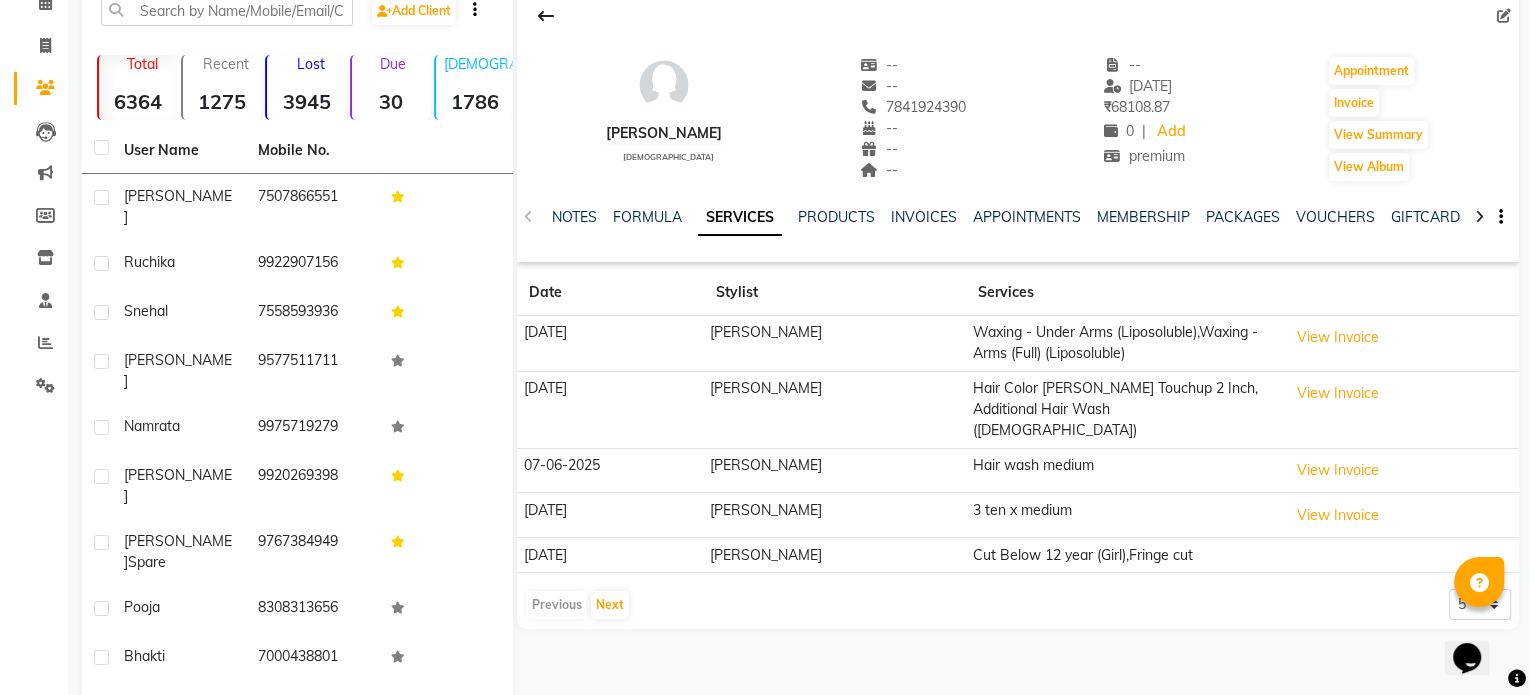 scroll, scrollTop: 0, scrollLeft: 0, axis: both 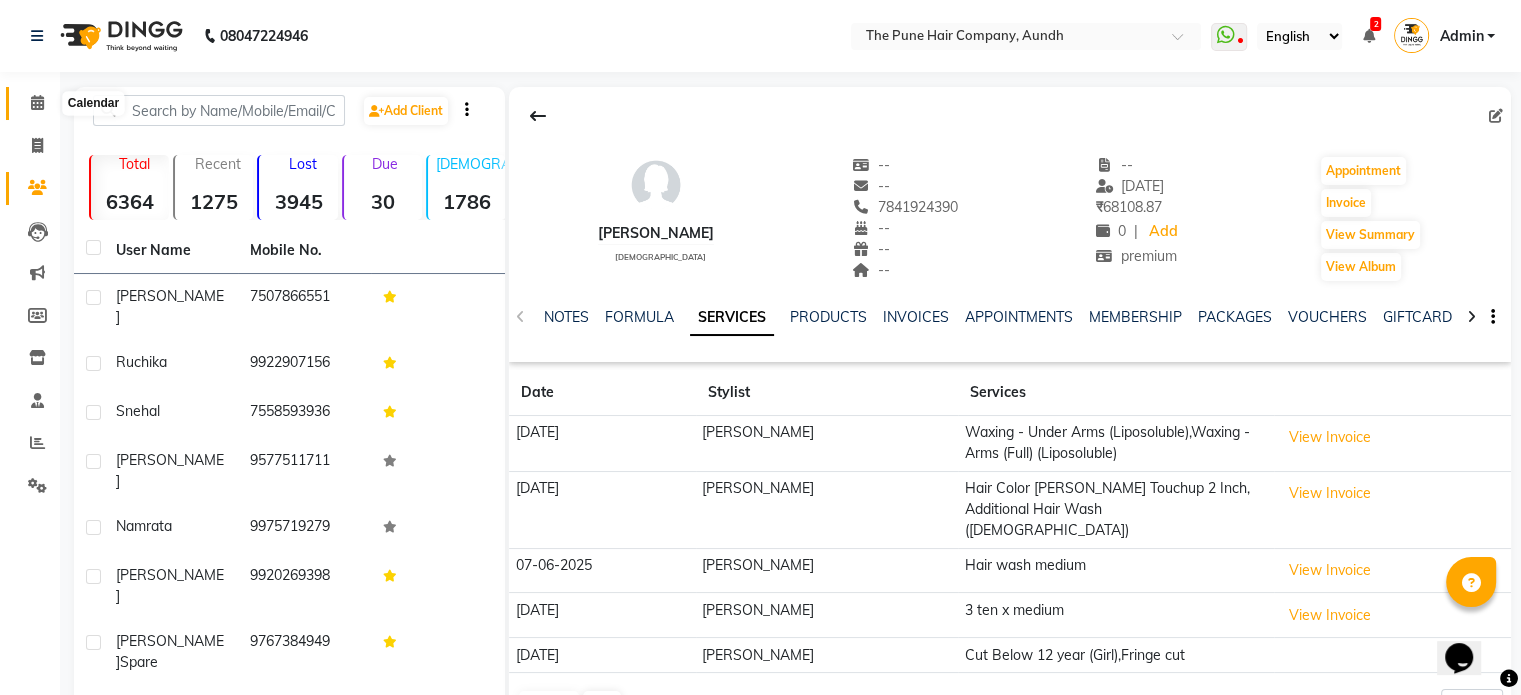 click 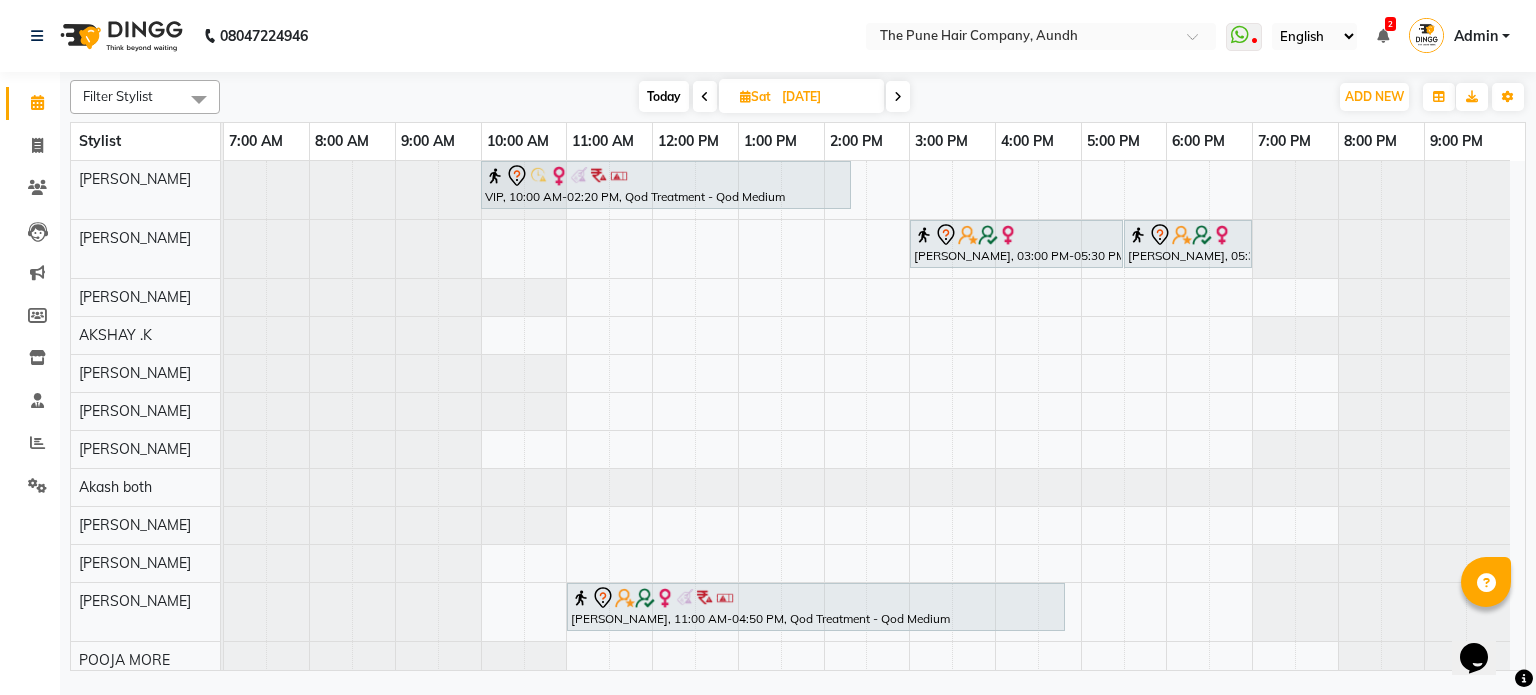 scroll, scrollTop: 80, scrollLeft: 0, axis: vertical 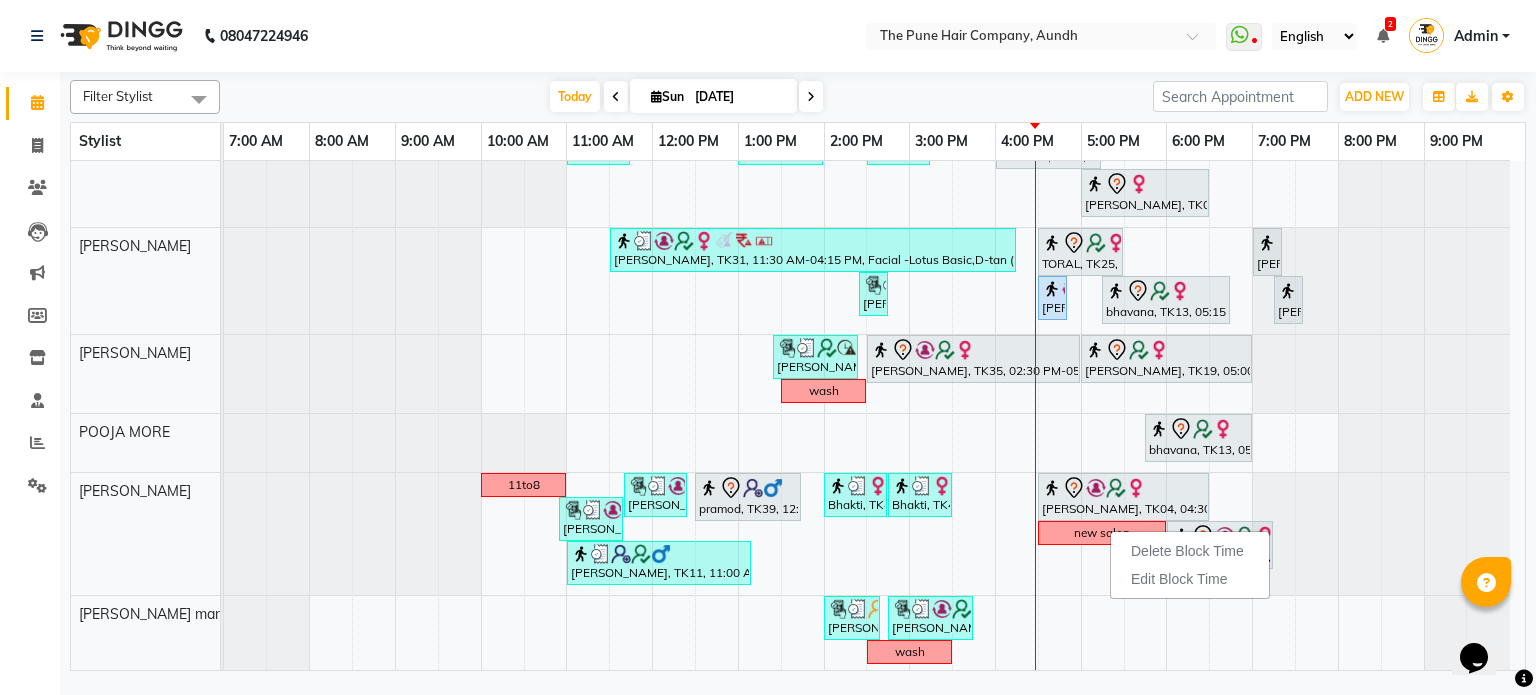 click on "[DATE]  [DATE]" at bounding box center (686, 97) 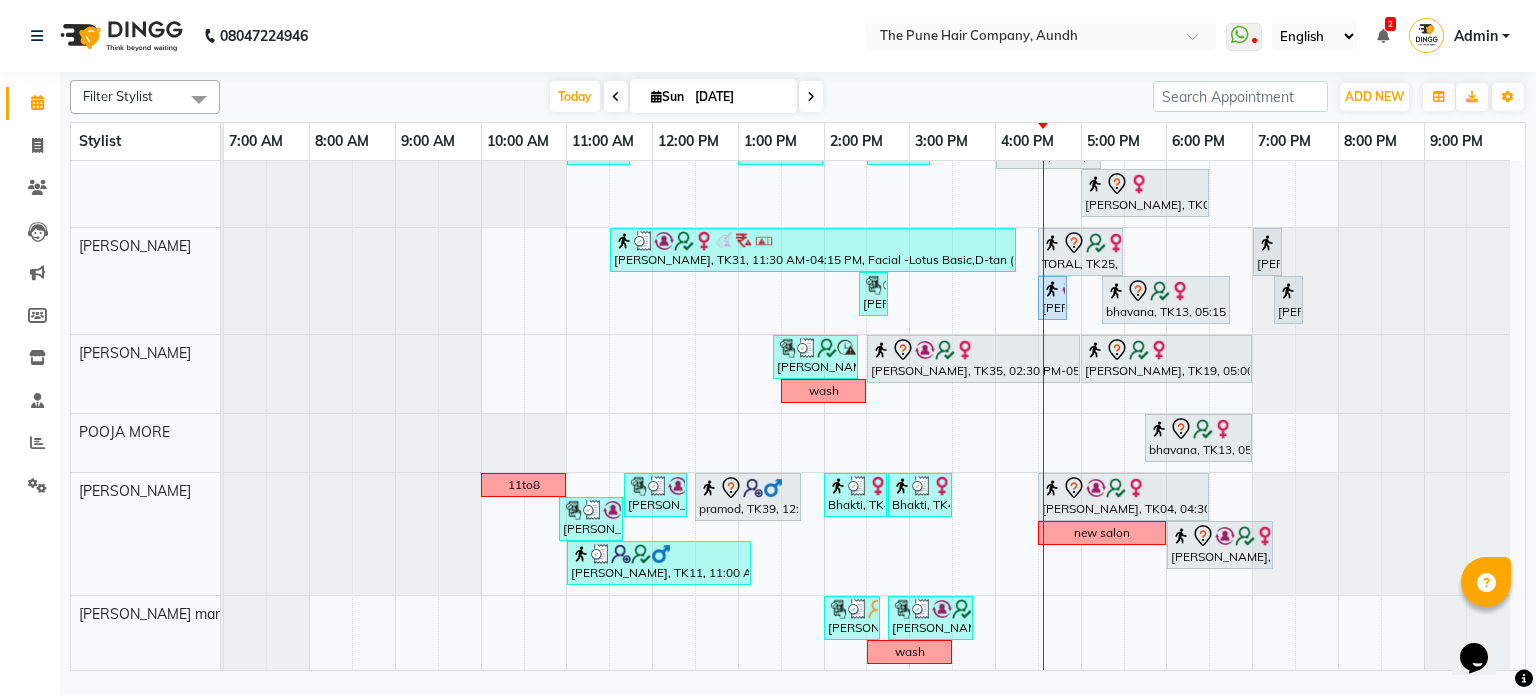 scroll, scrollTop: 704, scrollLeft: 0, axis: vertical 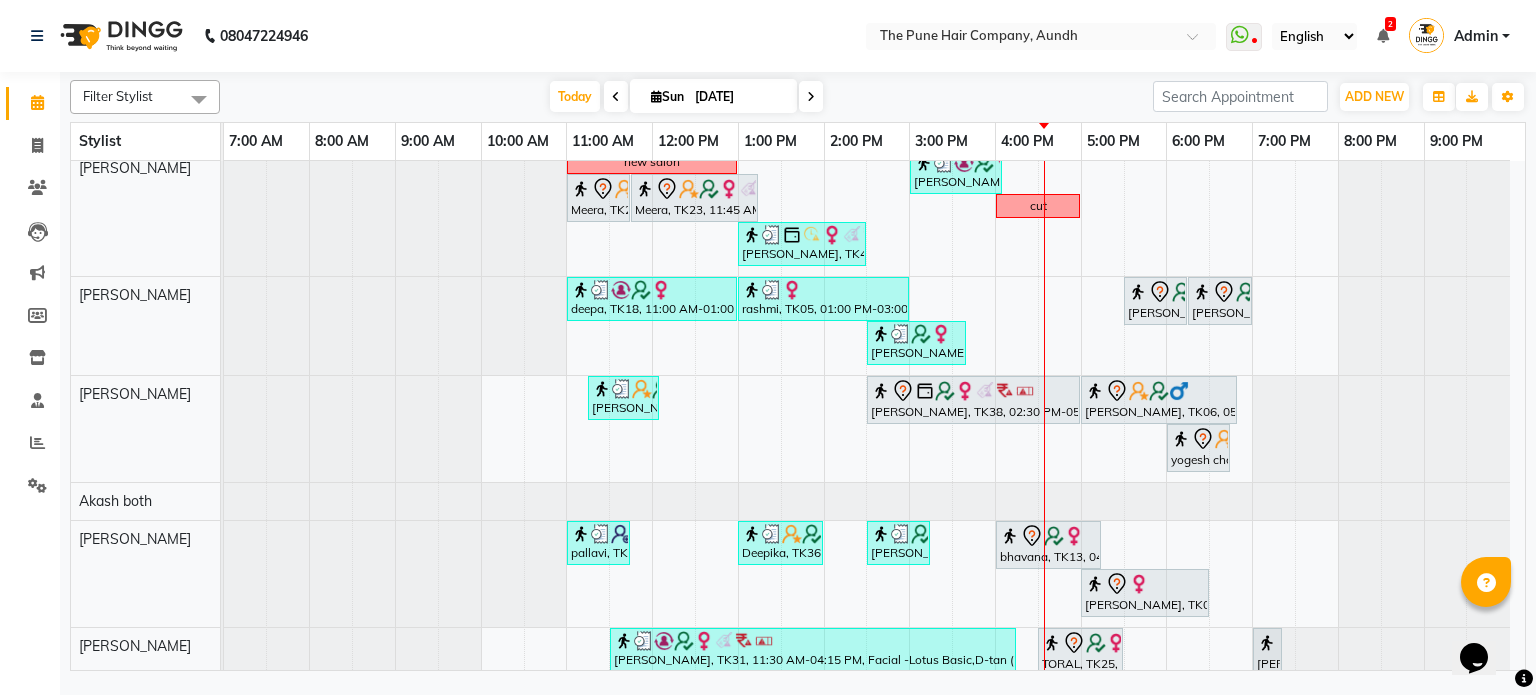 click at bounding box center [811, 96] 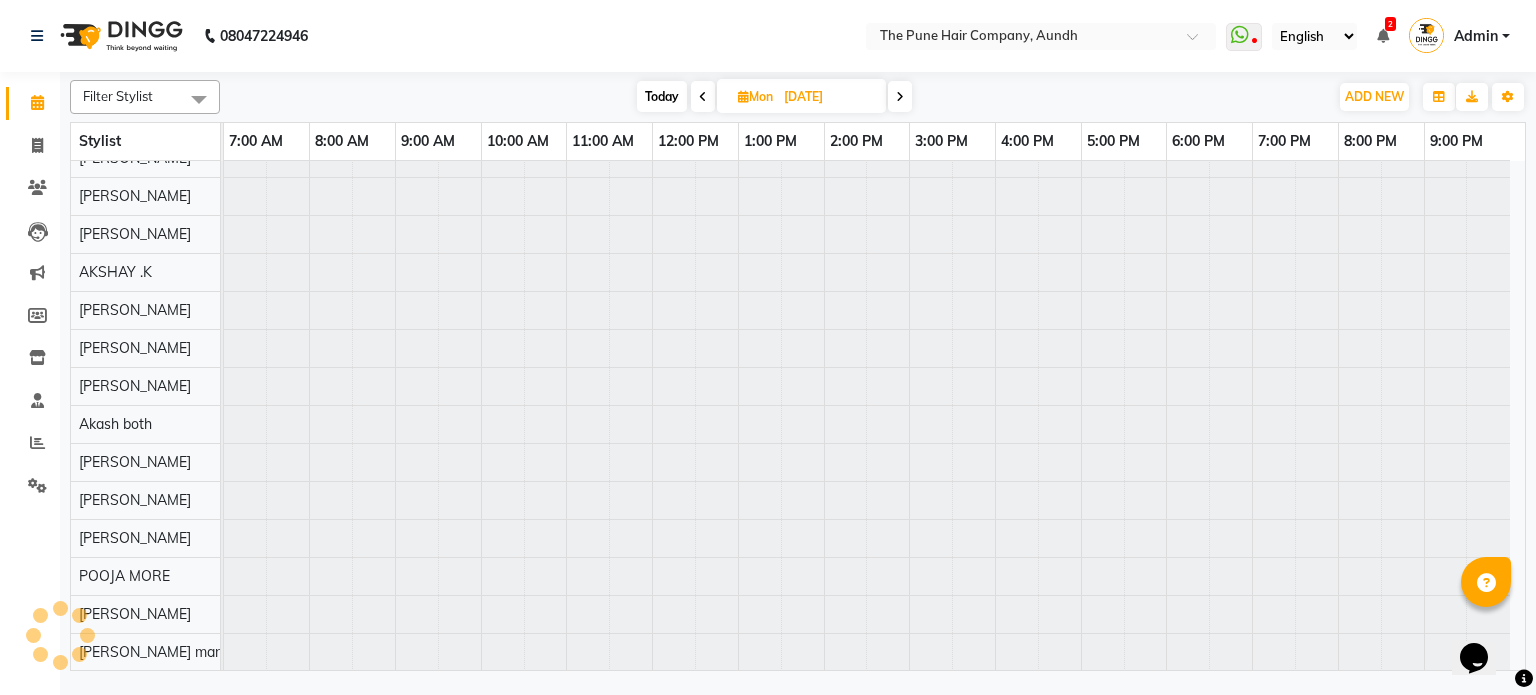 scroll, scrollTop: 18, scrollLeft: 0, axis: vertical 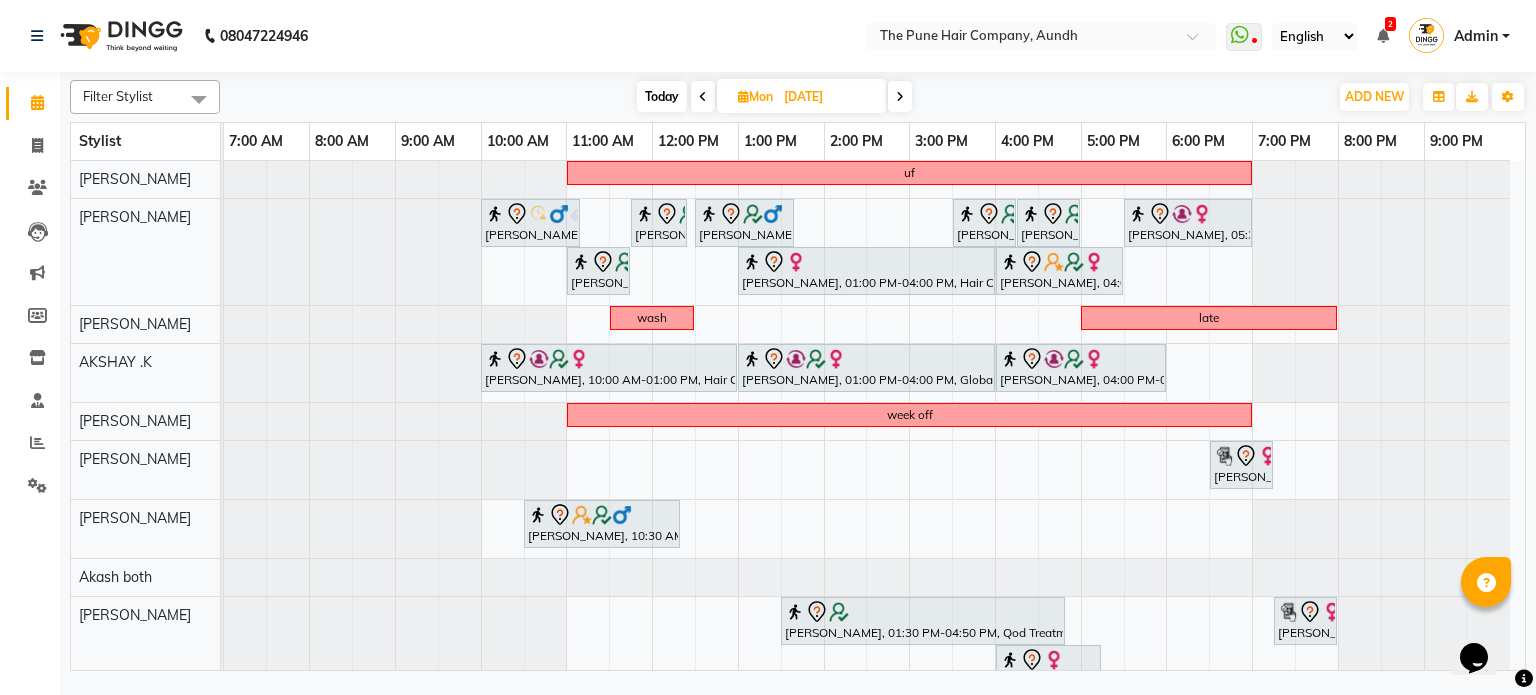 click on "[DATE]  [DATE]" at bounding box center (774, 97) 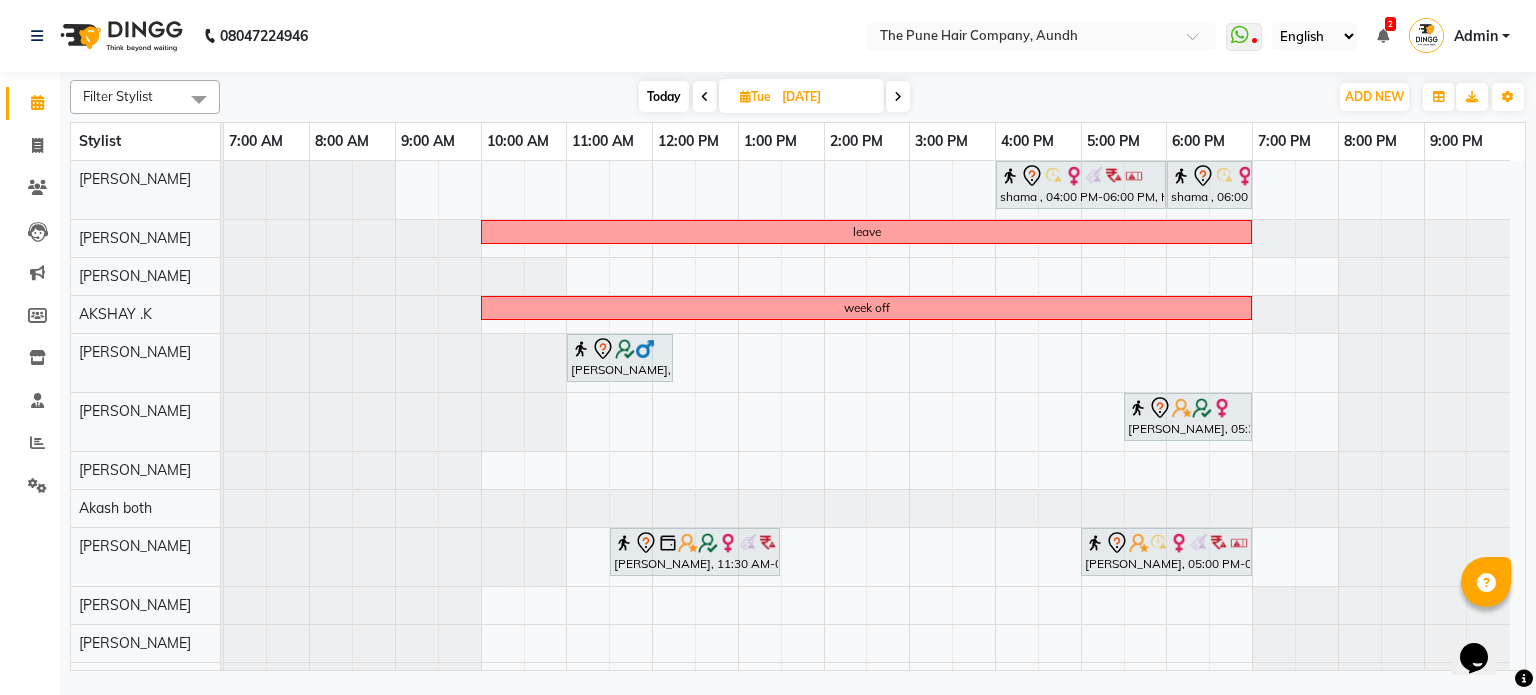 click on "shama , 04:00 PM-06:00 PM, Hair Color [PERSON_NAME] Touchup 2 Inch             shama , 06:00 PM-07:00 PM, Cut [DEMOGRAPHIC_DATA] ( Top Stylist )  leave   week off              [PERSON_NAME], 11:00 AM-12:15 PM, Cut [DEMOGRAPHIC_DATA] (Master stylist)             [PERSON_NAME], 05:30 PM-07:00 PM, Hair wash & blow dry - long             [PERSON_NAME], 11:30 AM-01:30 PM, Hair Color [PERSON_NAME] Touchup 2 Inch             Preeti Bomrah, 05:00 PM-07:00 PM, 3 ten x Long" at bounding box center (874, 468) 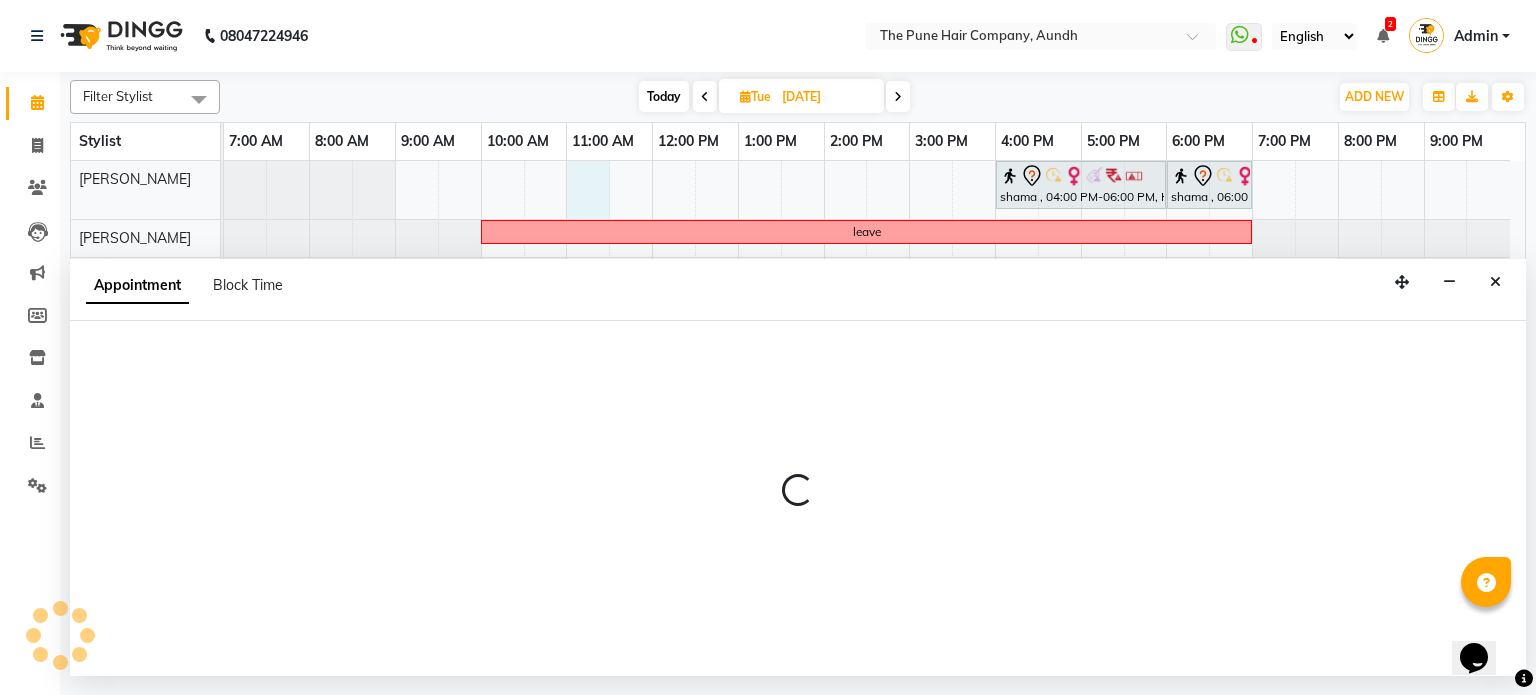 select on "3338" 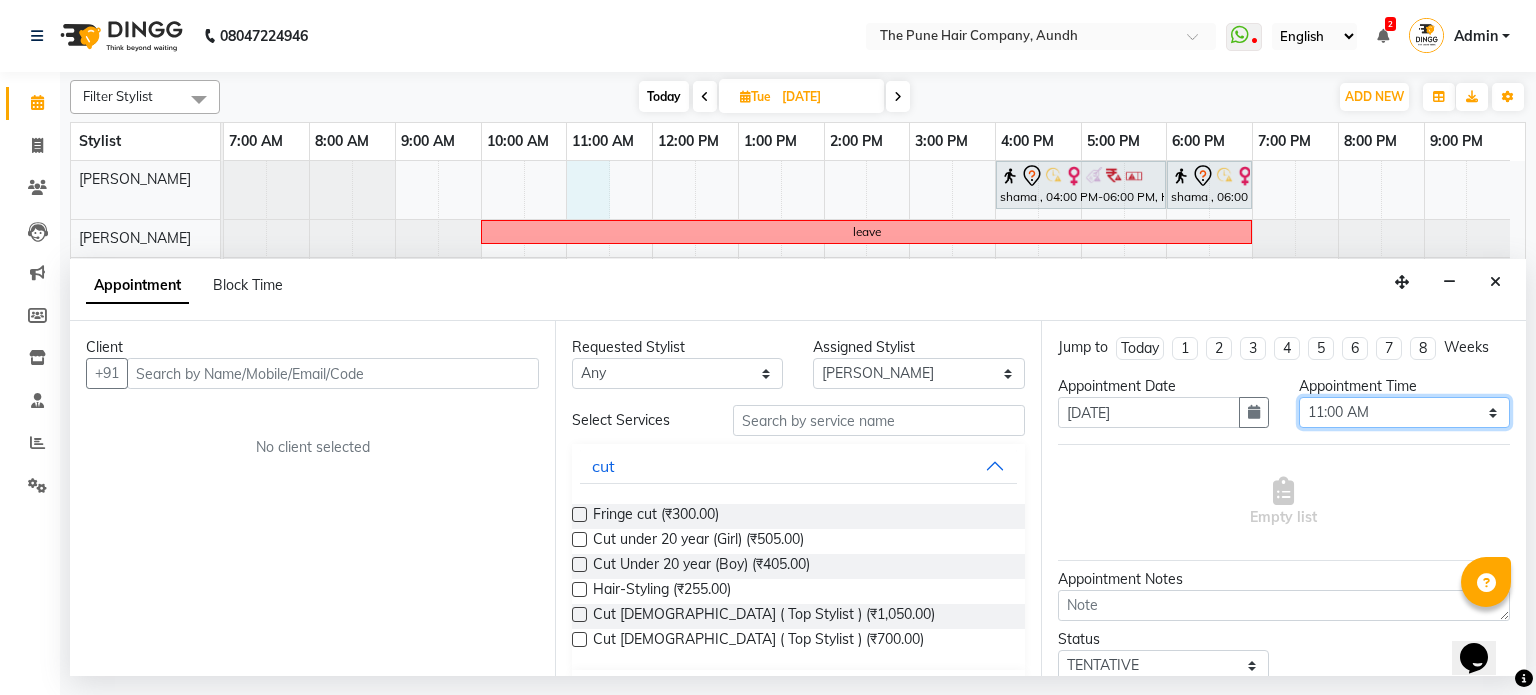 click on "Select 08:00 AM 08:15 AM 08:30 AM 08:45 AM 09:00 AM 09:15 AM 09:30 AM 09:45 AM 10:00 AM 10:15 AM 10:30 AM 10:45 AM 11:00 AM 11:15 AM 11:30 AM 11:45 AM 12:00 PM 12:15 PM 12:30 PM 12:45 PM 01:00 PM 01:15 PM 01:30 PM 01:45 PM 02:00 PM 02:15 PM 02:30 PM 02:45 PM 03:00 PM 03:15 PM 03:30 PM 03:45 PM 04:00 PM 04:15 PM 04:30 PM 04:45 PM 05:00 PM 05:15 PM 05:30 PM 05:45 PM 06:00 PM 06:15 PM 06:30 PM 06:45 PM 07:00 PM 07:15 PM 07:30 PM 07:45 PM 08:00 PM 08:15 PM 08:30 PM 08:45 PM 09:00 PM" at bounding box center [1404, 412] 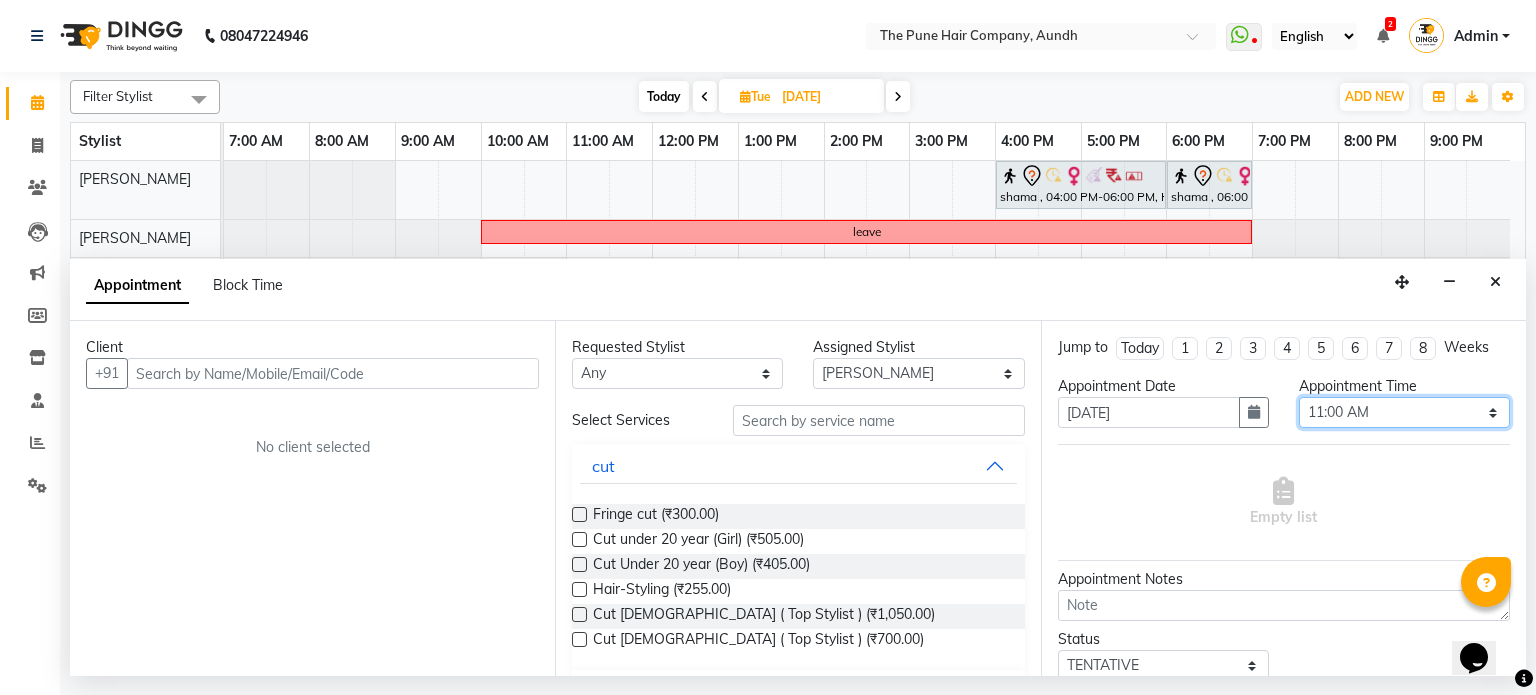 select on "690" 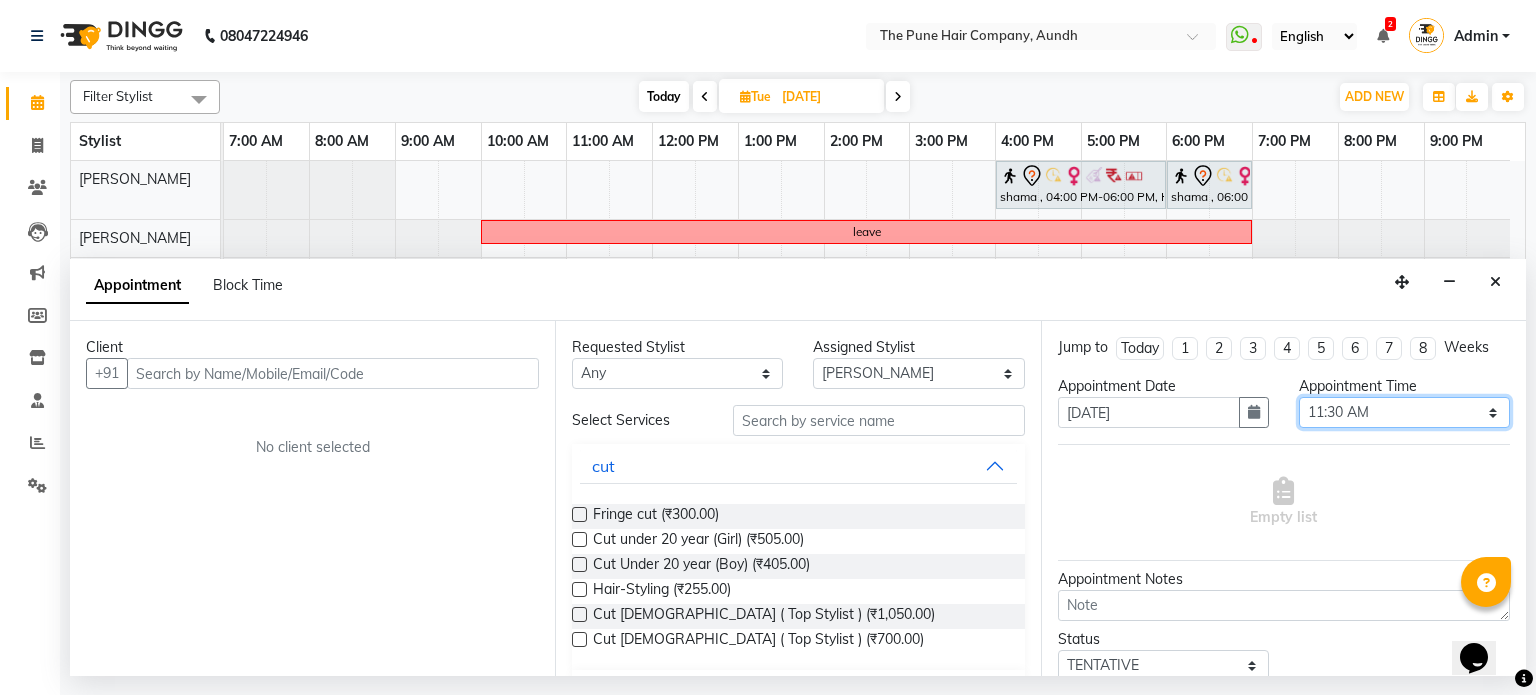 click on "Select 08:00 AM 08:15 AM 08:30 AM 08:45 AM 09:00 AM 09:15 AM 09:30 AM 09:45 AM 10:00 AM 10:15 AM 10:30 AM 10:45 AM 11:00 AM 11:15 AM 11:30 AM 11:45 AM 12:00 PM 12:15 PM 12:30 PM 12:45 PM 01:00 PM 01:15 PM 01:30 PM 01:45 PM 02:00 PM 02:15 PM 02:30 PM 02:45 PM 03:00 PM 03:15 PM 03:30 PM 03:45 PM 04:00 PM 04:15 PM 04:30 PM 04:45 PM 05:00 PM 05:15 PM 05:30 PM 05:45 PM 06:00 PM 06:15 PM 06:30 PM 06:45 PM 07:00 PM 07:15 PM 07:30 PM 07:45 PM 08:00 PM 08:15 PM 08:30 PM 08:45 PM 09:00 PM" at bounding box center [1404, 412] 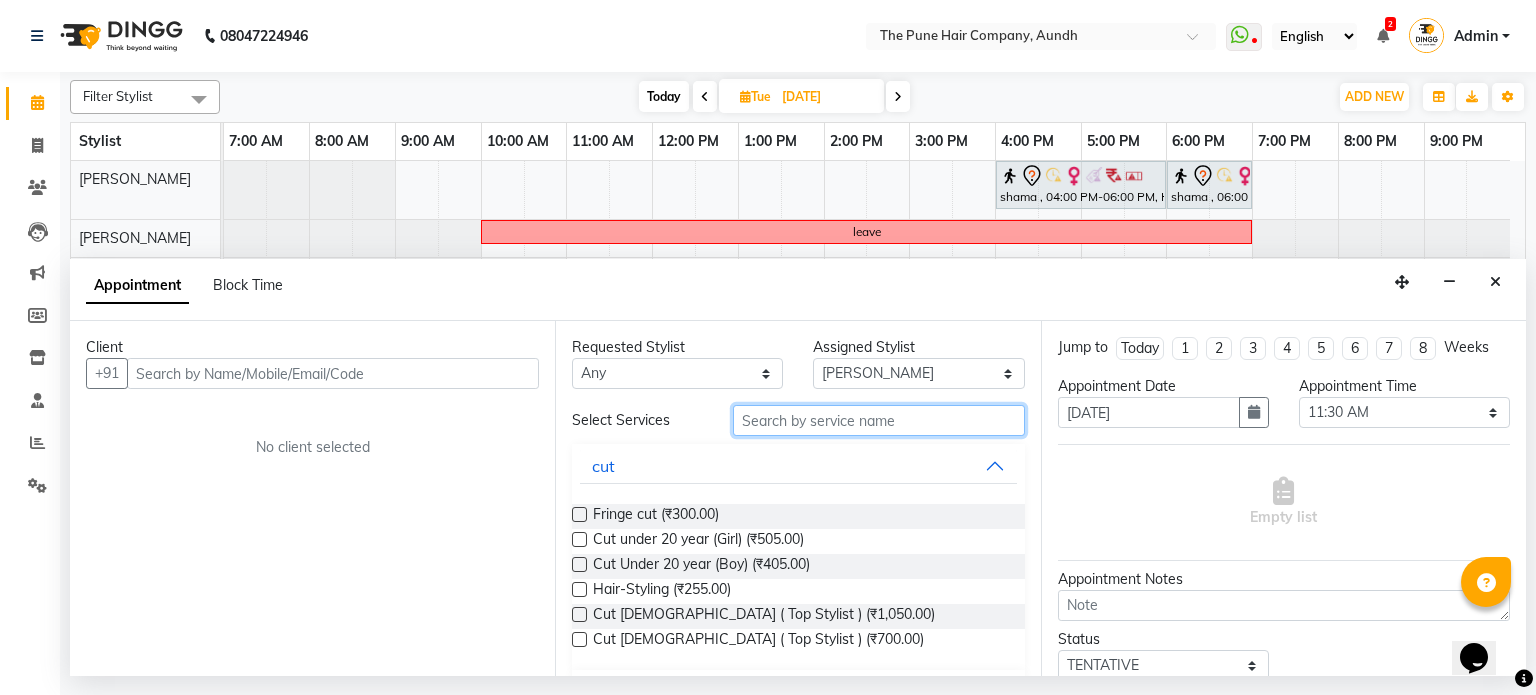 click at bounding box center (879, 420) 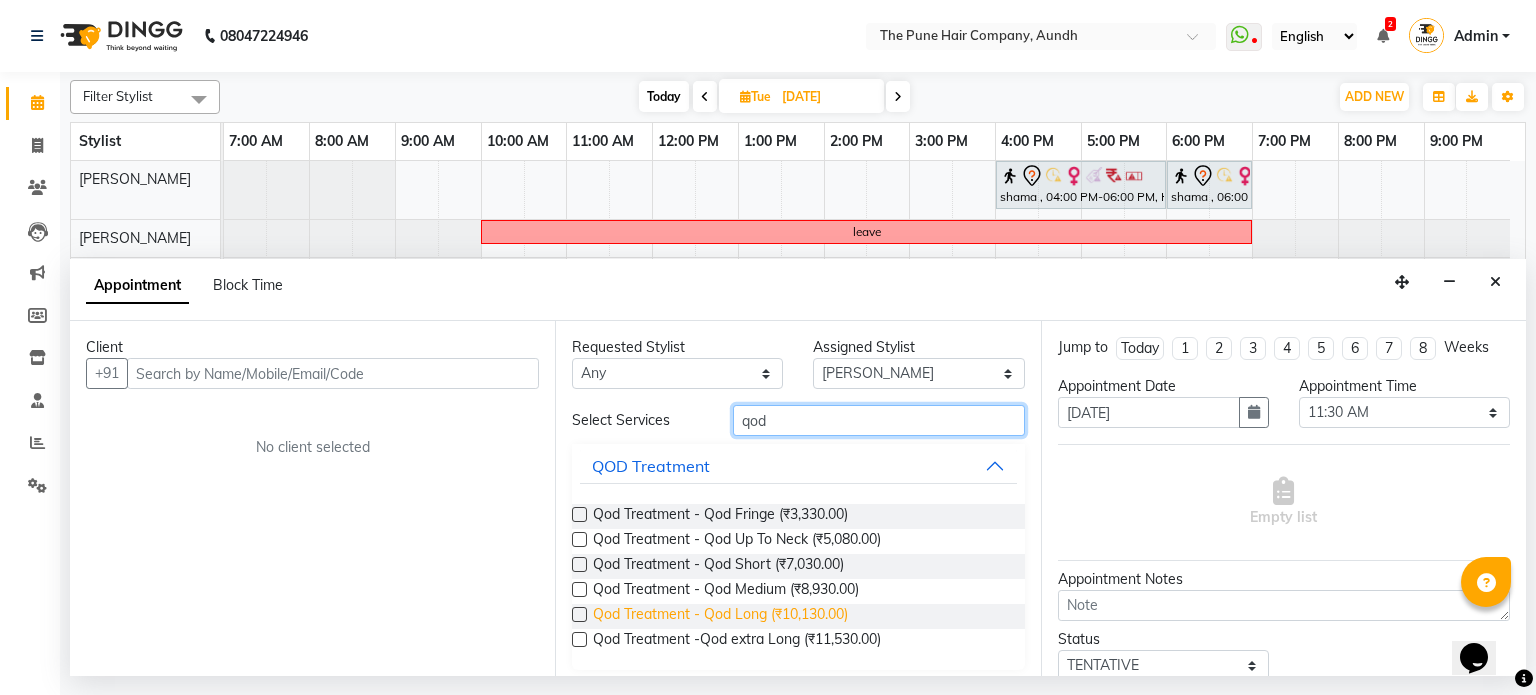 type on "qod" 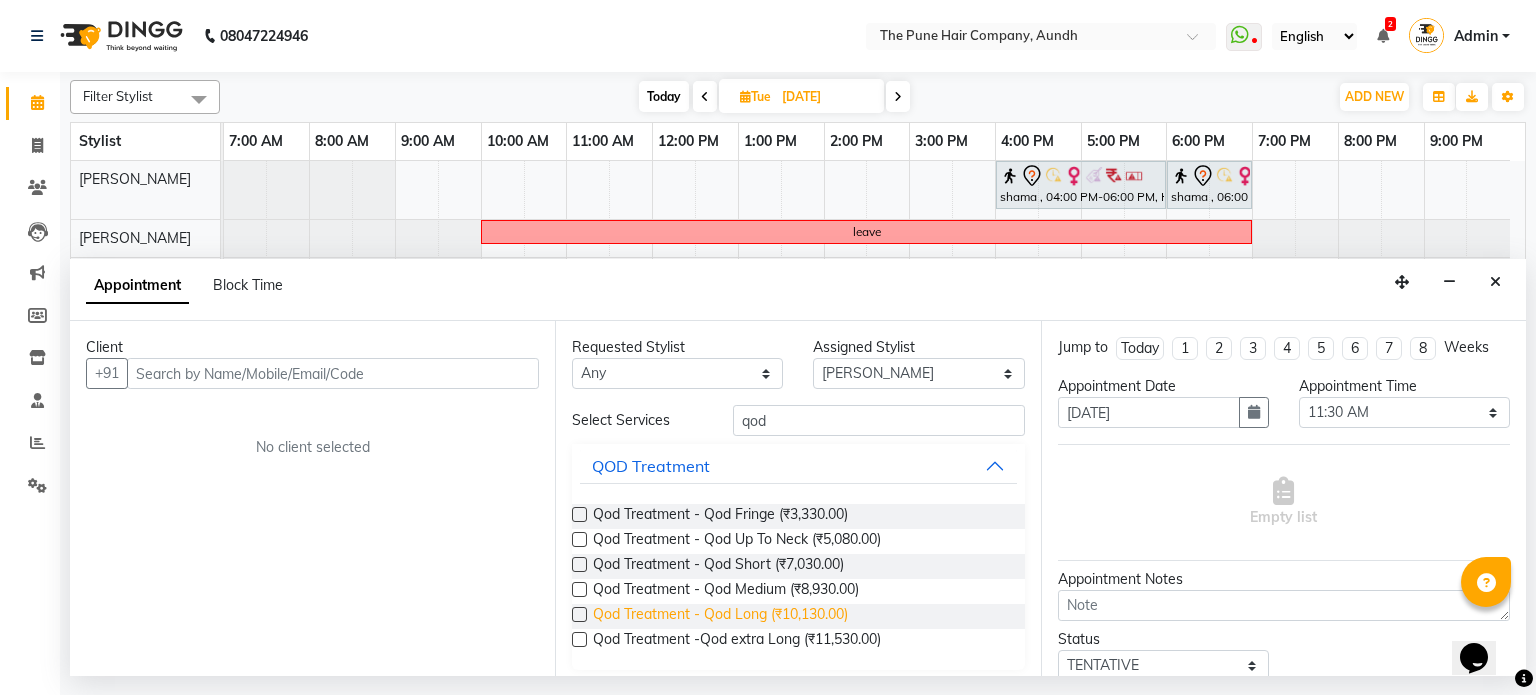 click on "Qod Treatment - Qod Long (₹10,130.00)" at bounding box center [720, 616] 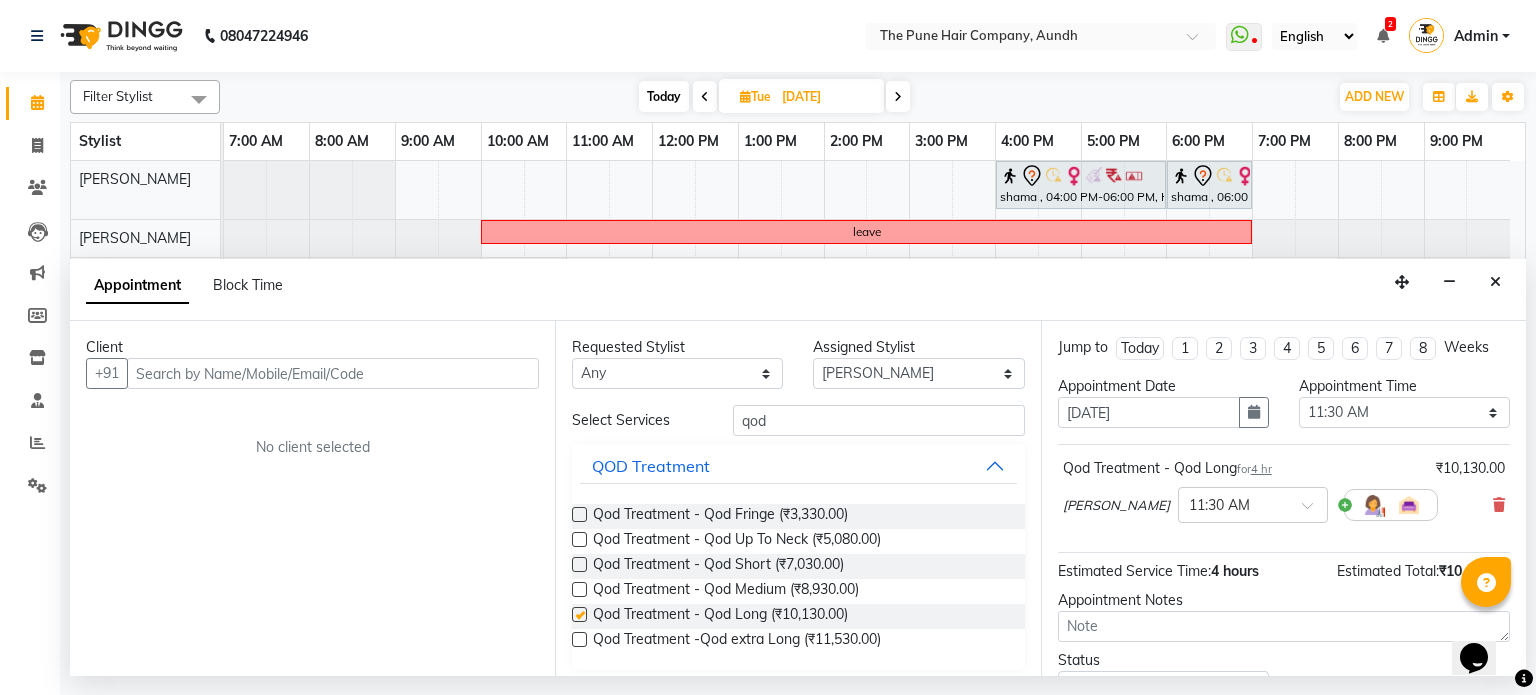 checkbox on "false" 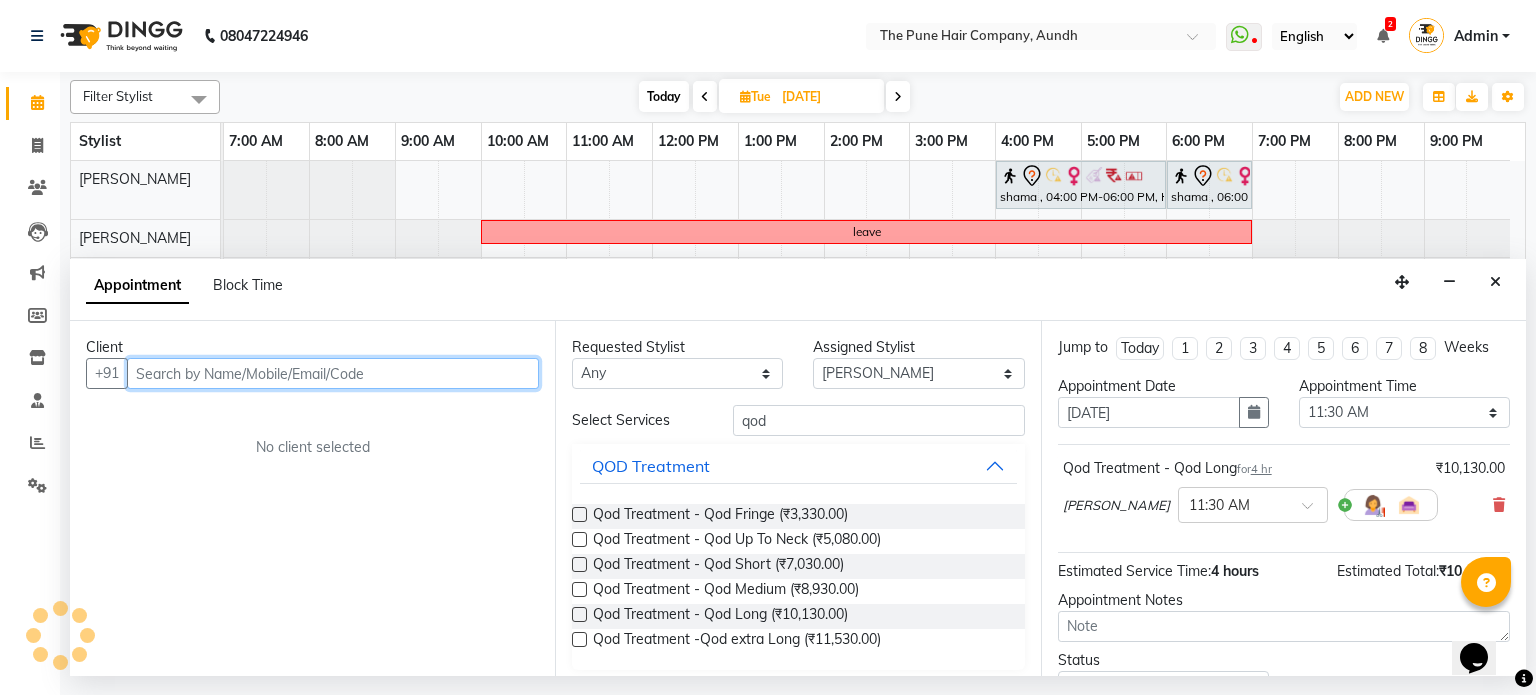 click at bounding box center (333, 373) 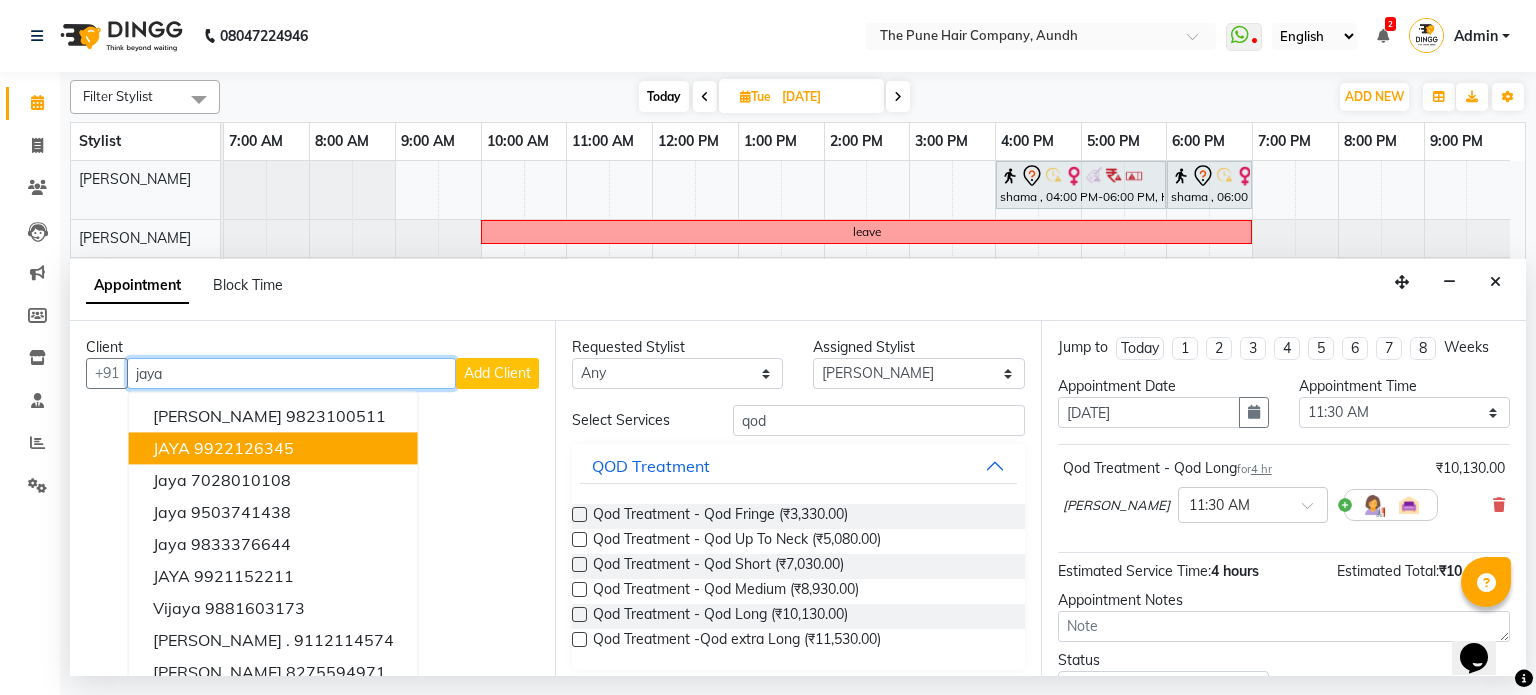 click on "JAYA  9922126345" at bounding box center (273, 449) 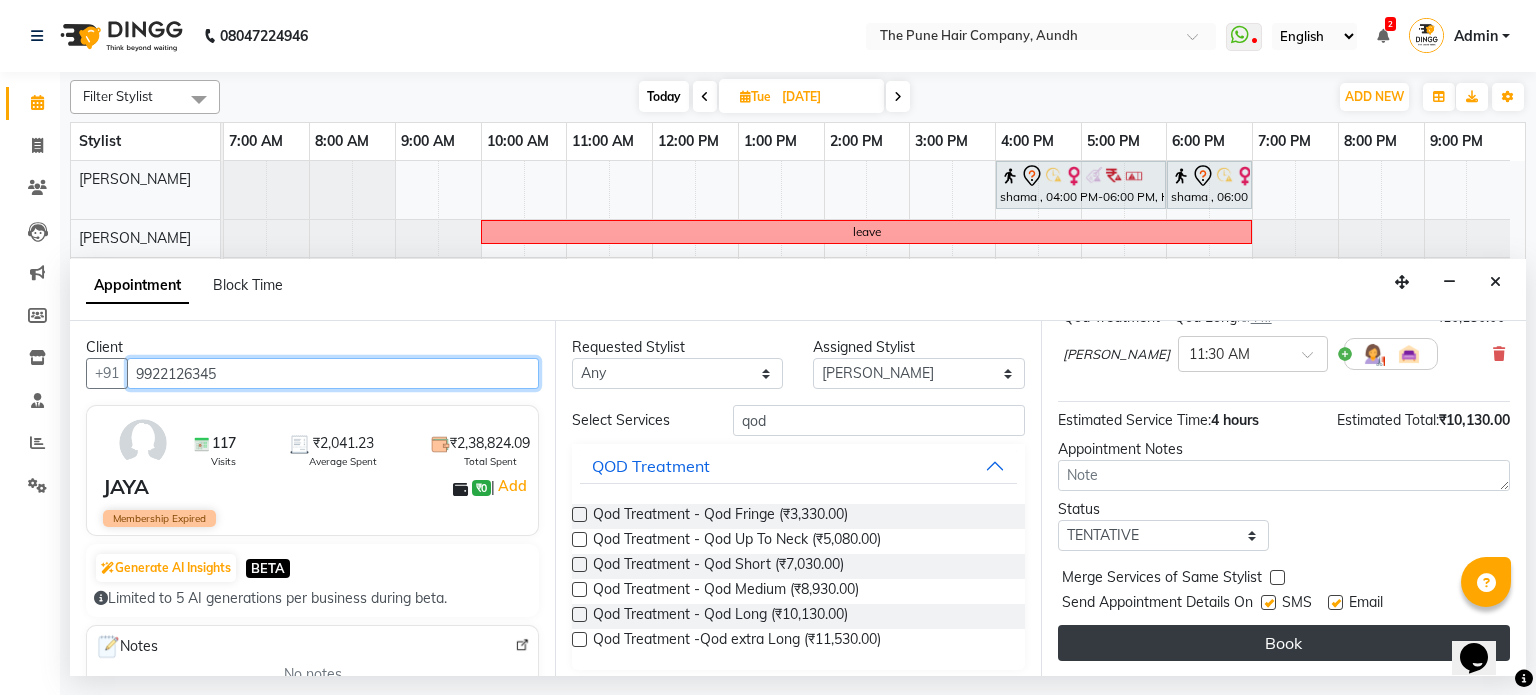type on "9922126345" 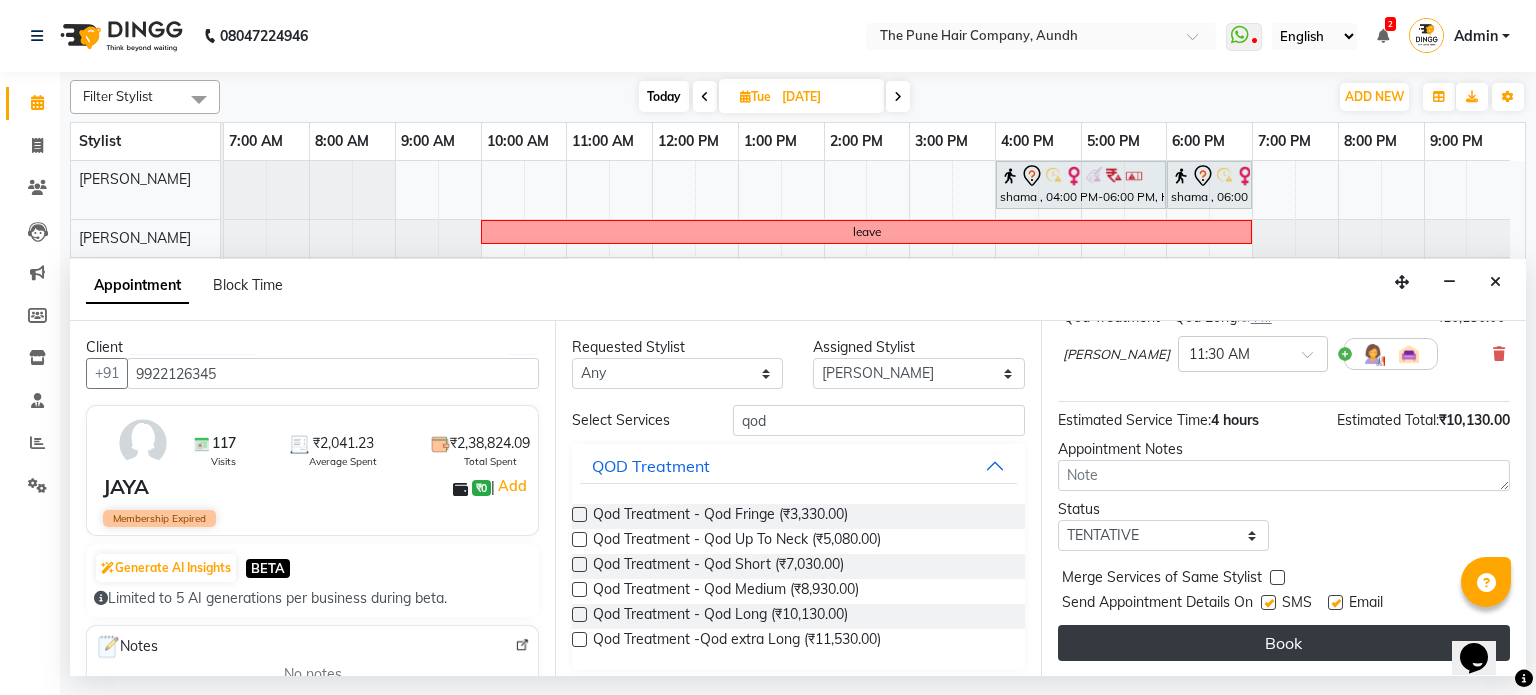 click on "Book" at bounding box center (1284, 643) 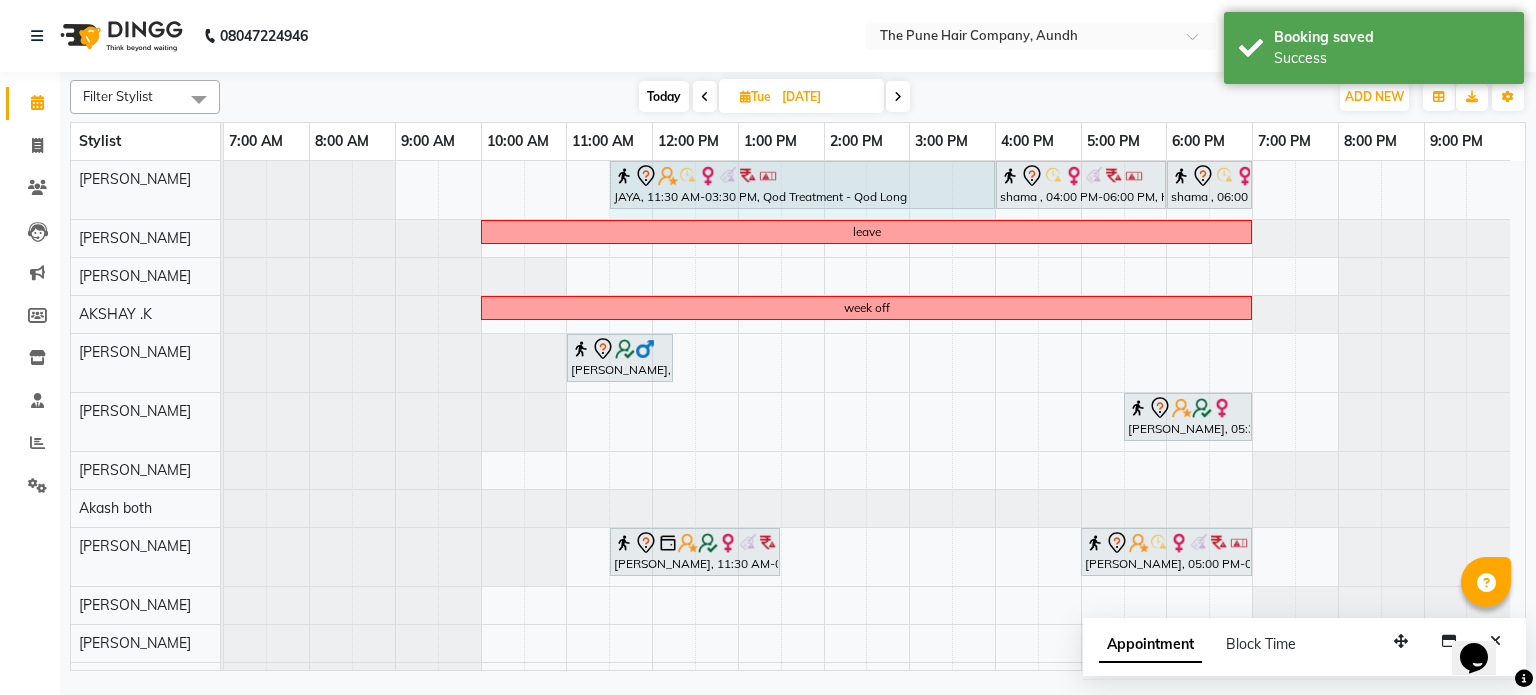 drag, startPoint x: 949, startPoint y: 183, endPoint x: 964, endPoint y: 182, distance: 15.033297 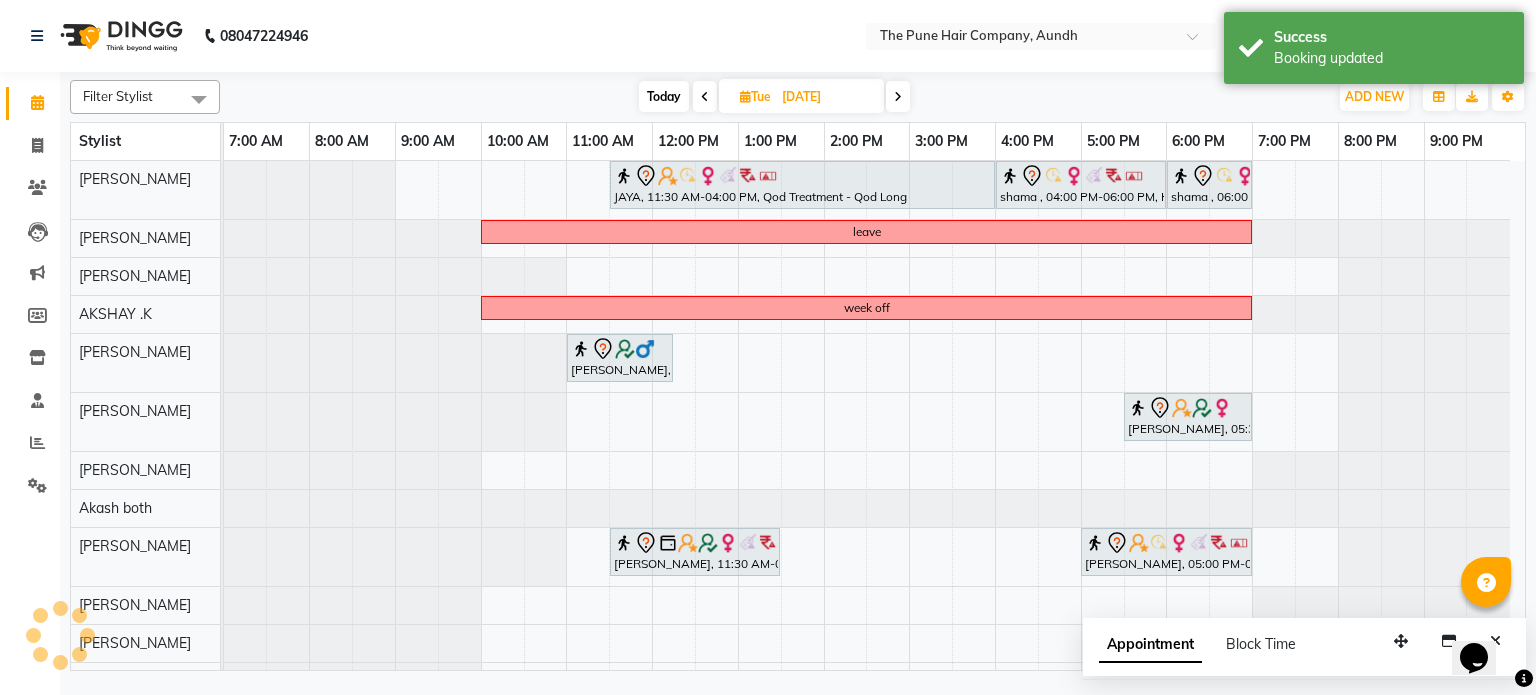 click on "Today" at bounding box center [664, 96] 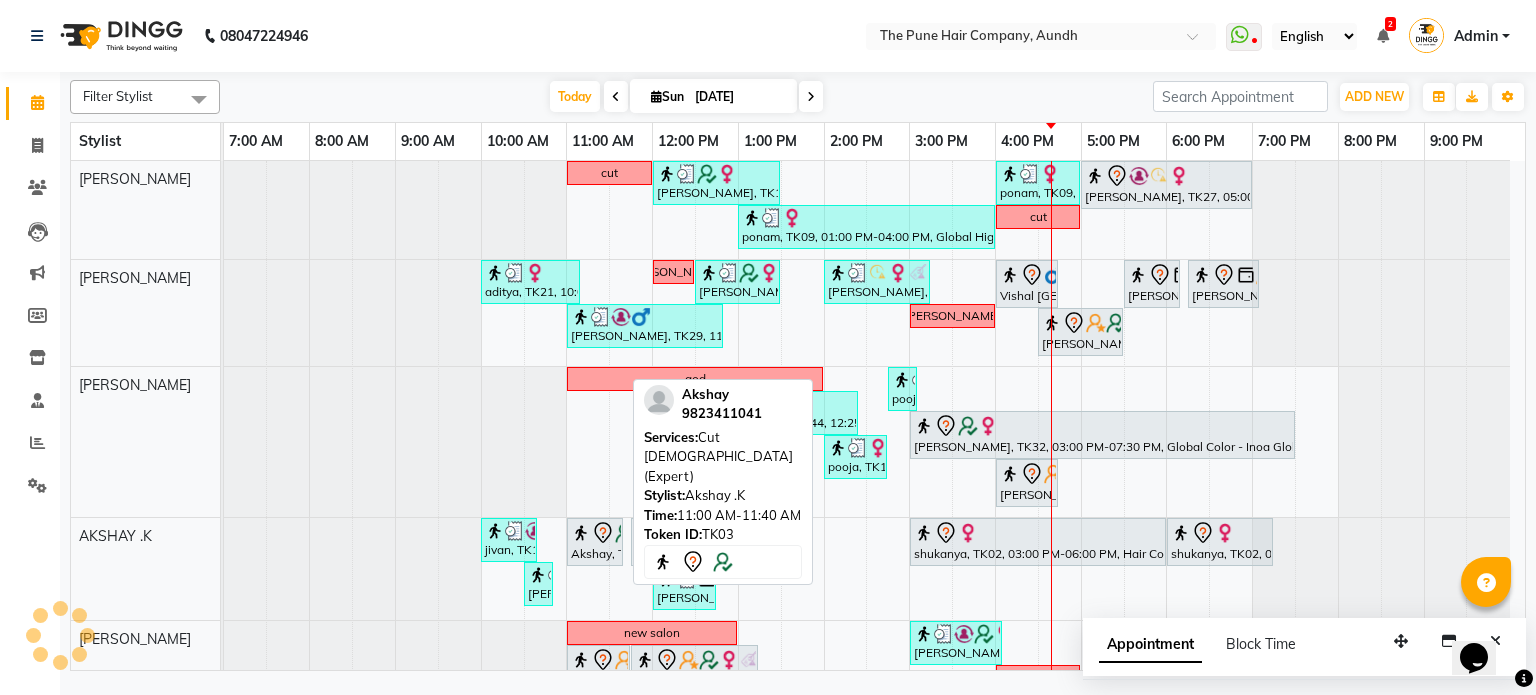 scroll, scrollTop: 139, scrollLeft: 0, axis: vertical 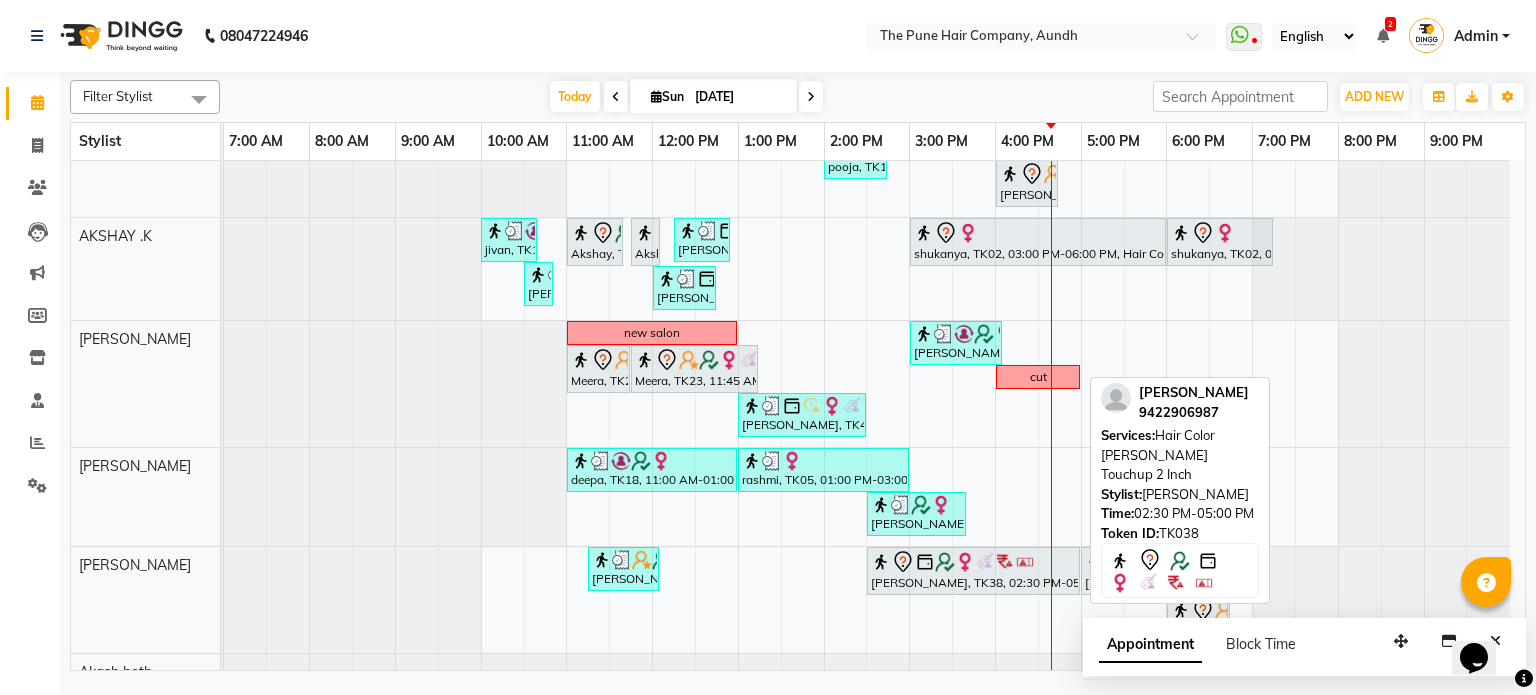 click on "[PERSON_NAME], TK38, 02:30 PM-05:00 PM, Hair Color [PERSON_NAME] Touchup 2 Inch" at bounding box center (973, 571) 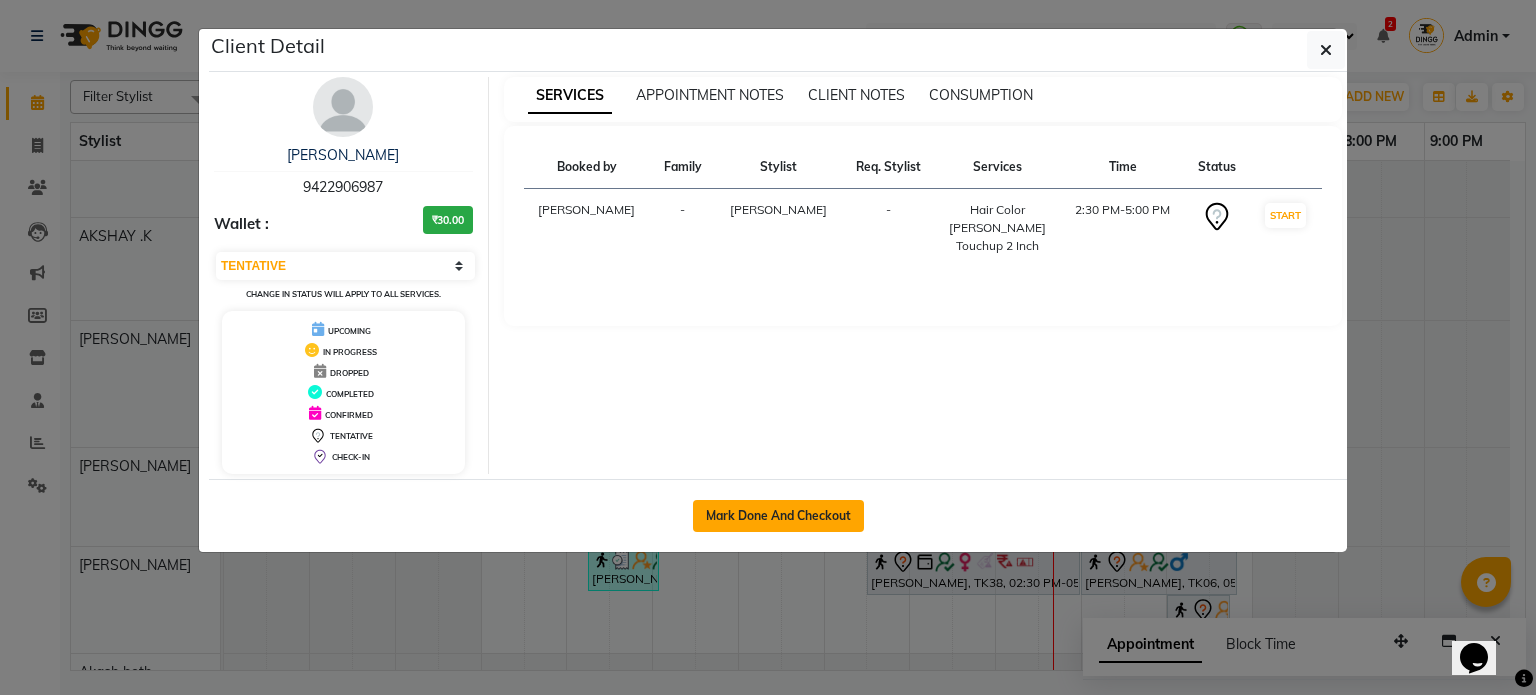 click on "Mark Done And Checkout" 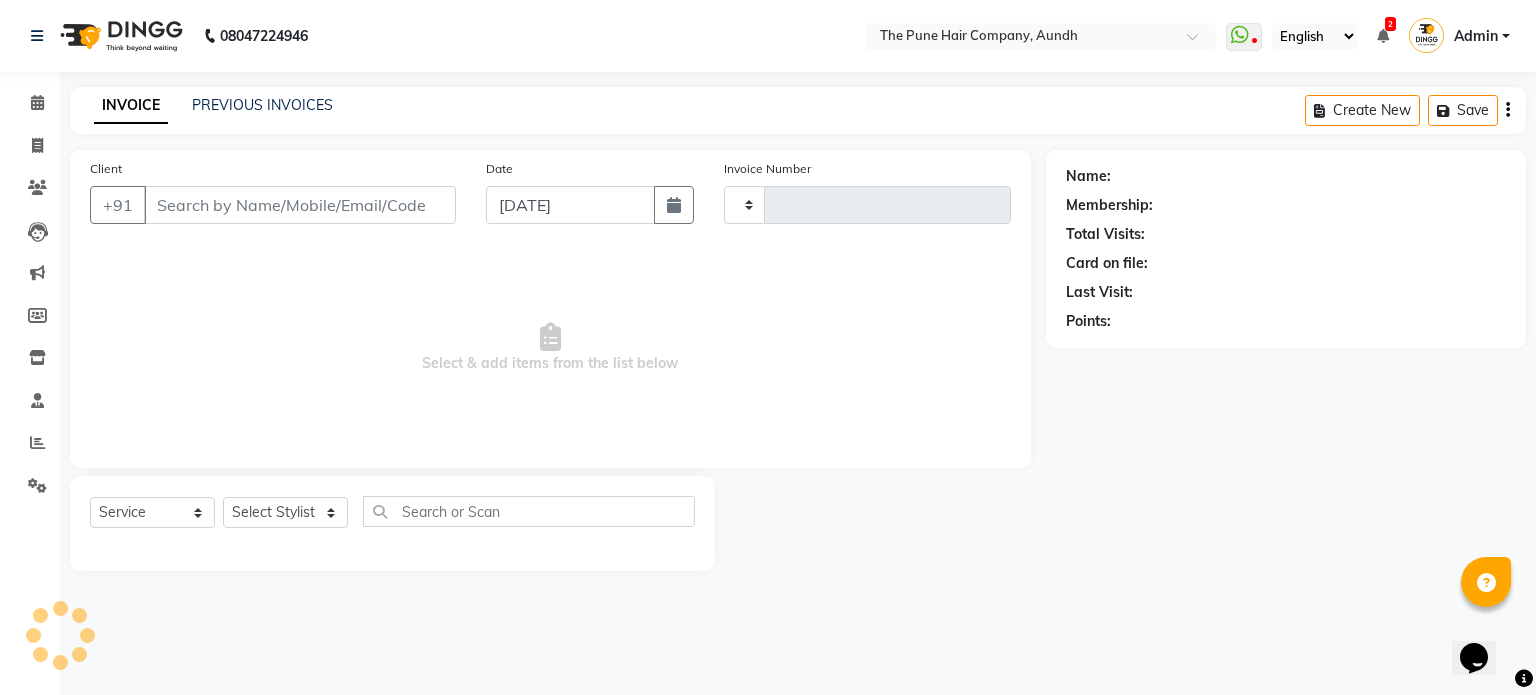select on "3" 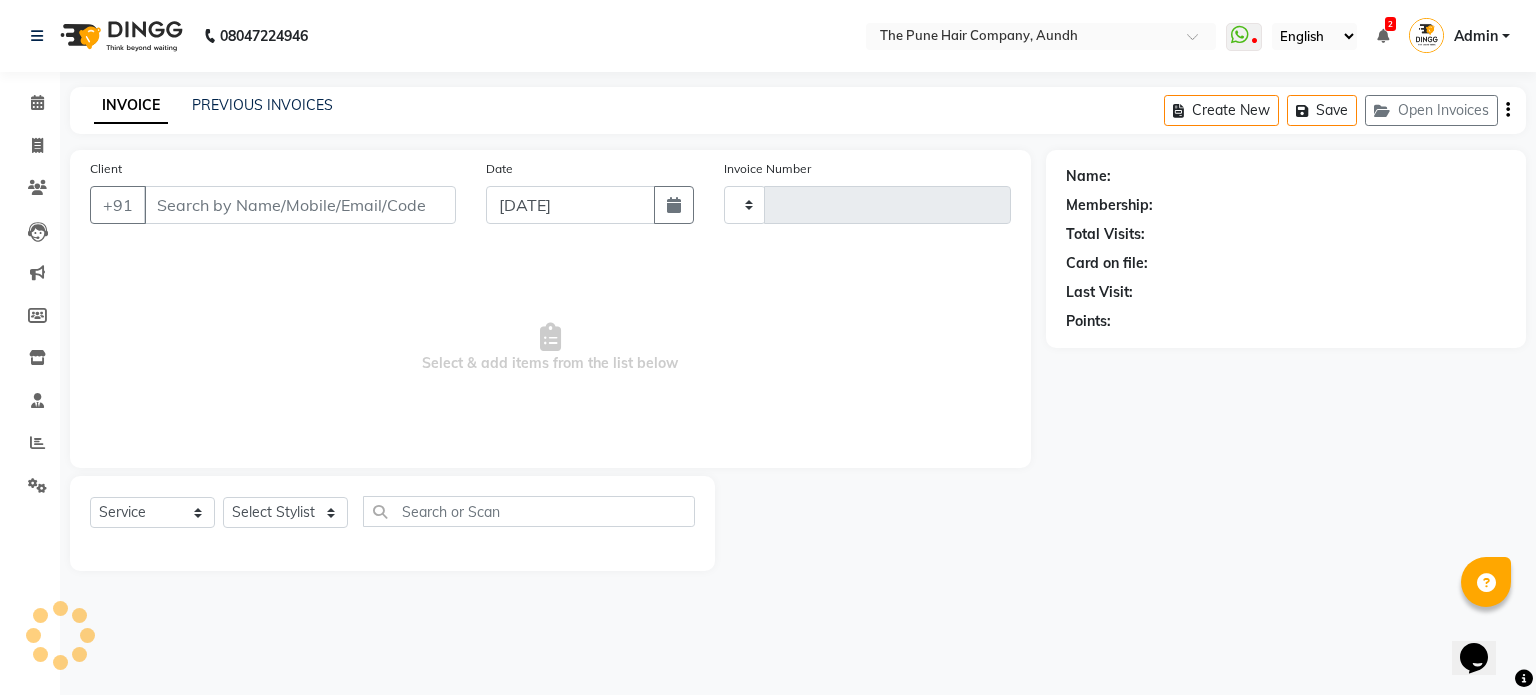 type on "3107" 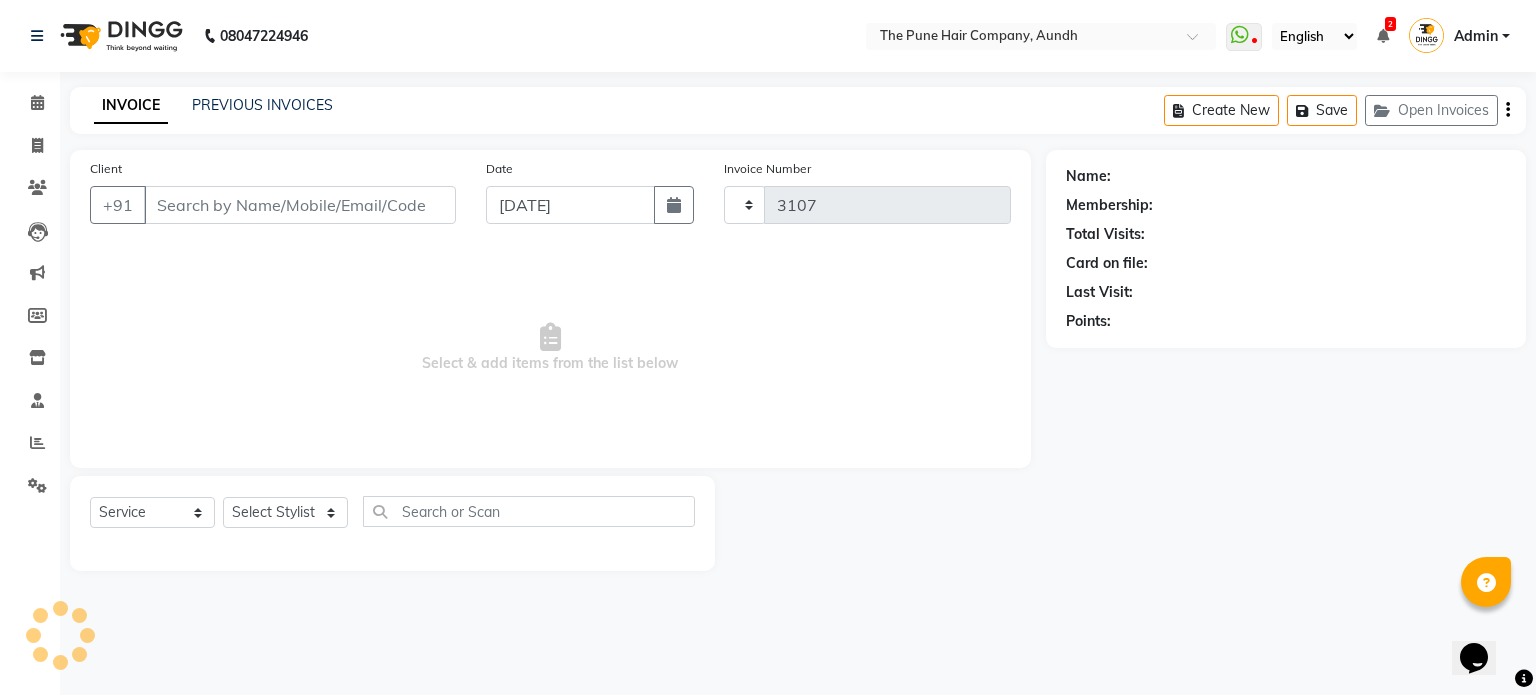 select on "106" 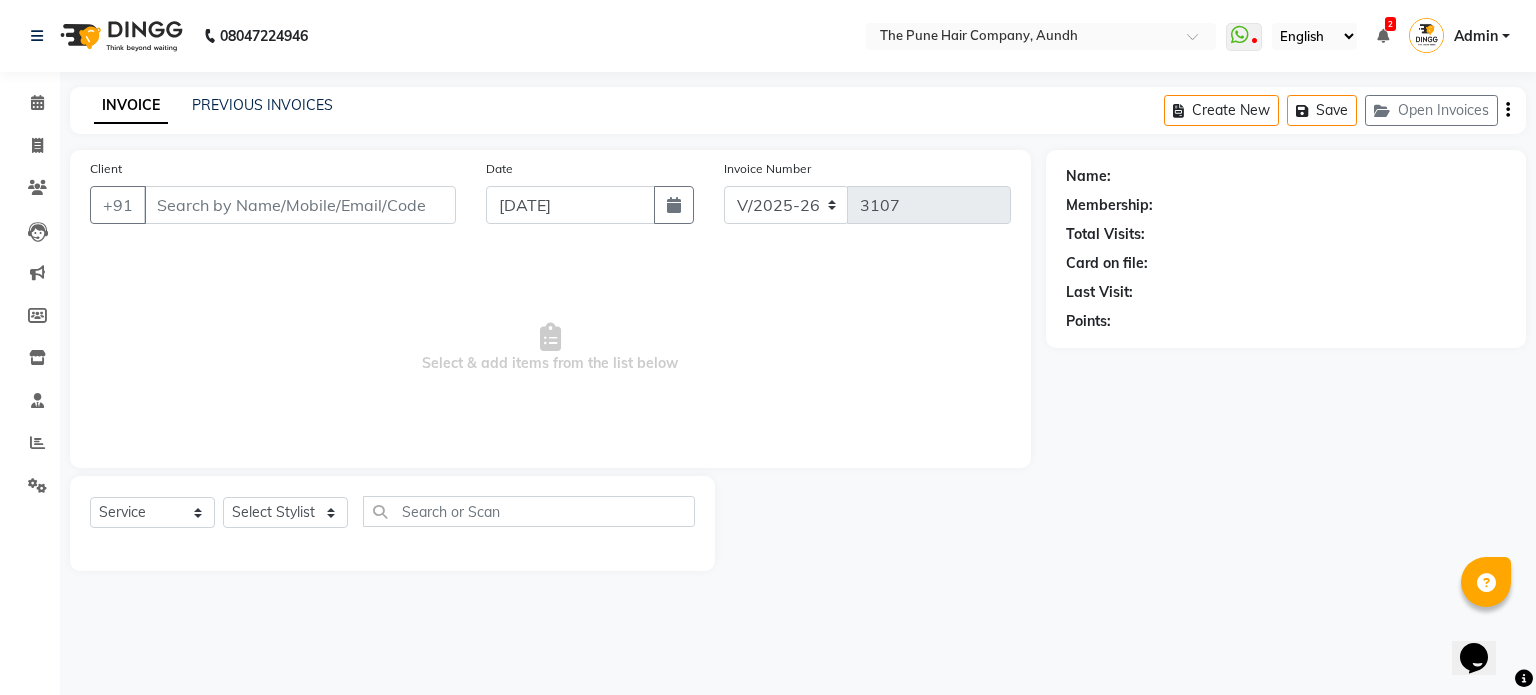 type on "9422906987" 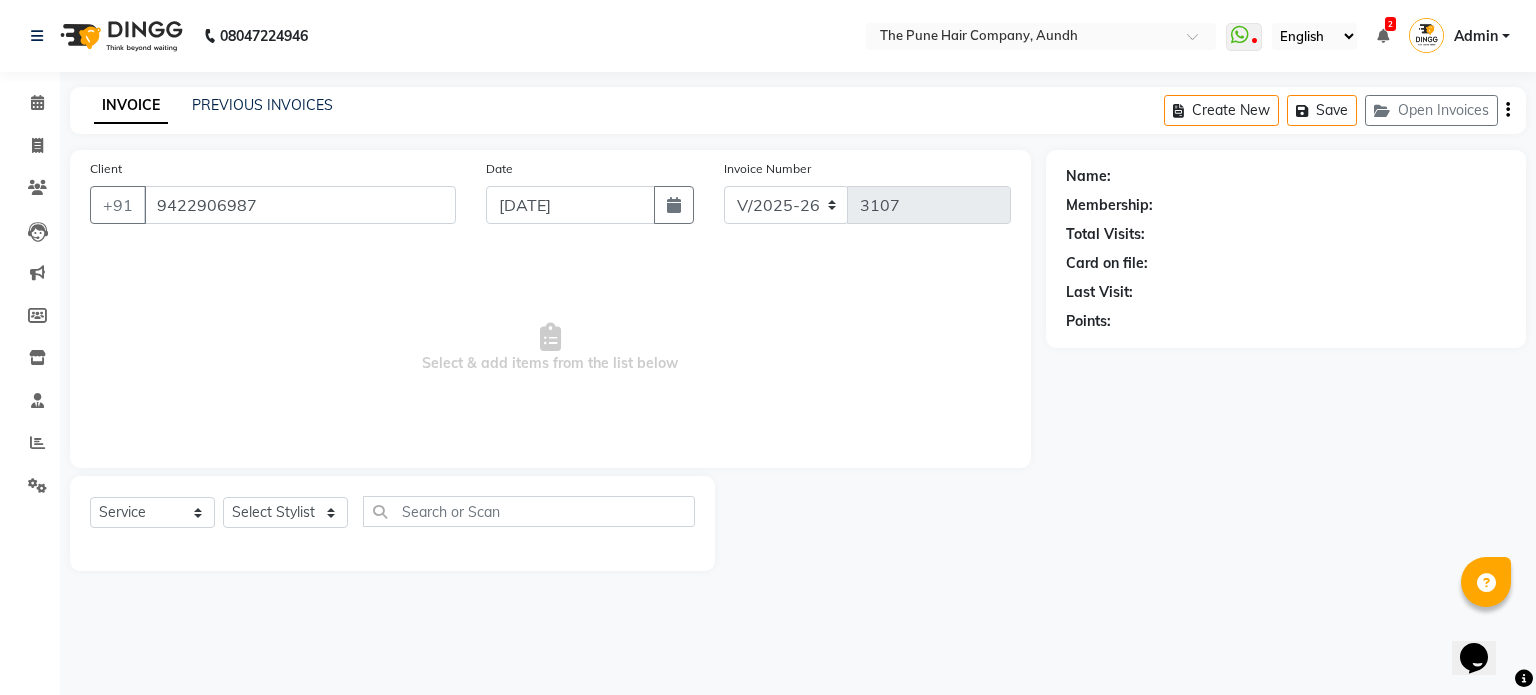select on "25240" 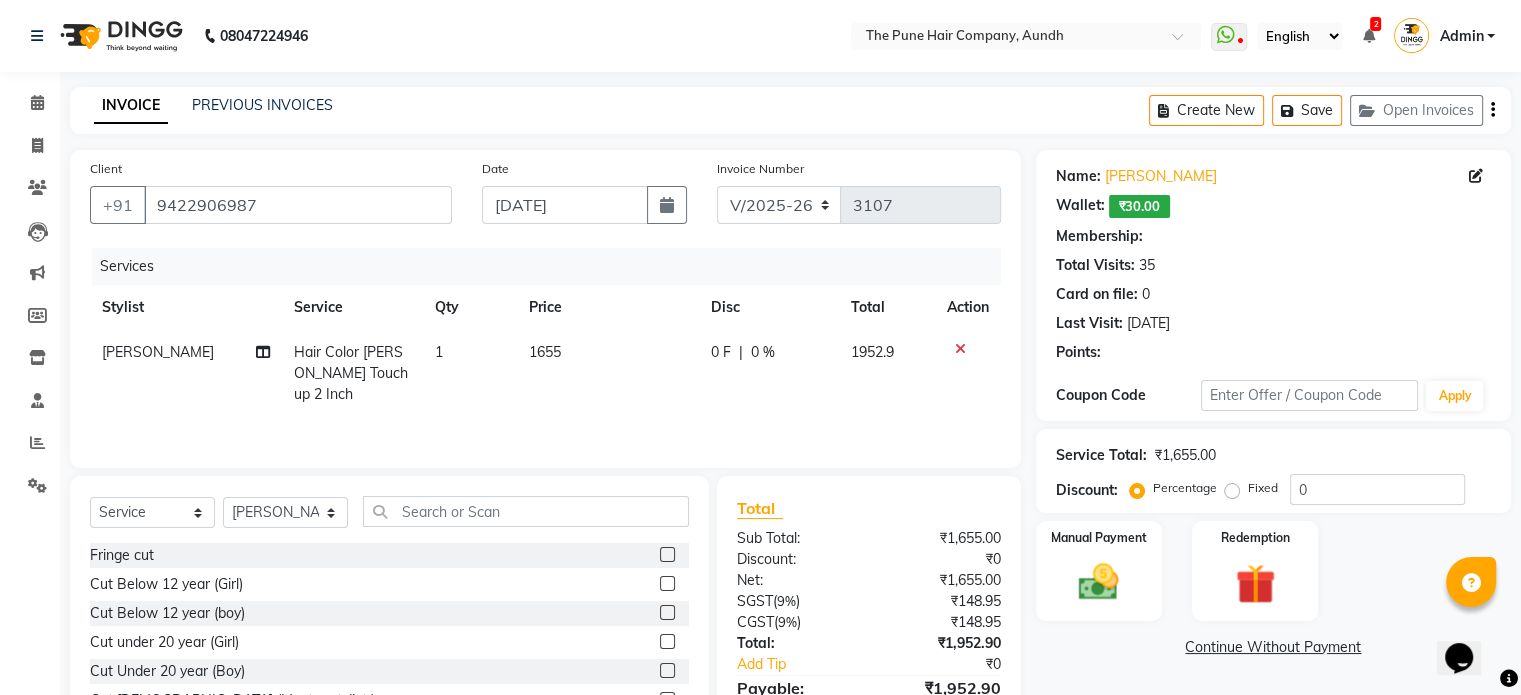 select on "1: Object" 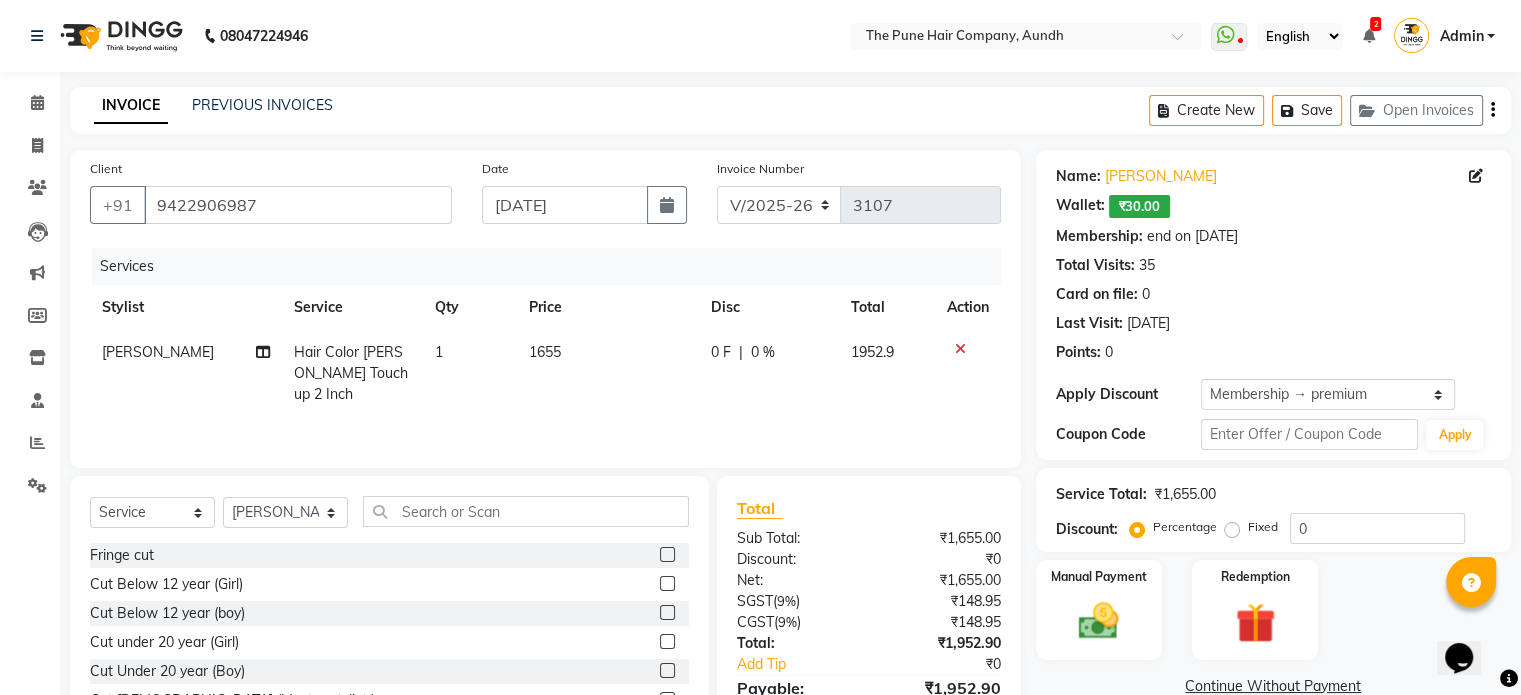 type on "20" 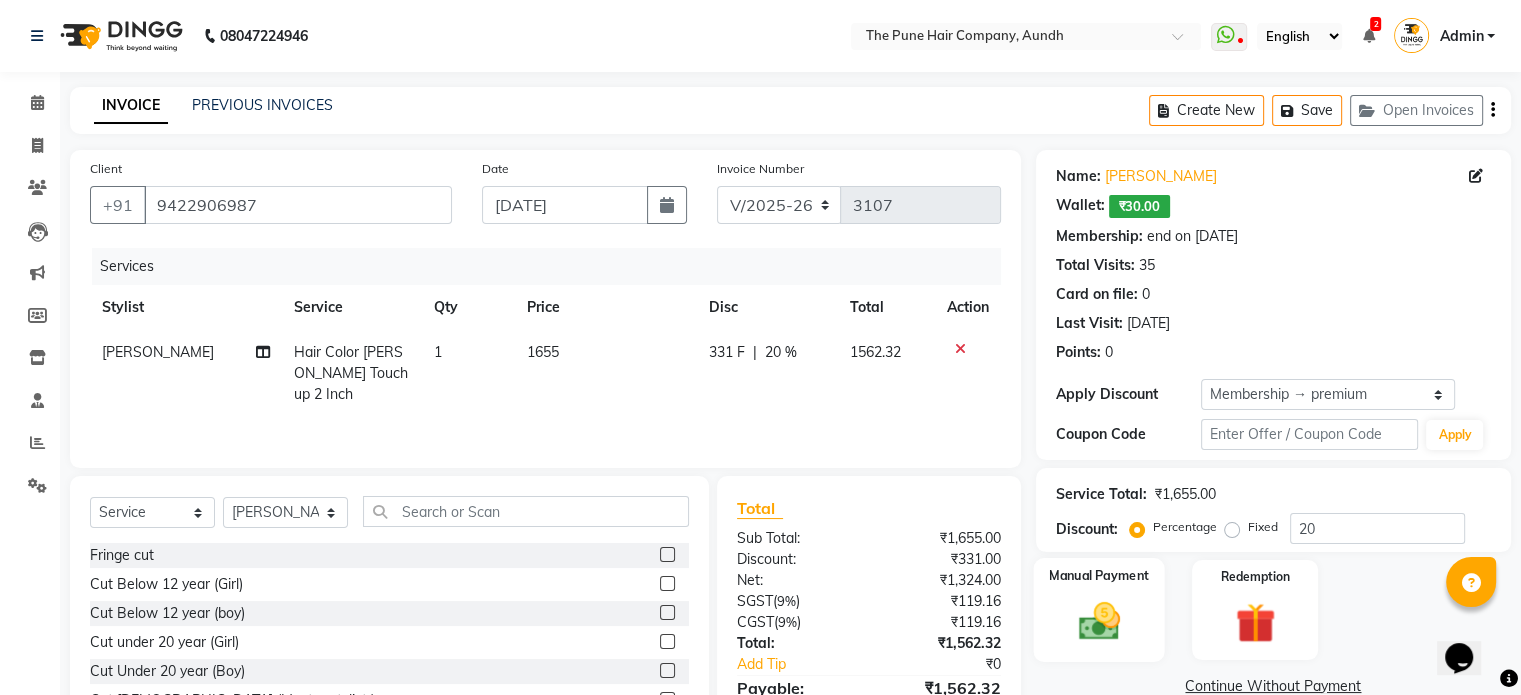 click 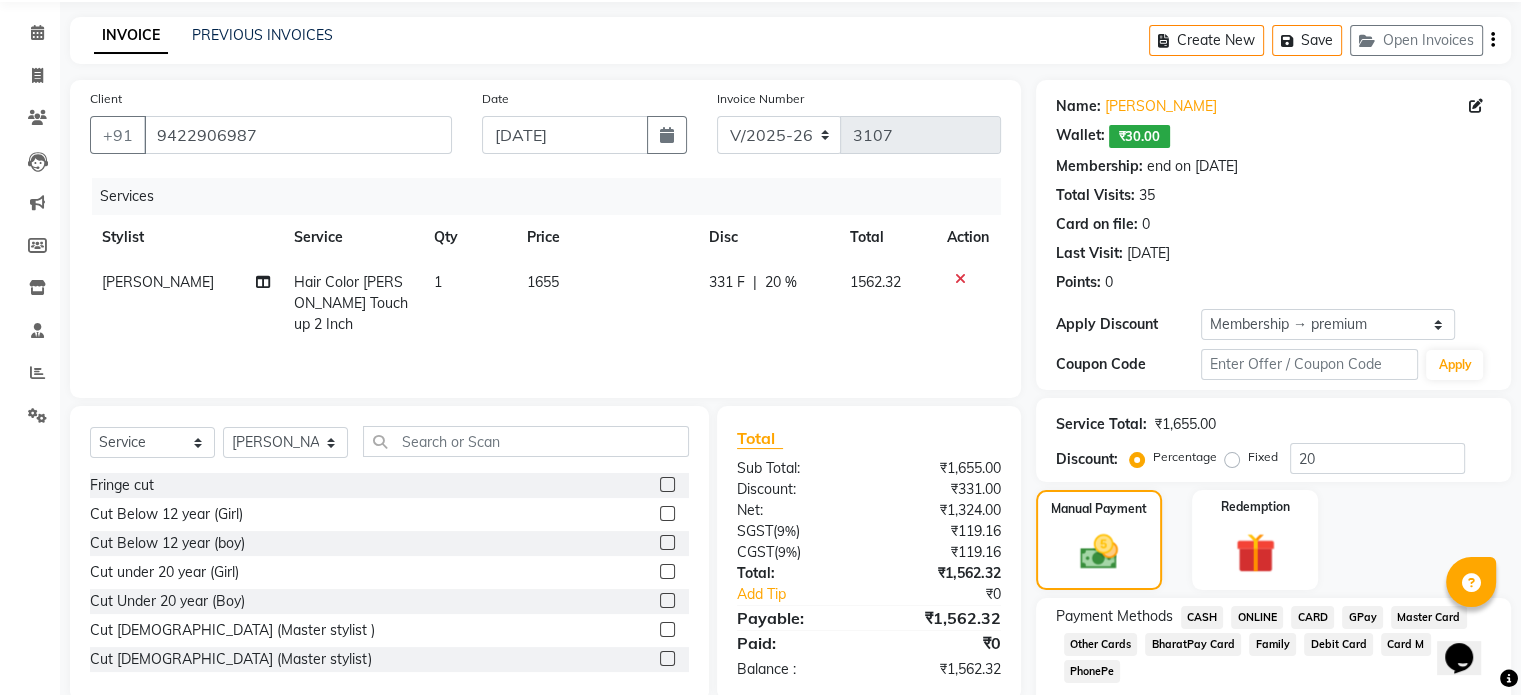 scroll, scrollTop: 163, scrollLeft: 0, axis: vertical 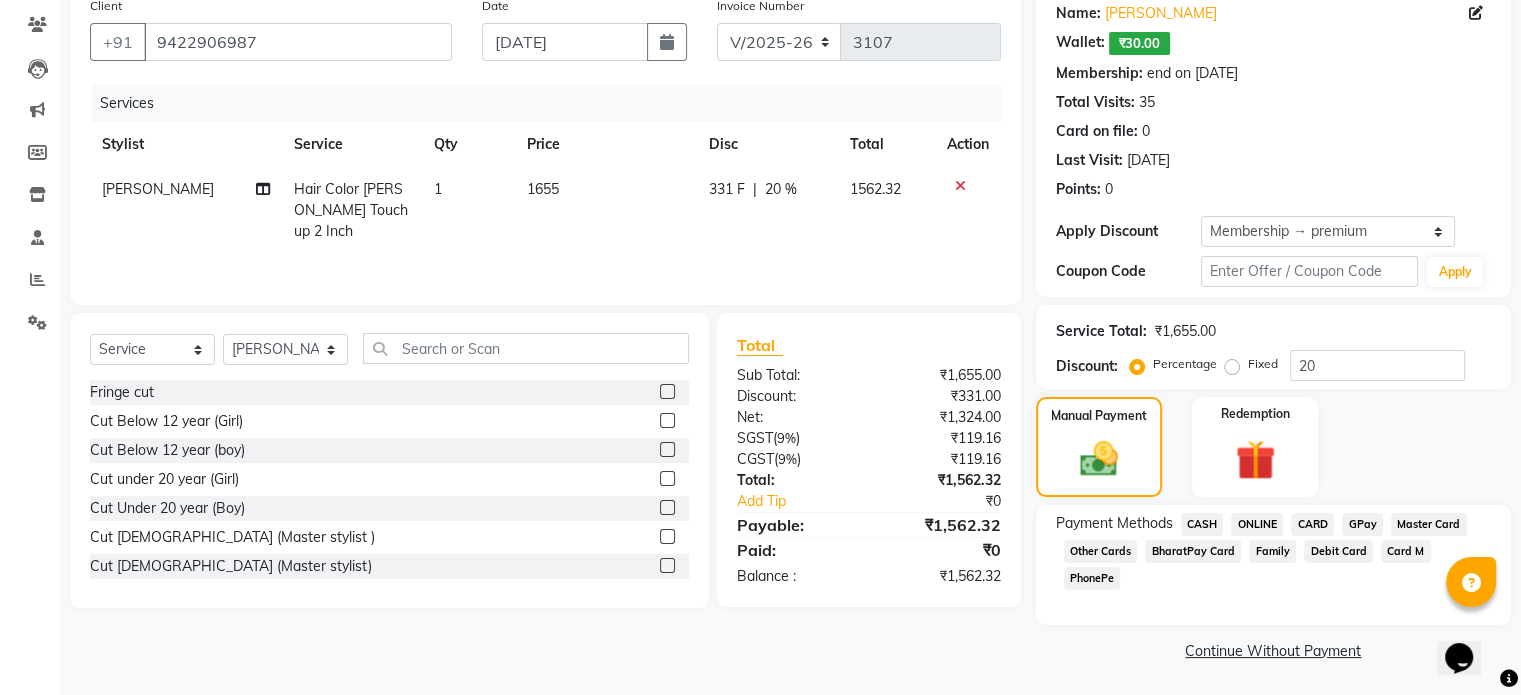 click on "CASH" 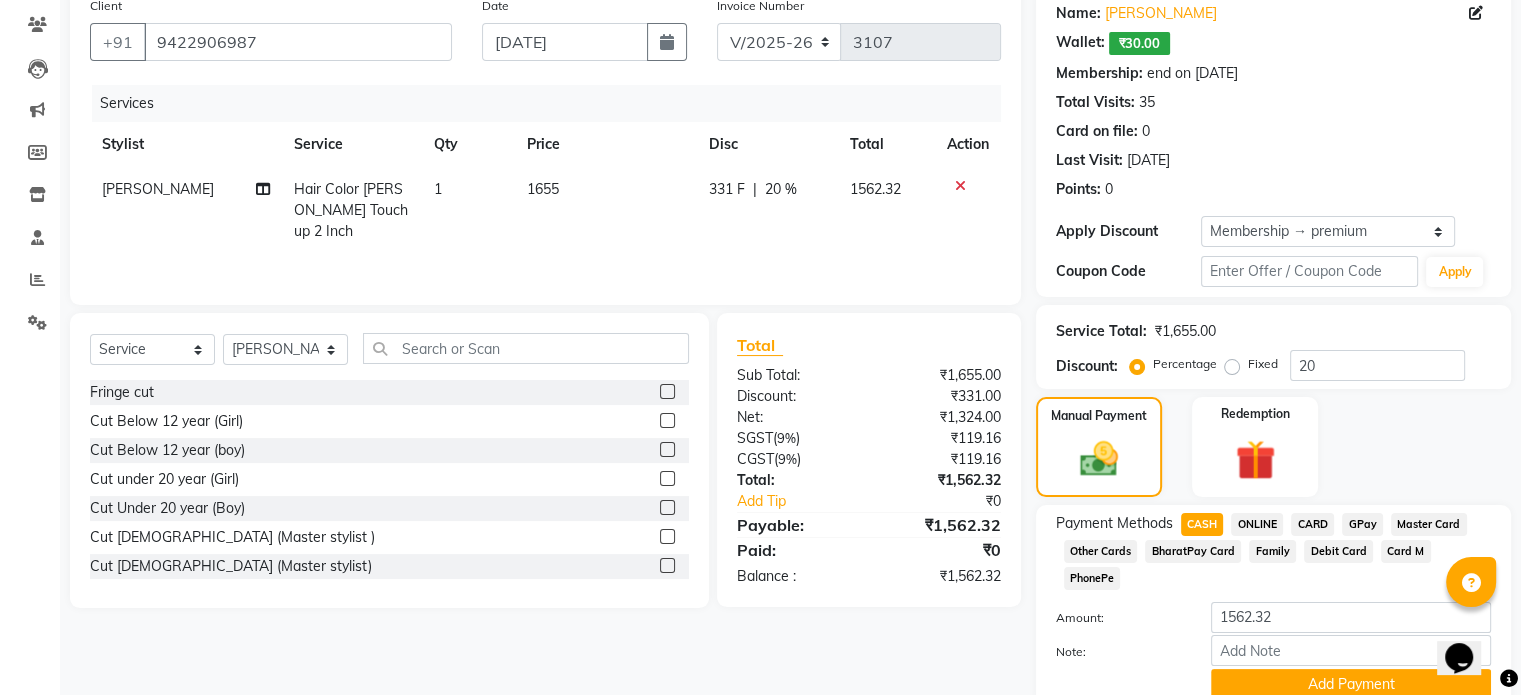 click on "CARD" 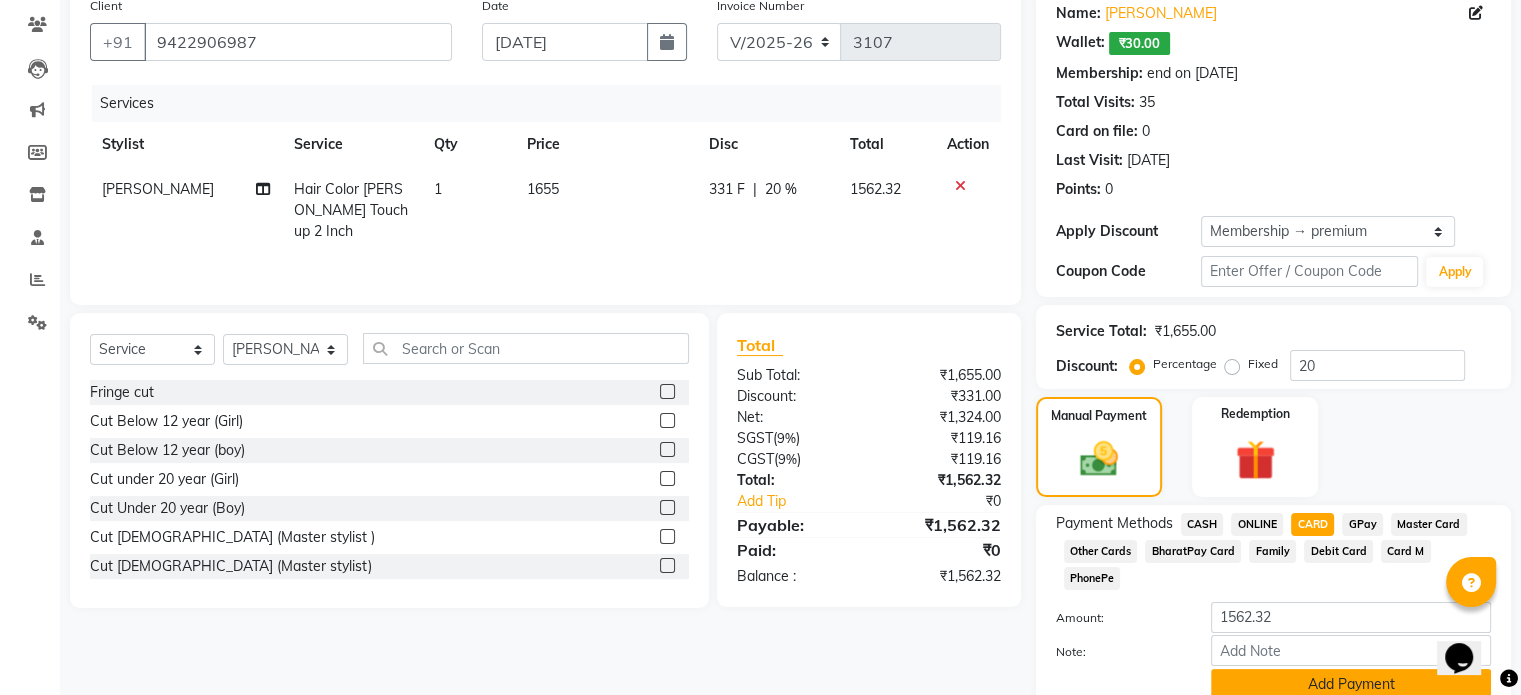click on "Add Payment" 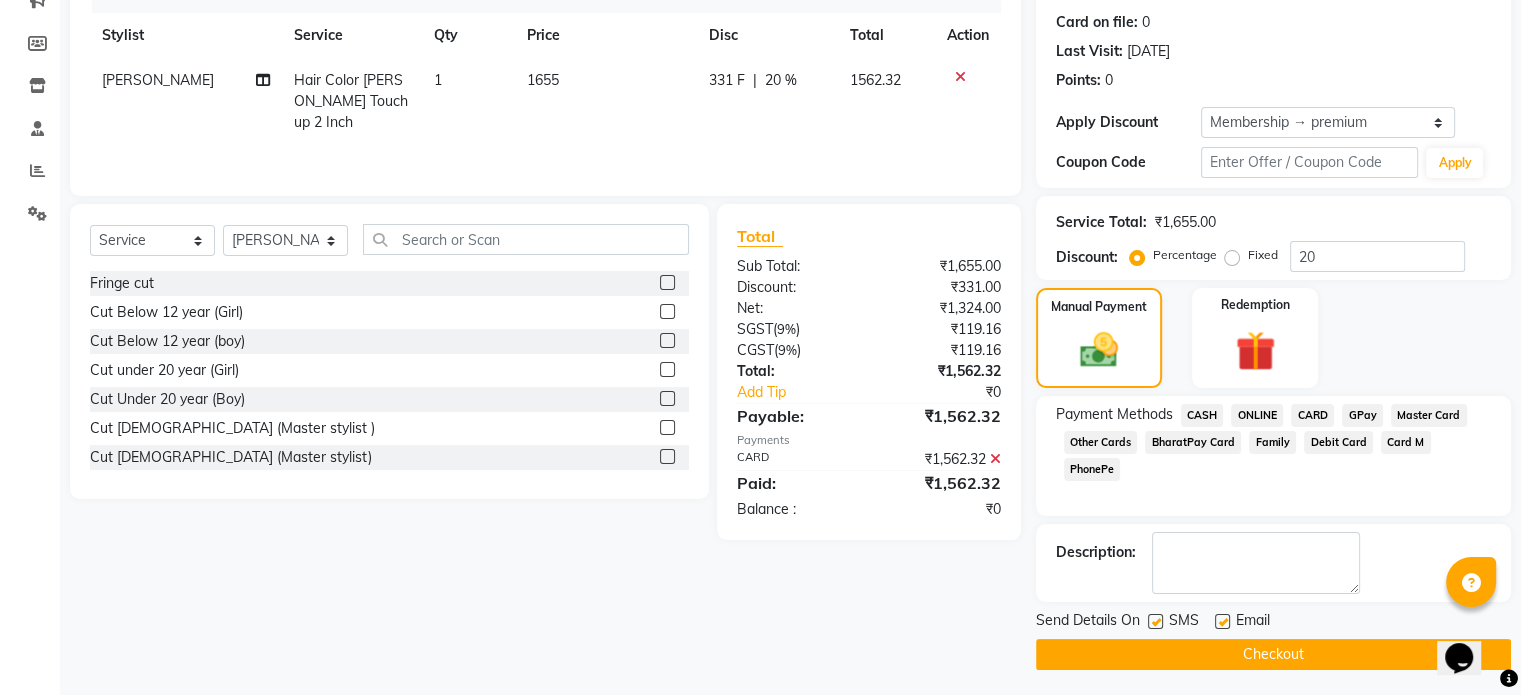 scroll, scrollTop: 275, scrollLeft: 0, axis: vertical 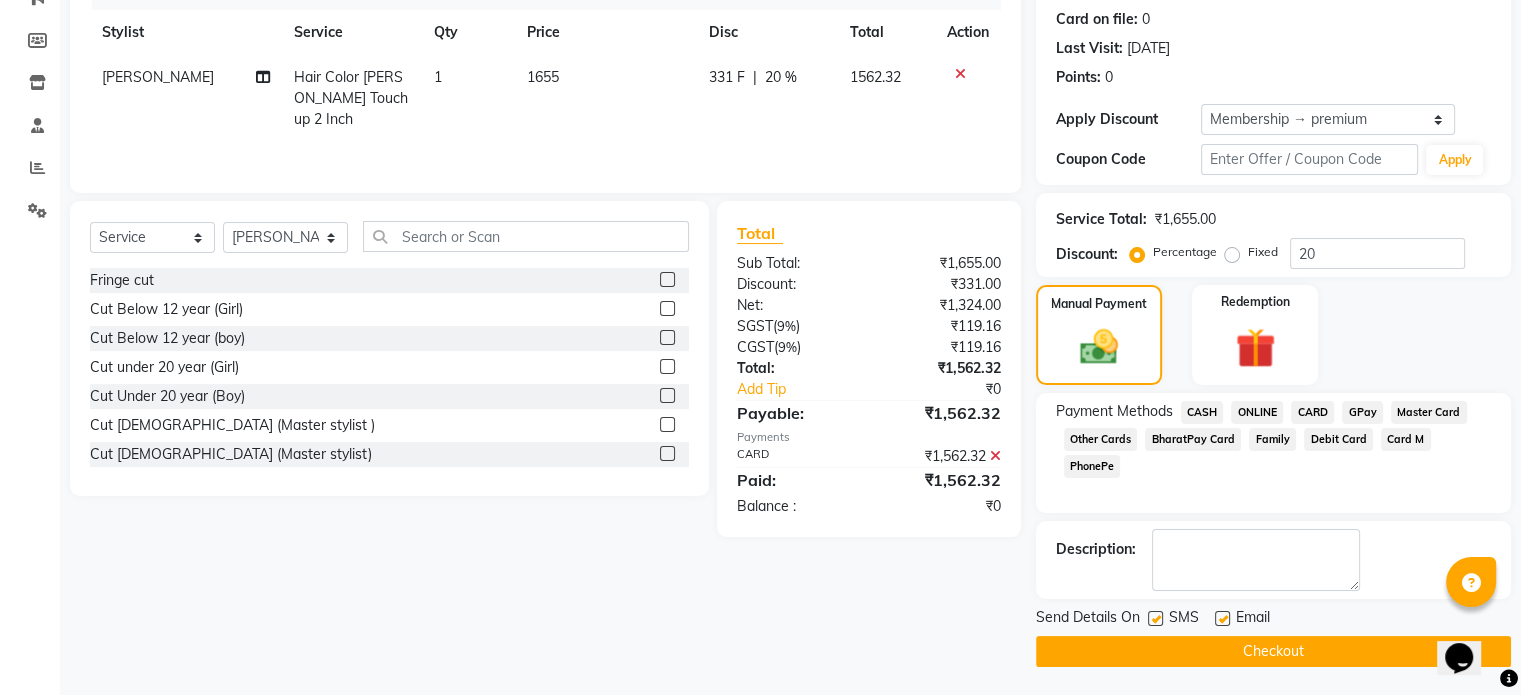 click on "Checkout" 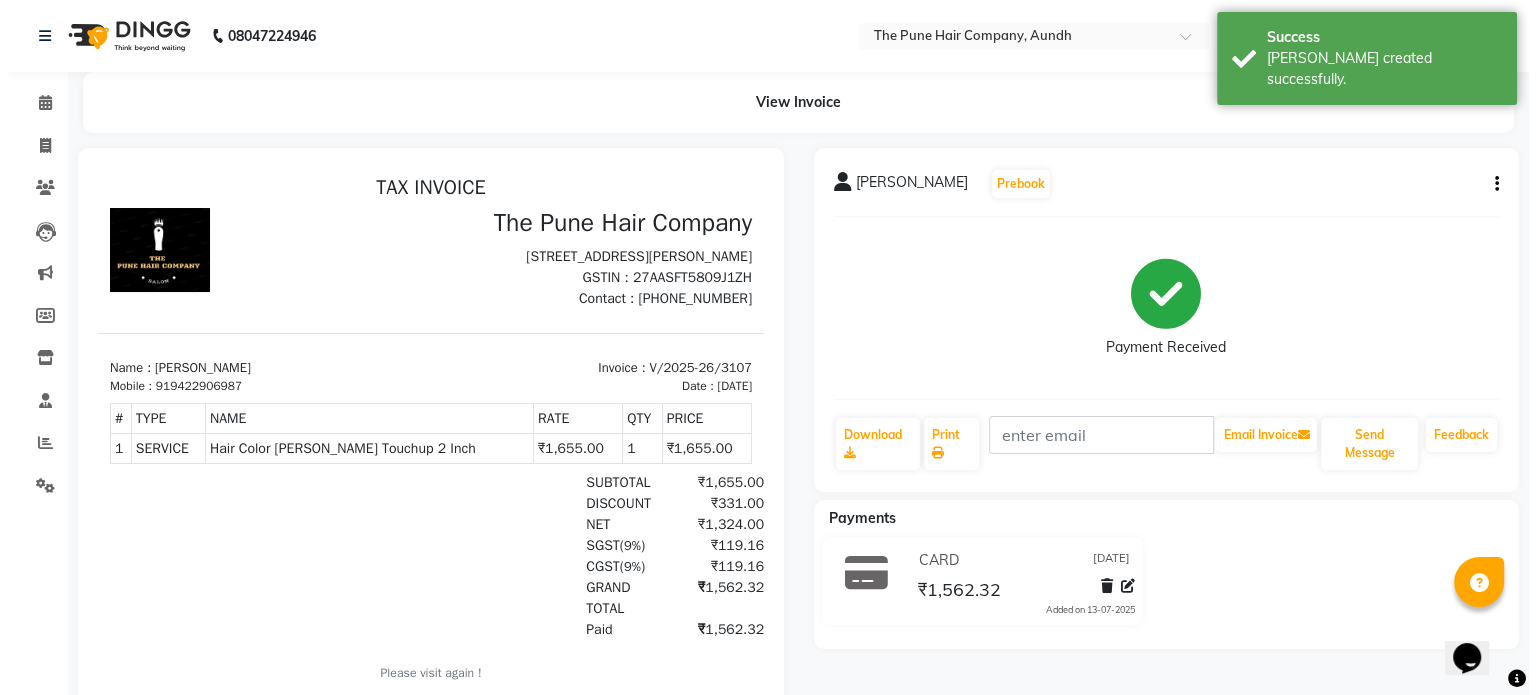 scroll, scrollTop: 0, scrollLeft: 0, axis: both 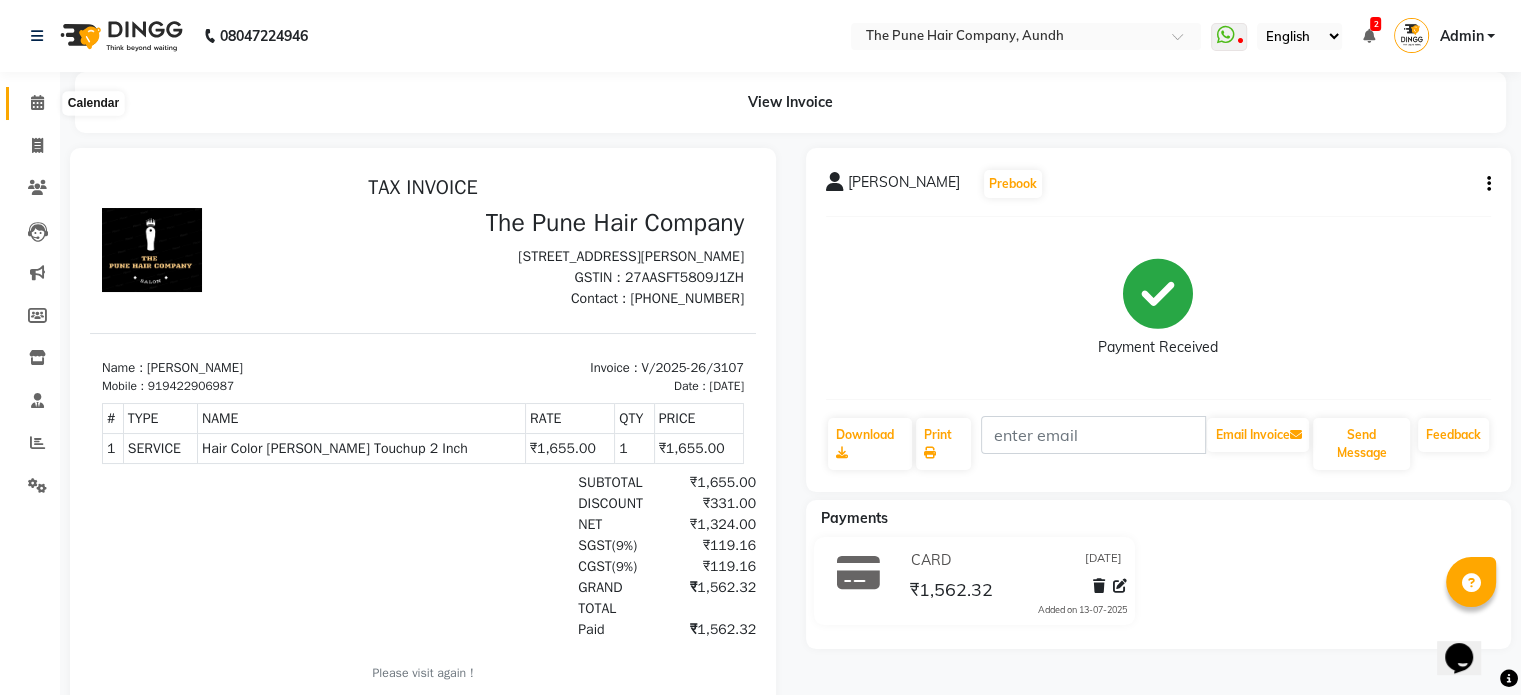click 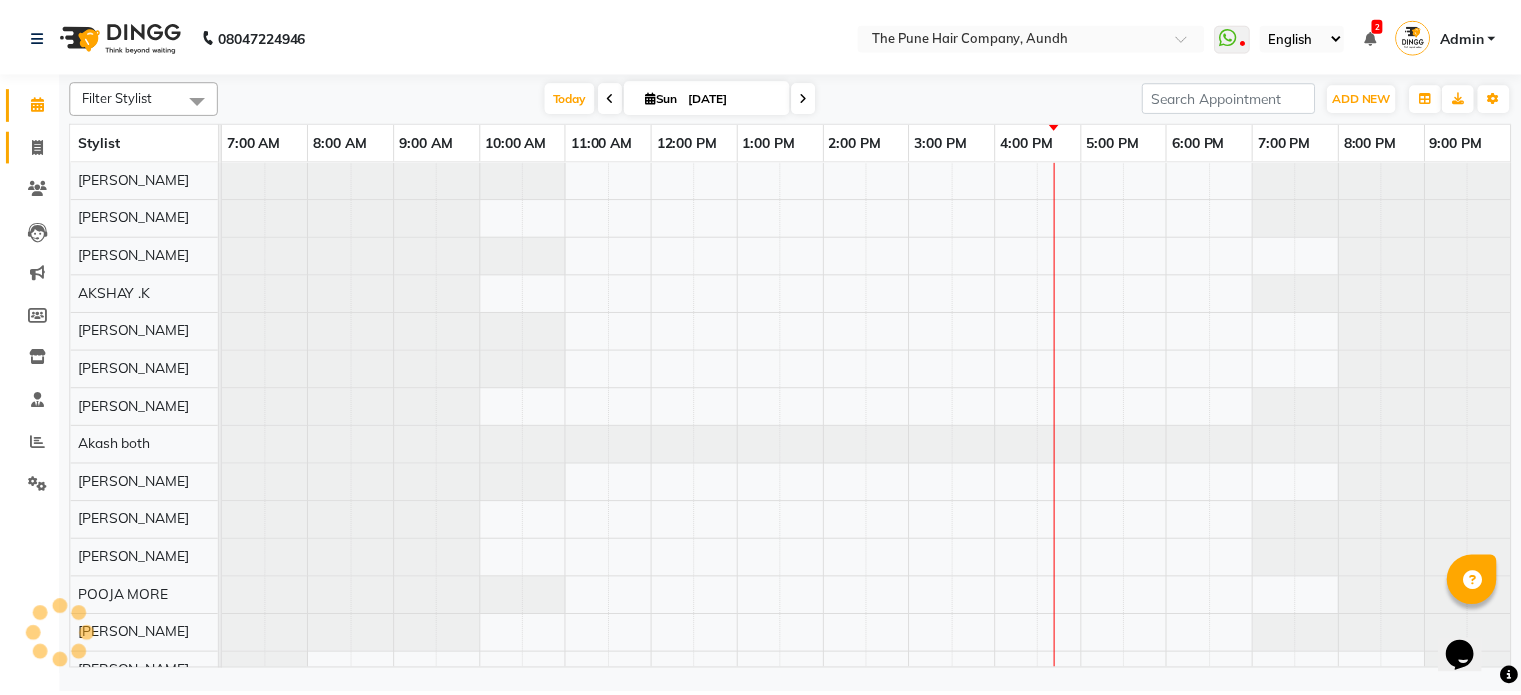 scroll, scrollTop: 0, scrollLeft: 0, axis: both 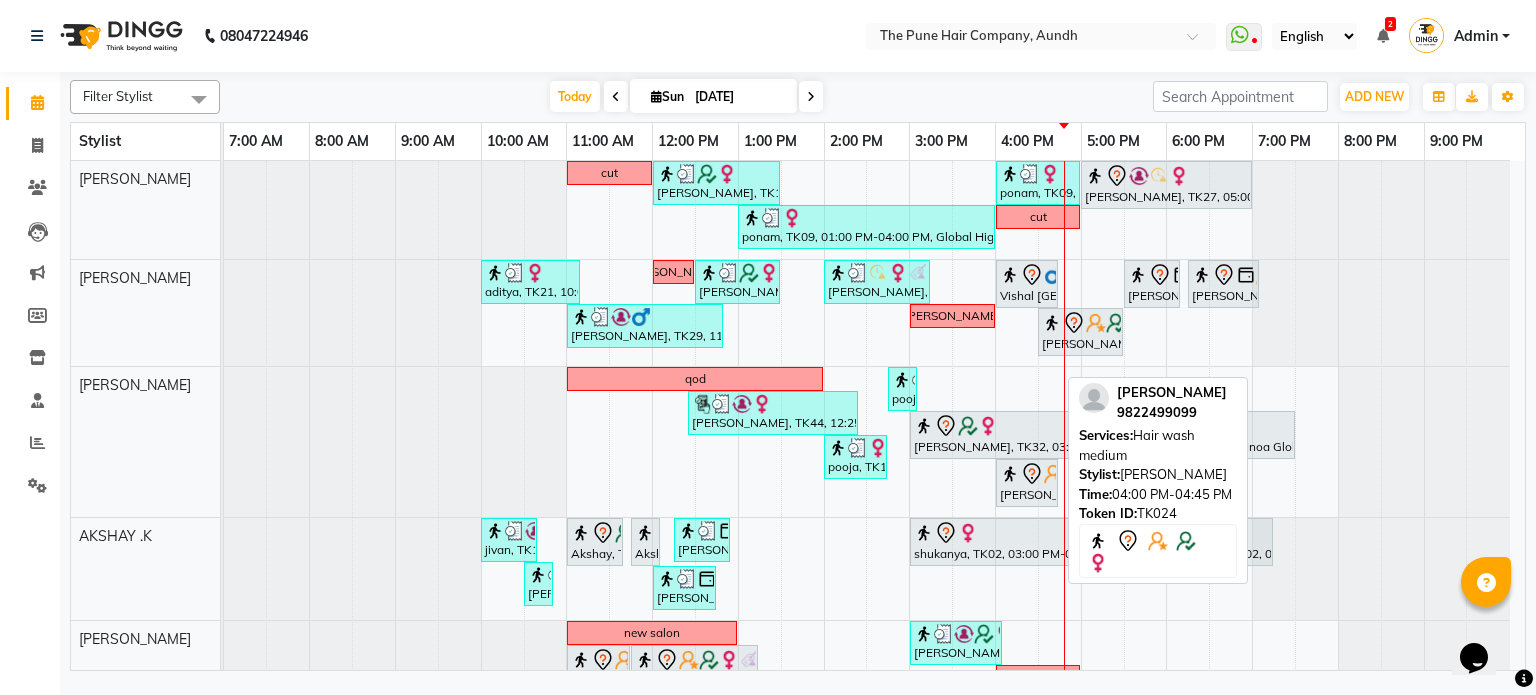 click on "[PERSON_NAME], TK24, 04:00 PM-04:45 PM,  Hair wash medium" at bounding box center (1027, 483) 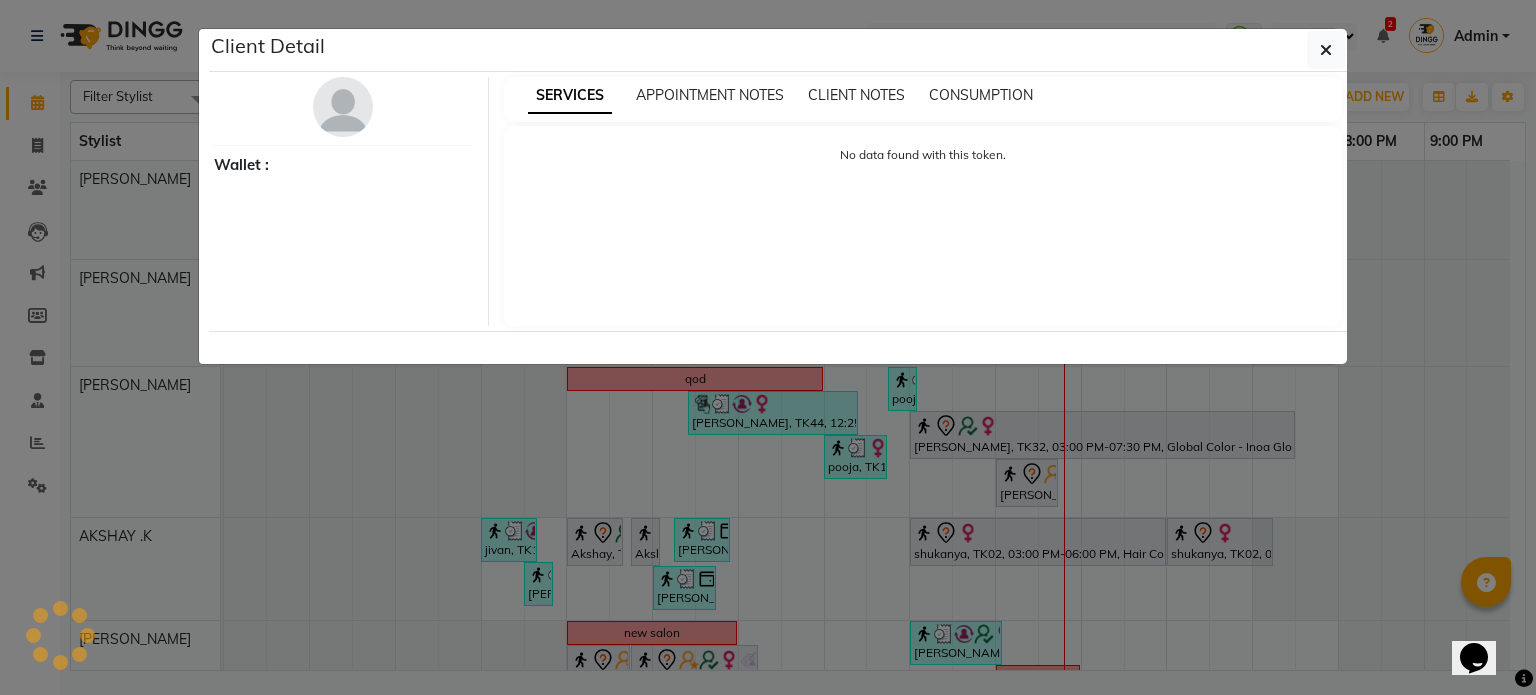 select on "7" 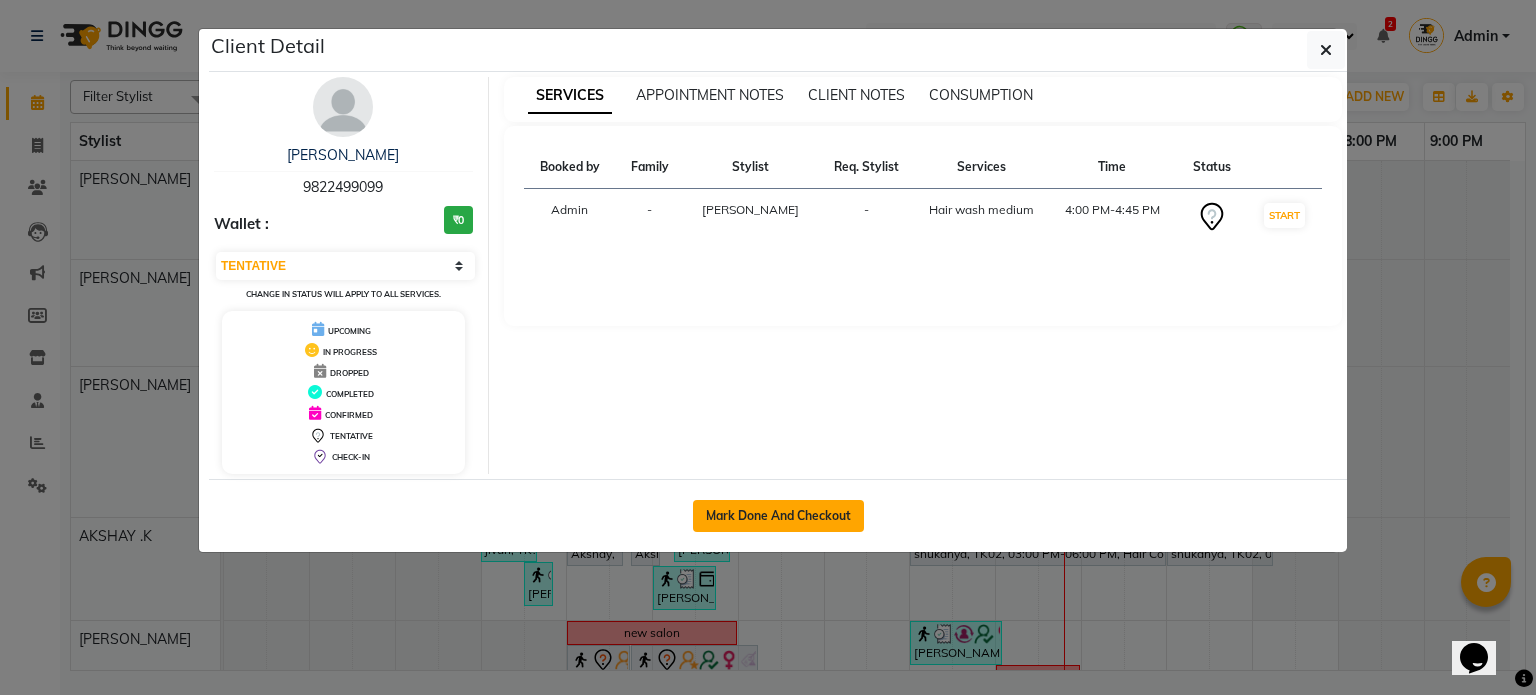 click on "Mark Done And Checkout" 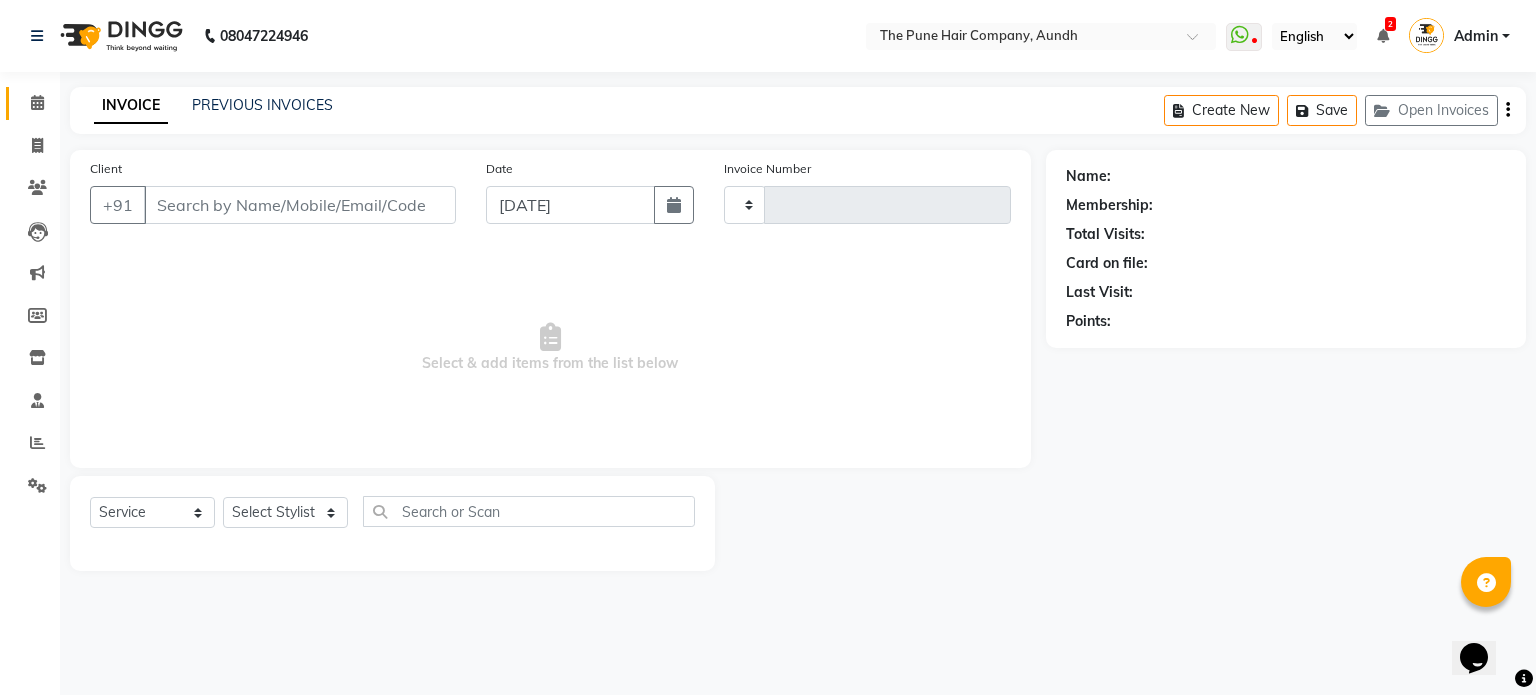 select on "3" 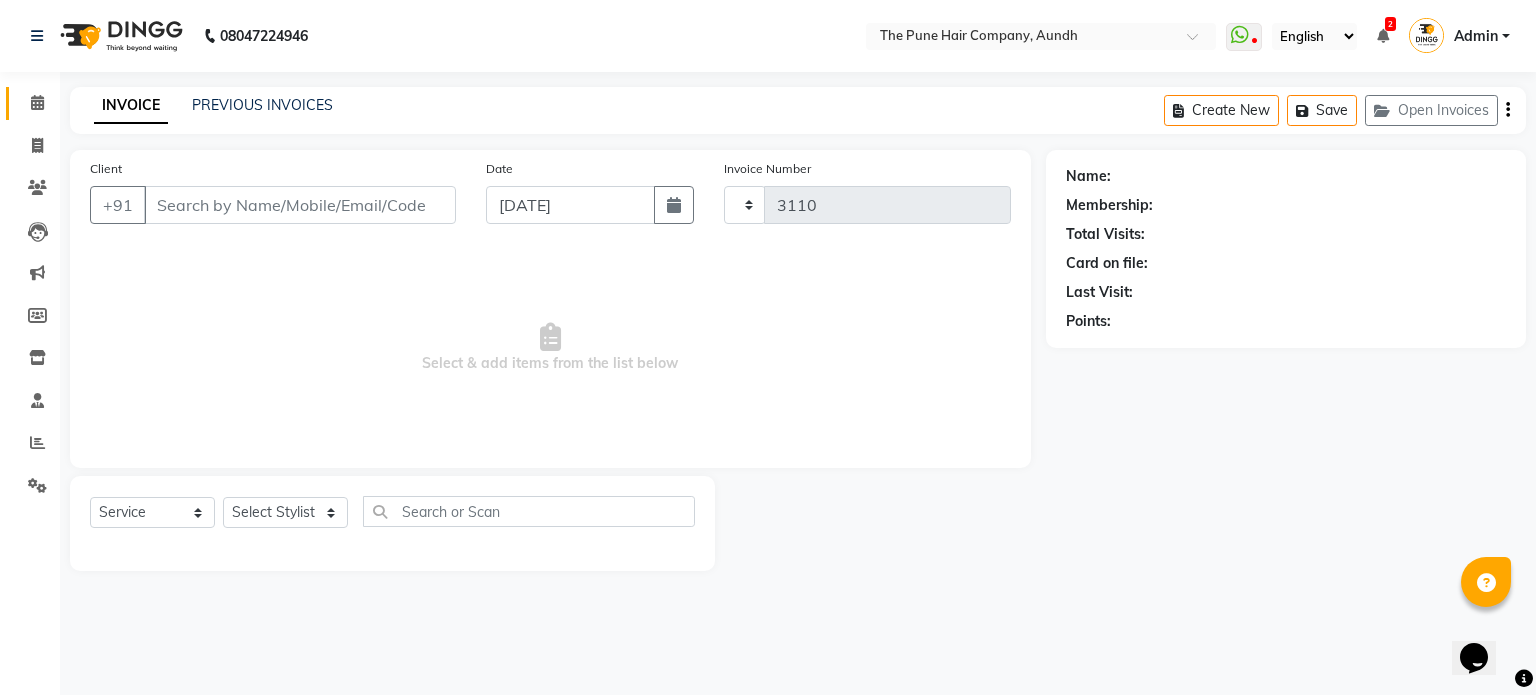 select on "106" 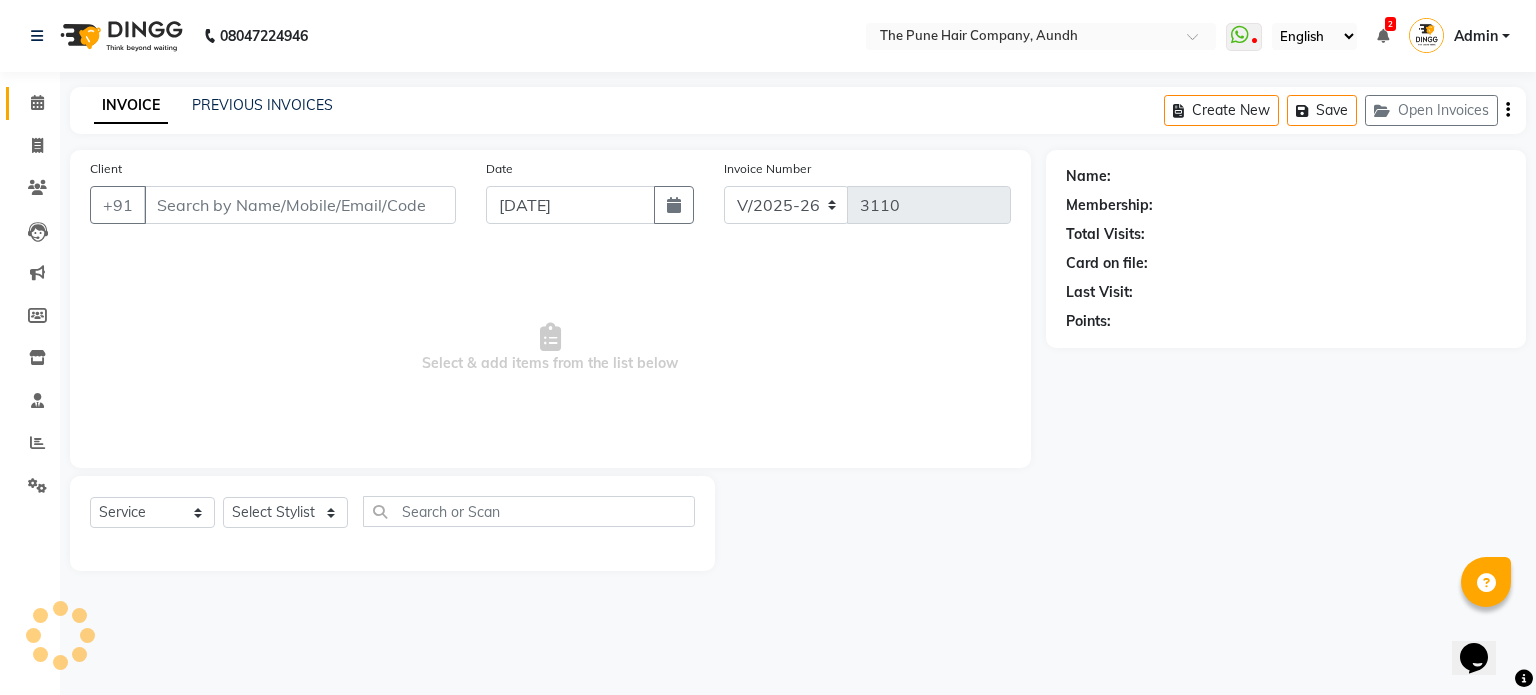 type on "9822499099" 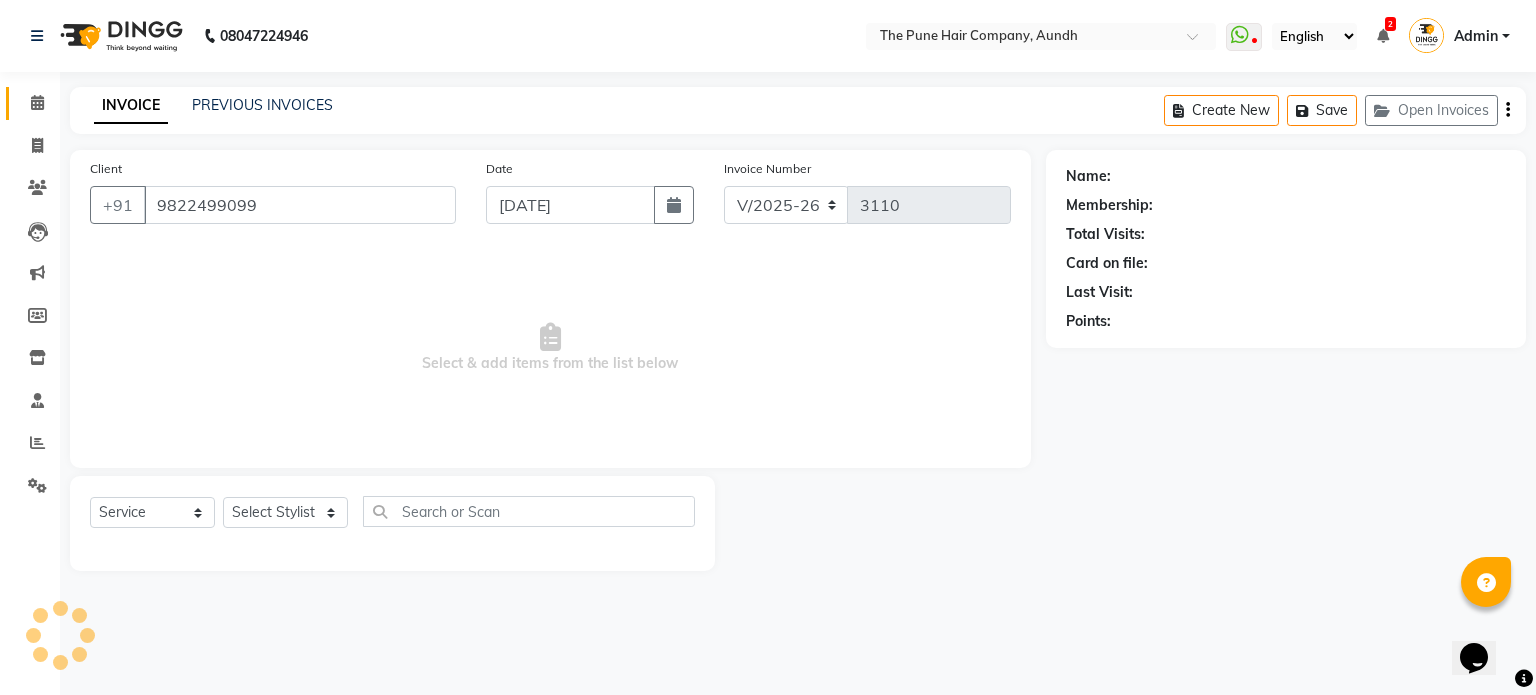 select on "3340" 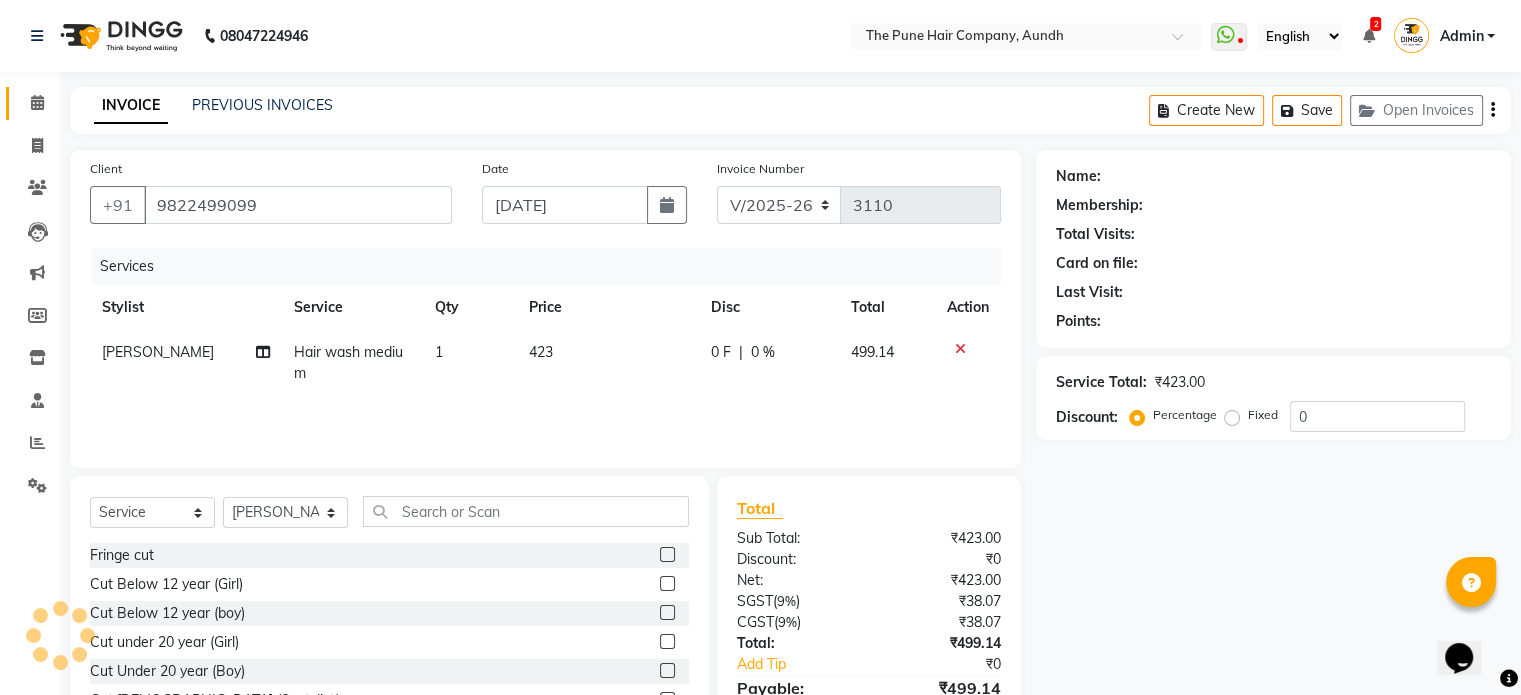 type on "20" 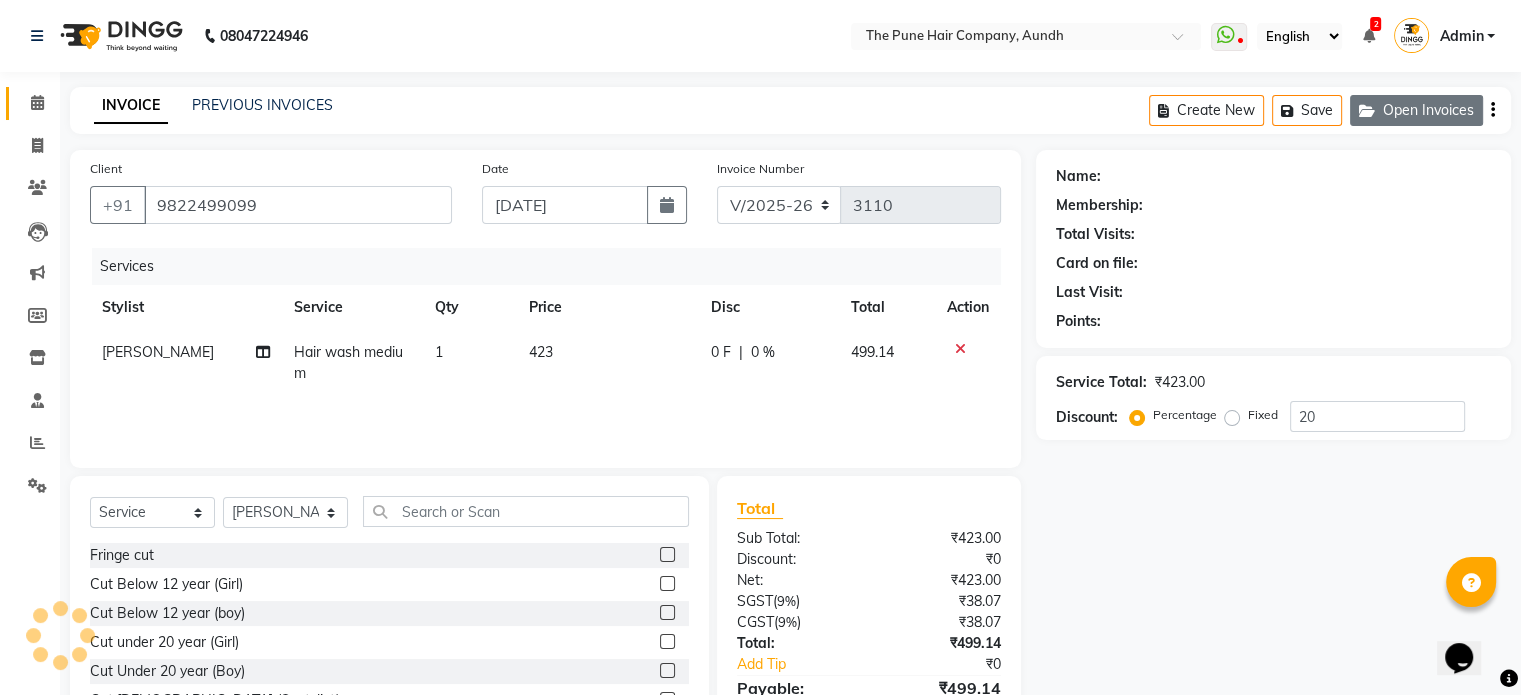 select on "1: Object" 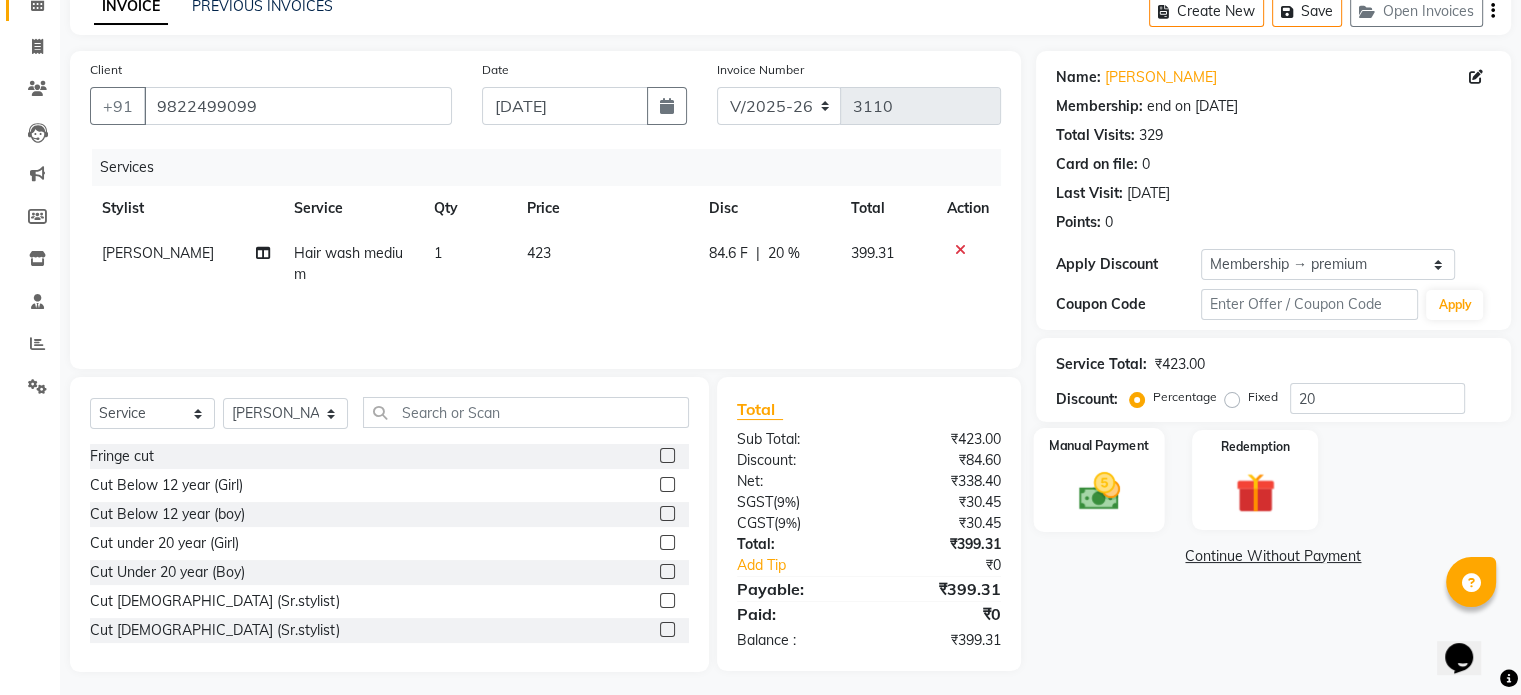 scroll, scrollTop: 100, scrollLeft: 0, axis: vertical 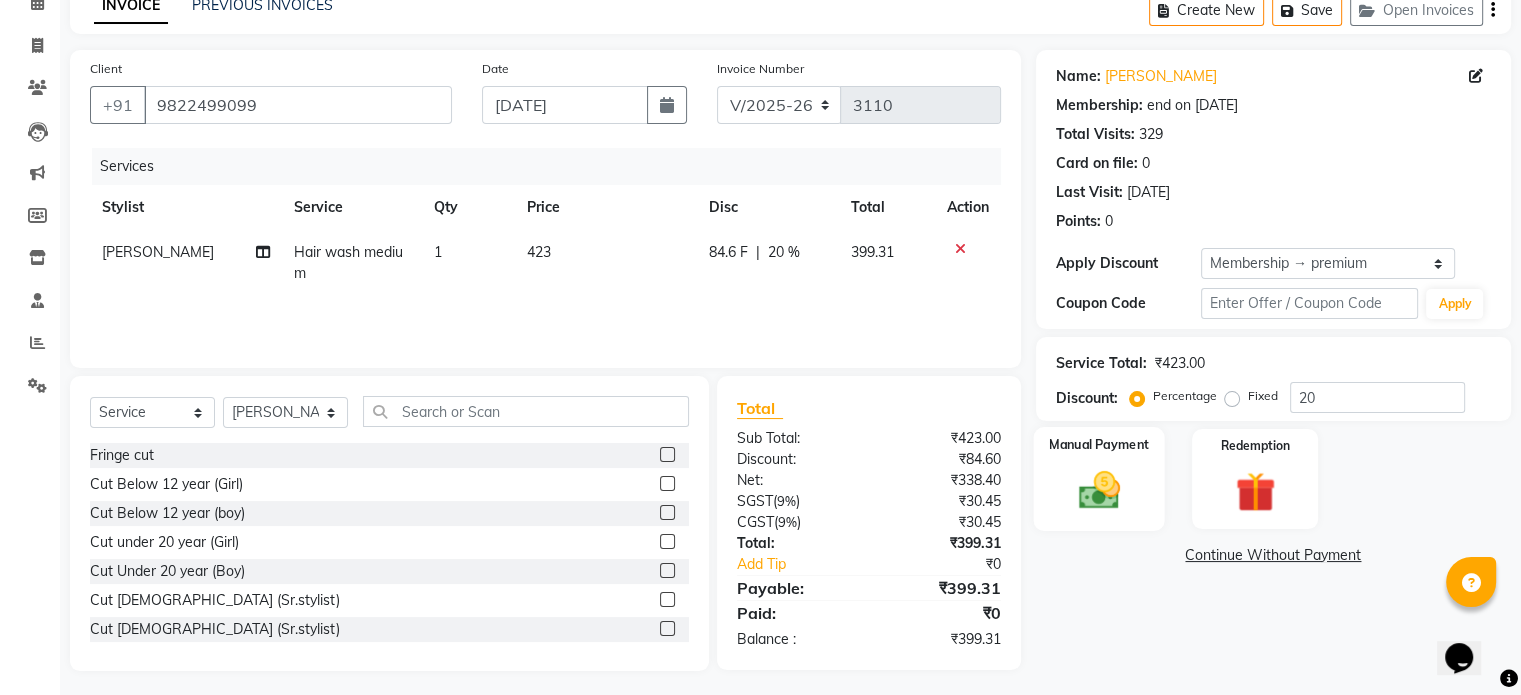 click 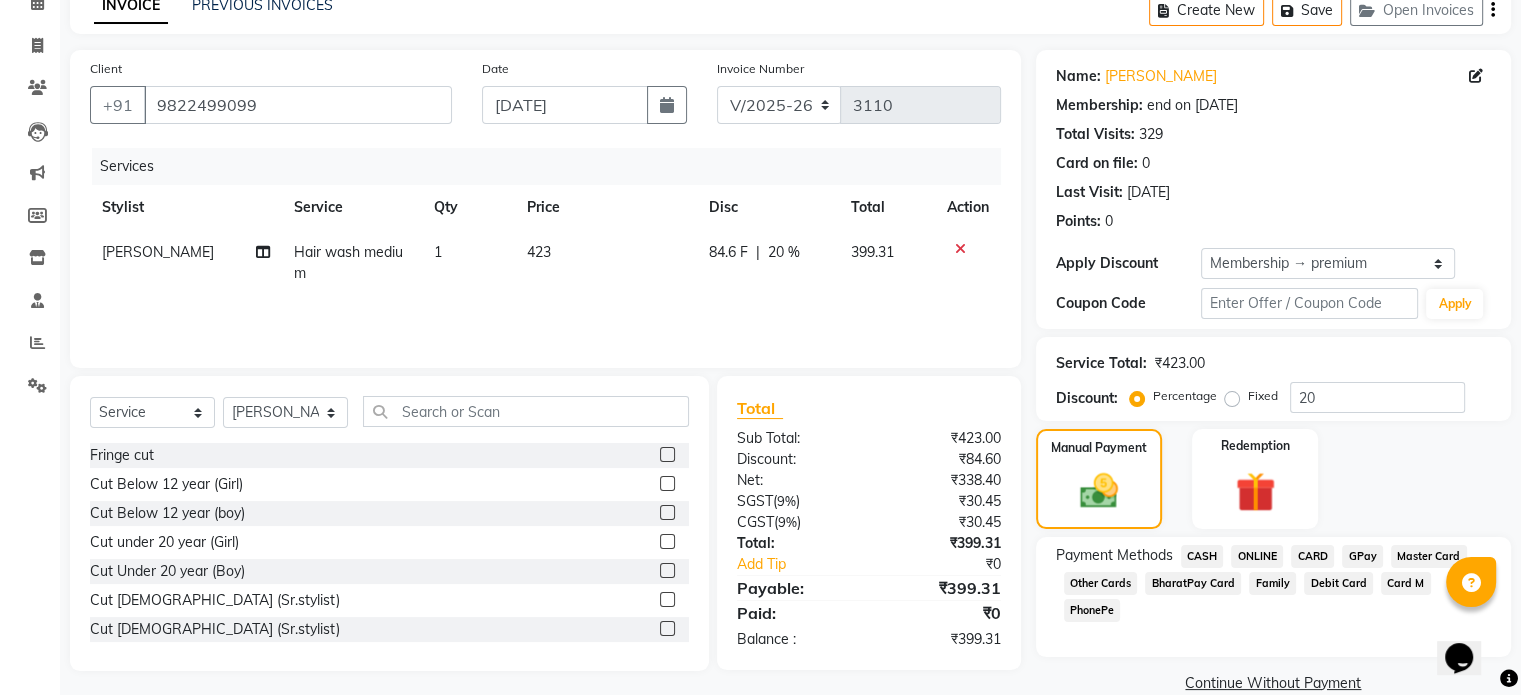 click on "ONLINE" 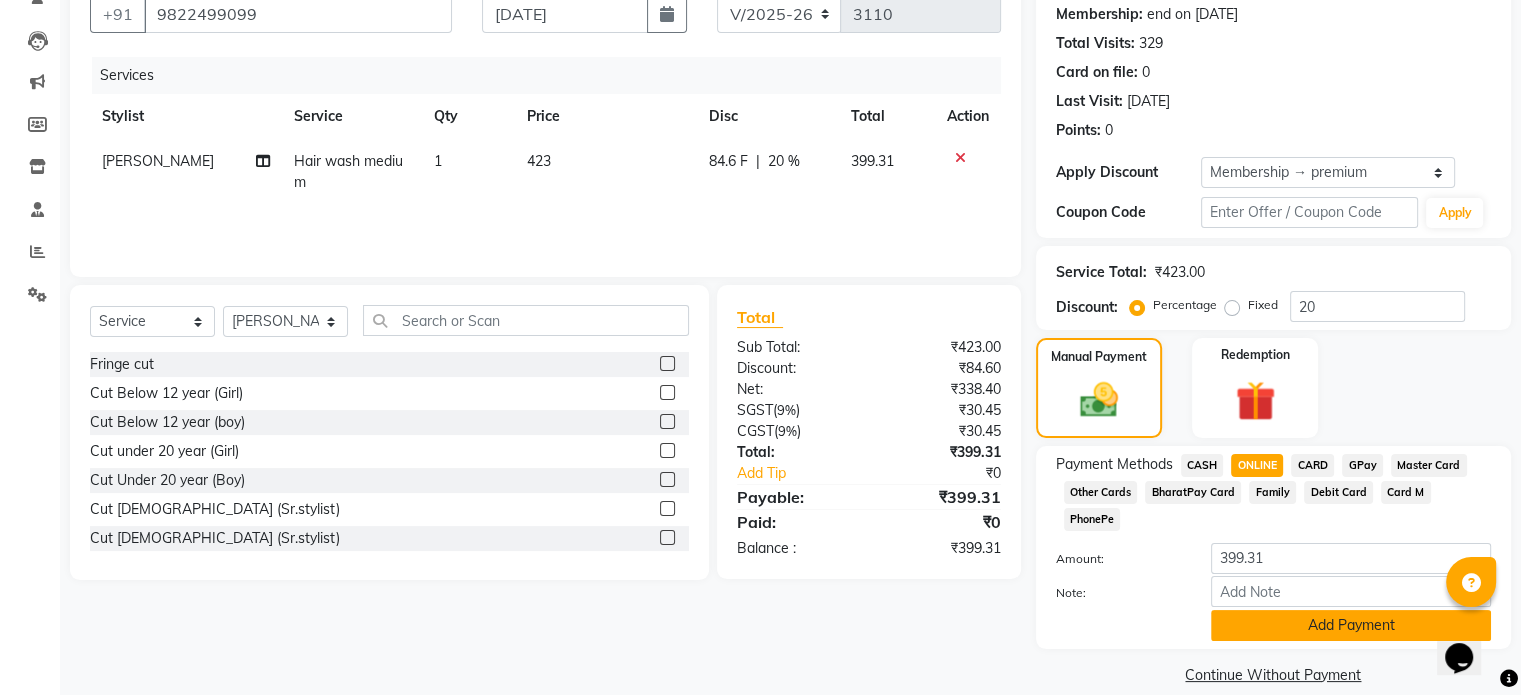 click on "Add Payment" 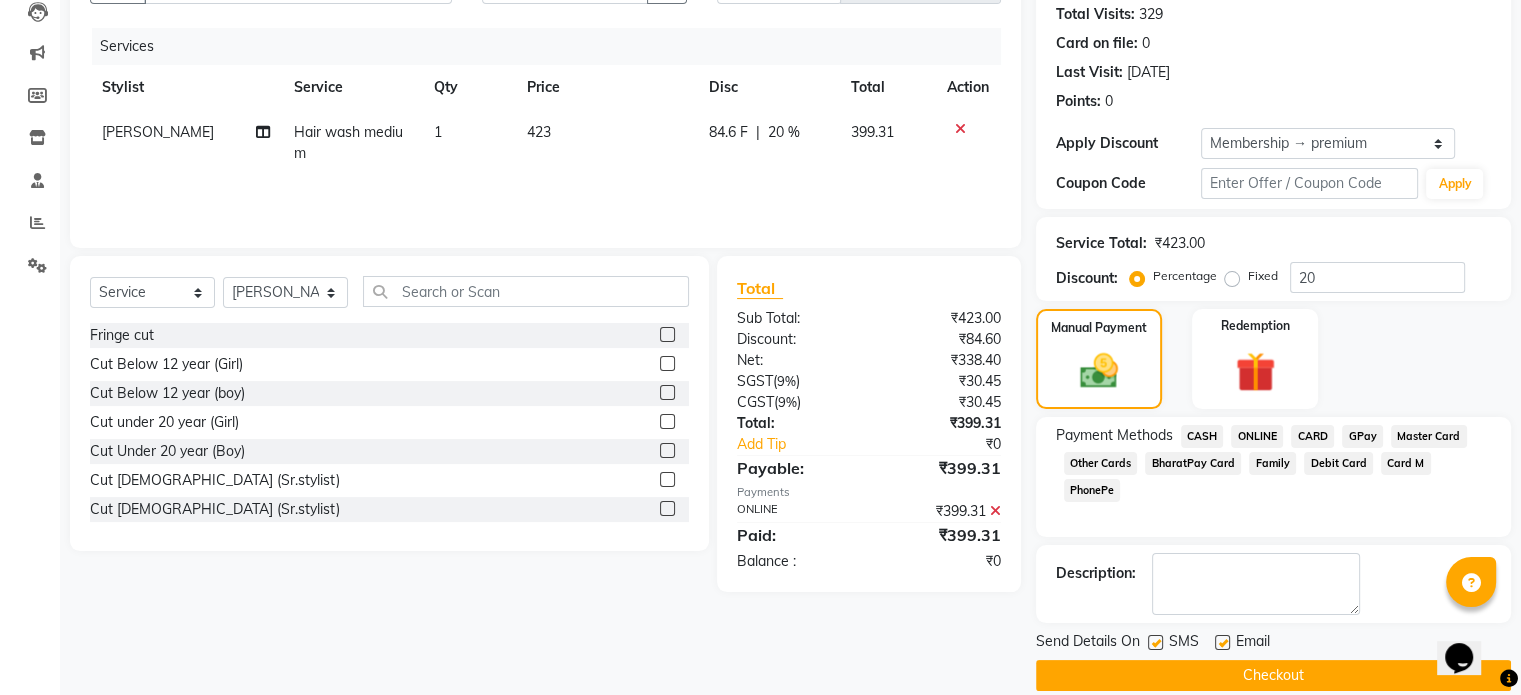 scroll, scrollTop: 244, scrollLeft: 0, axis: vertical 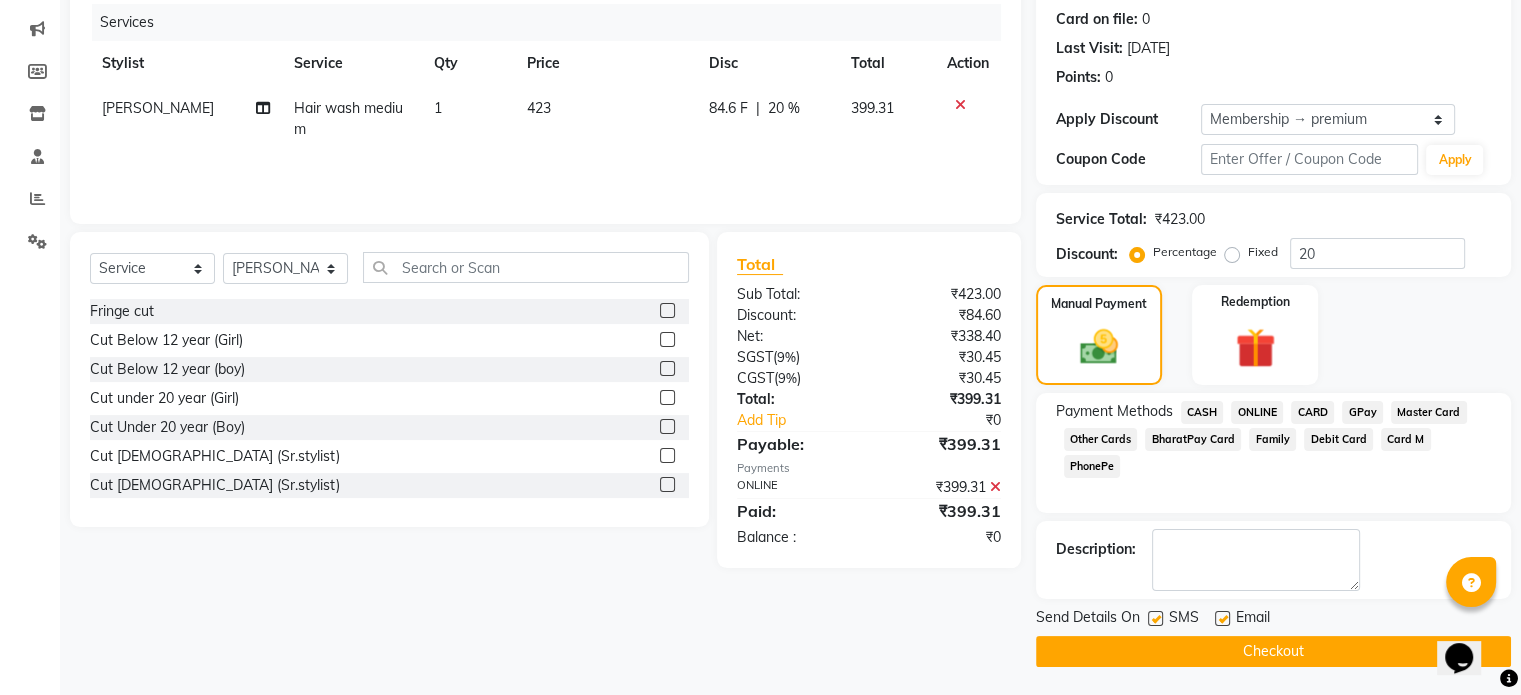 click on "Checkout" 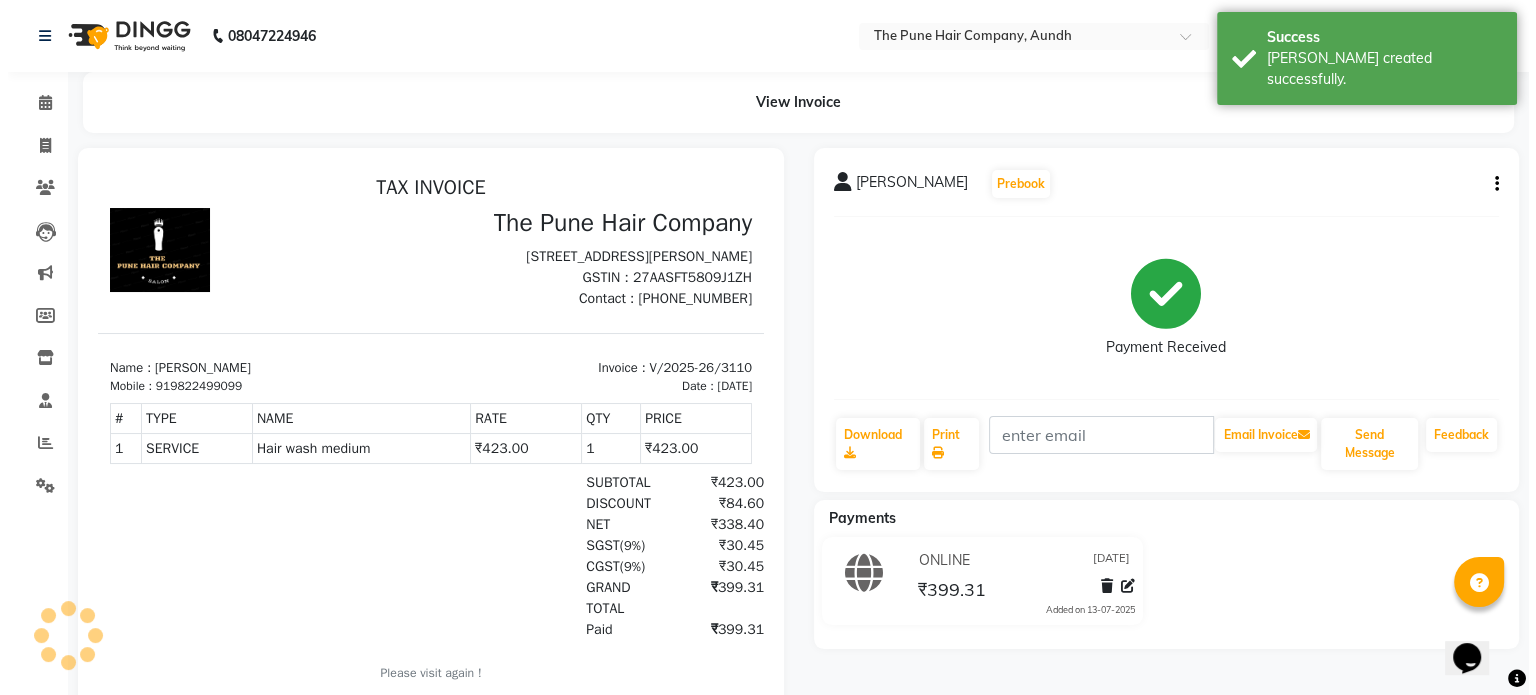 scroll, scrollTop: 0, scrollLeft: 0, axis: both 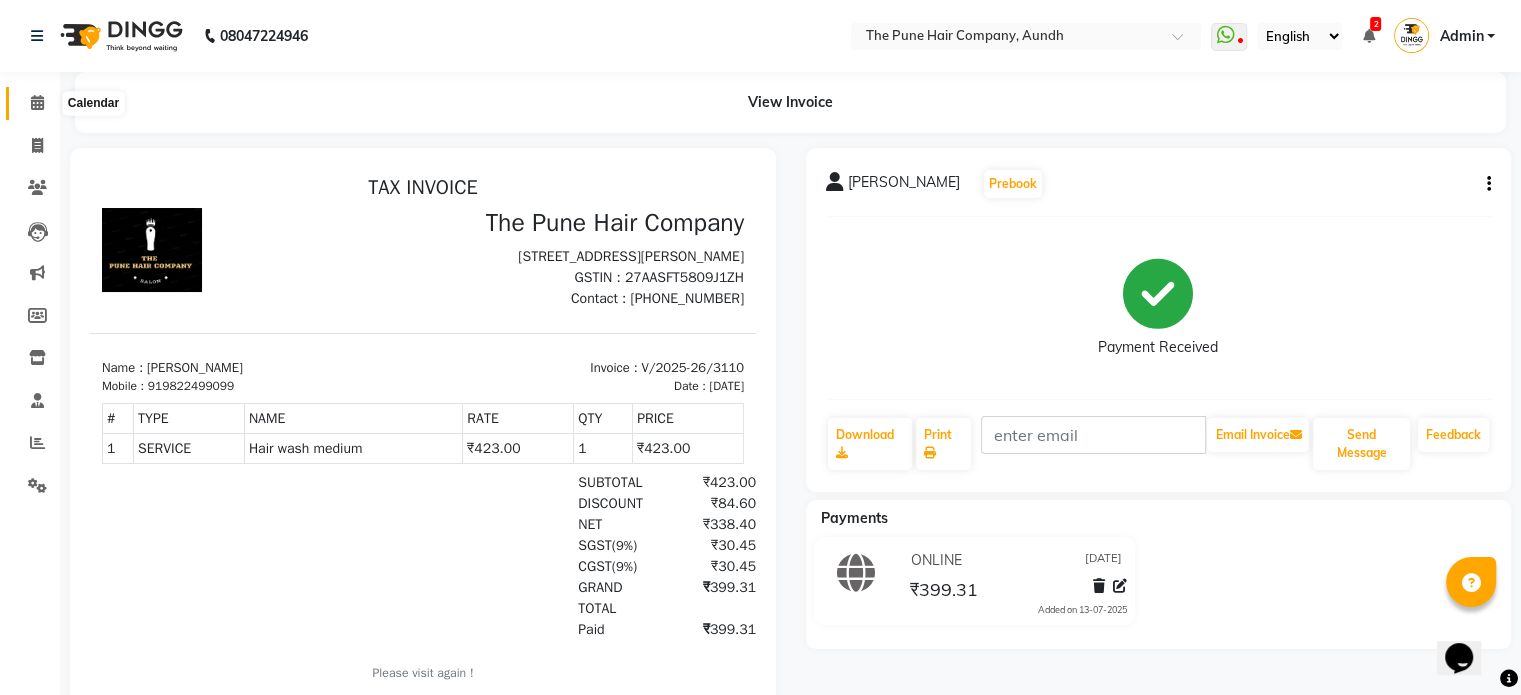 click 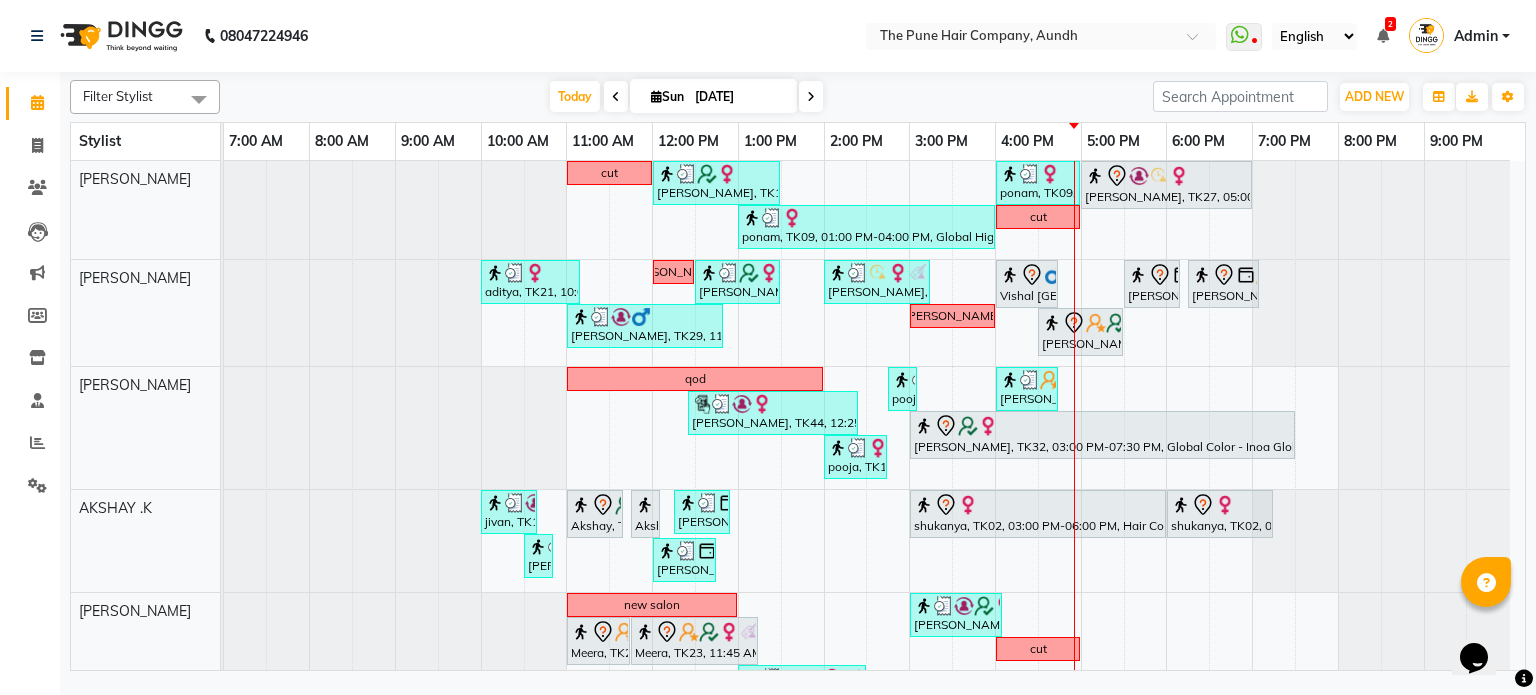 scroll, scrollTop: 67, scrollLeft: 0, axis: vertical 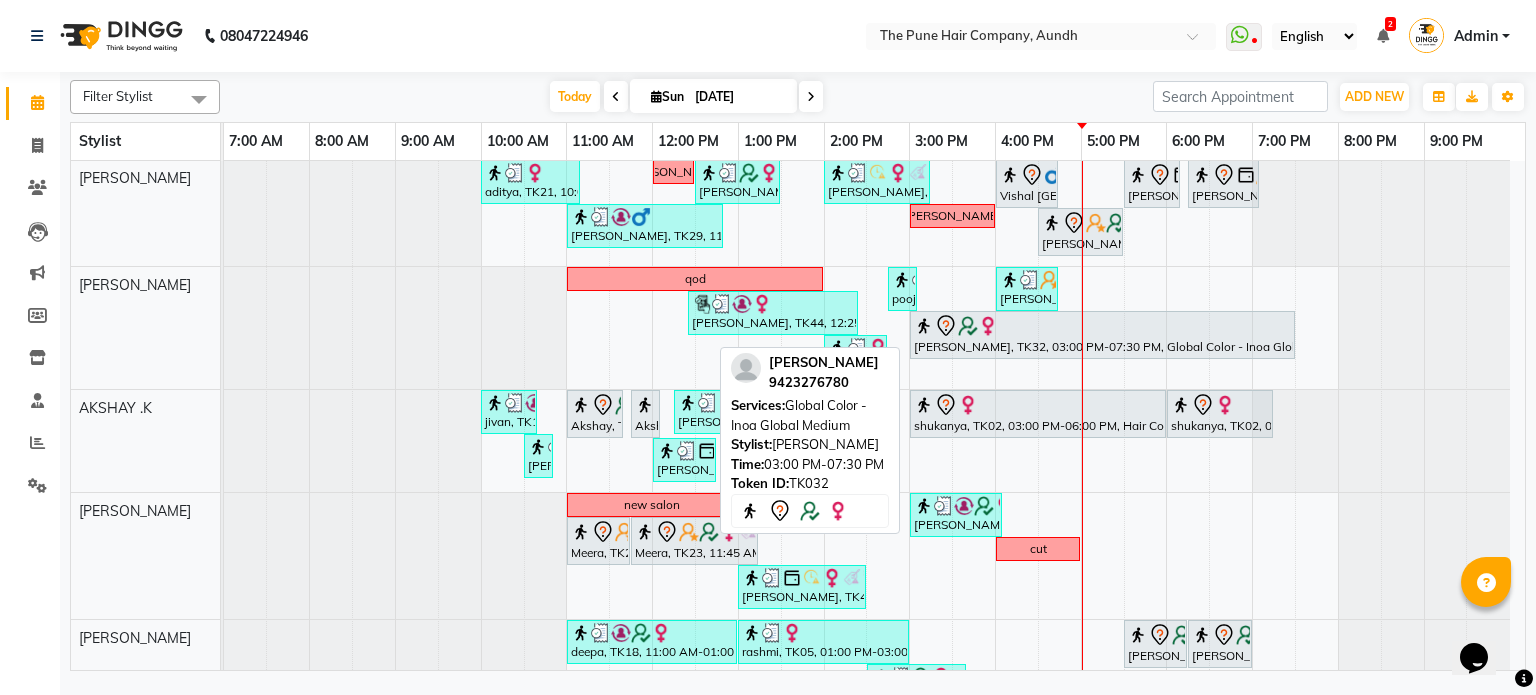 click on "[PERSON_NAME], TK32, 03:00 PM-07:30 PM, Global Color - Inoa Global Medium" at bounding box center [1102, 335] 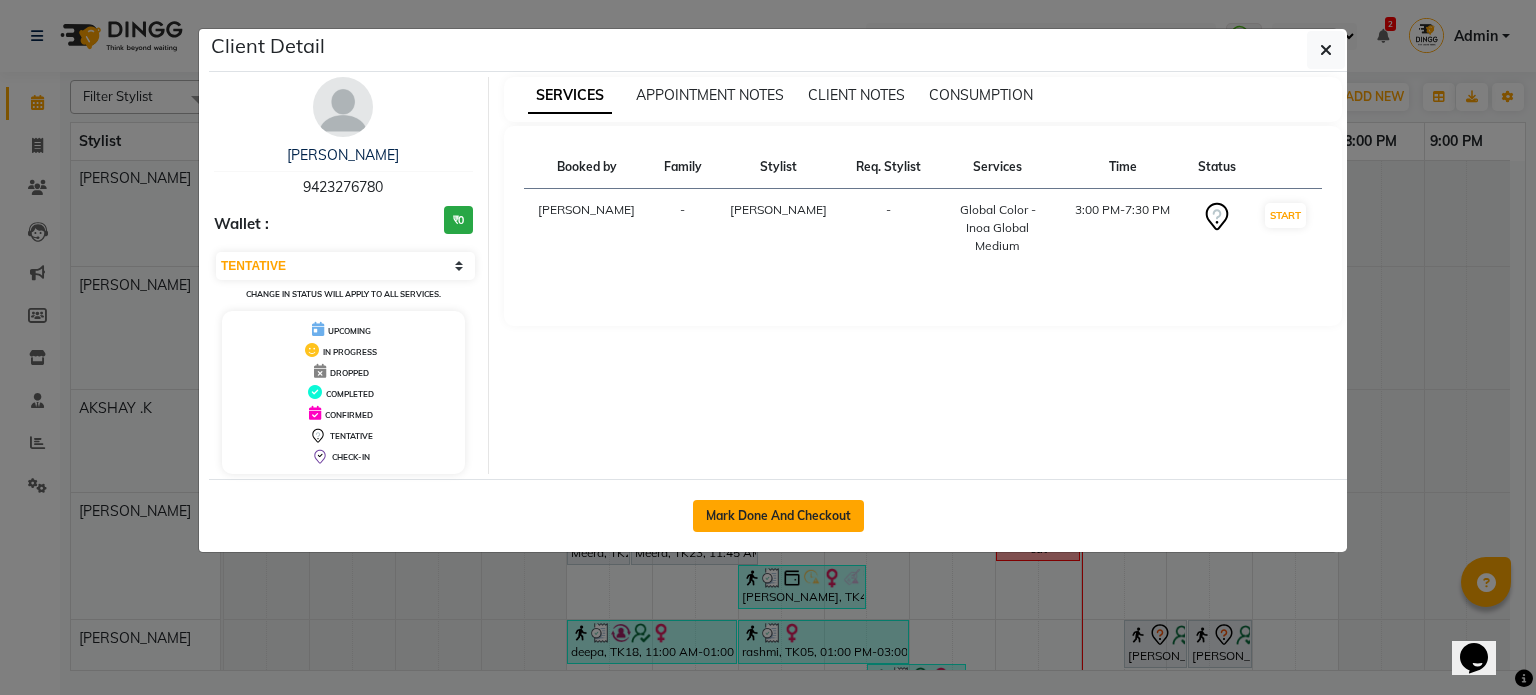 click on "Mark Done And Checkout" 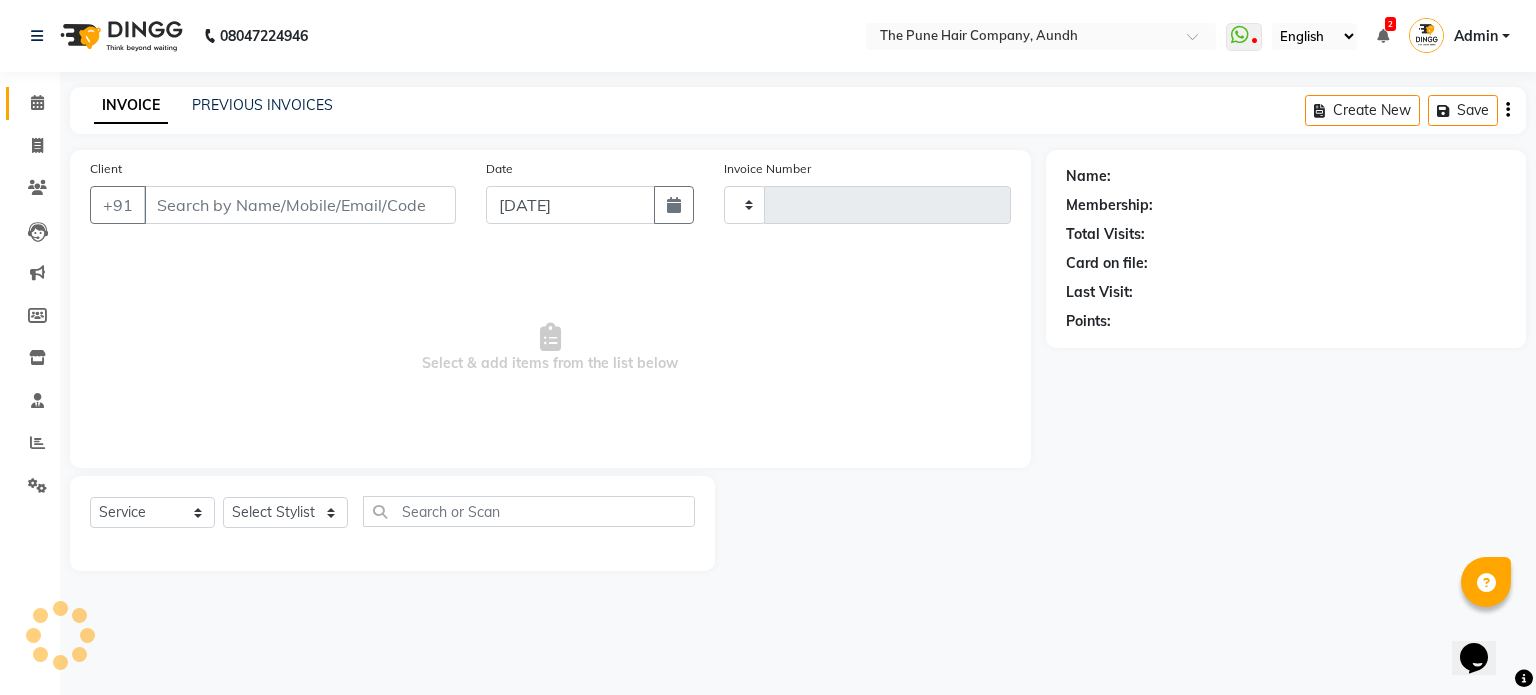 type on "3112" 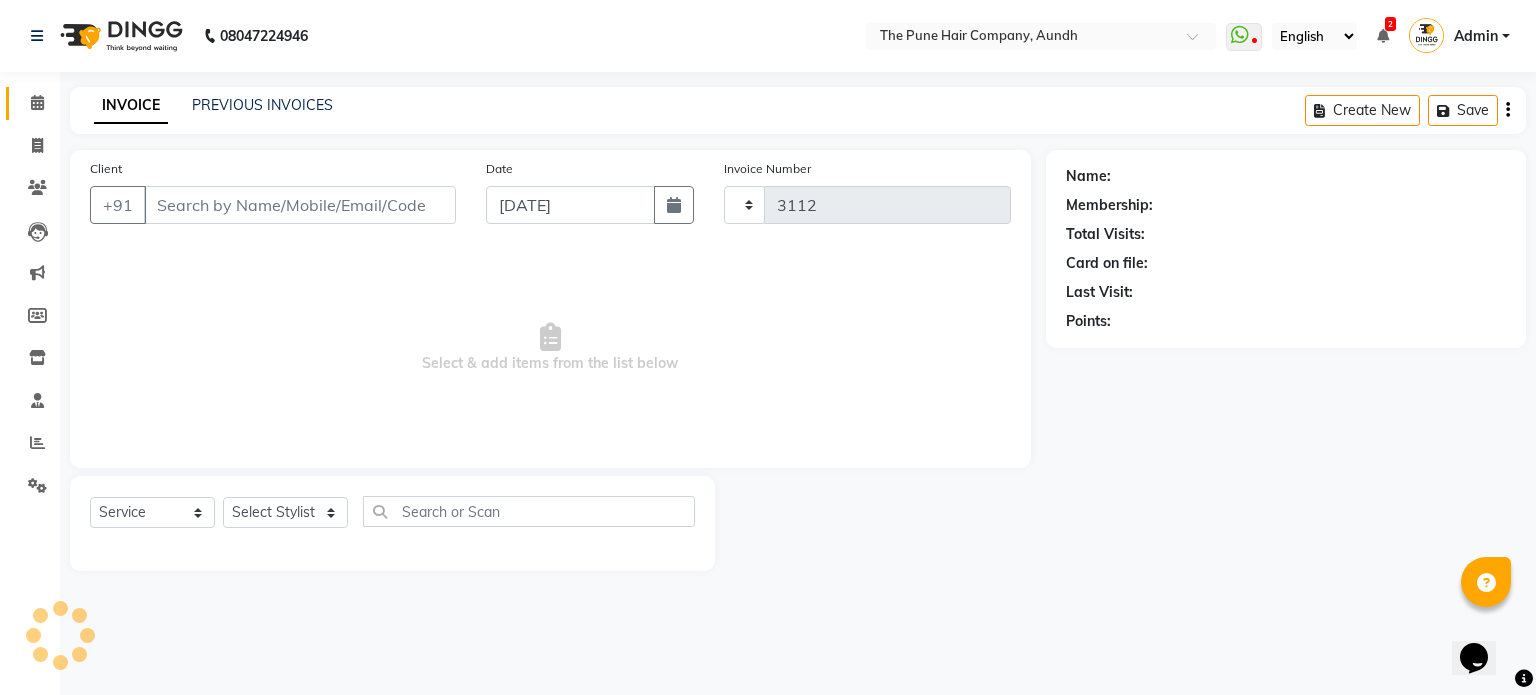 select on "106" 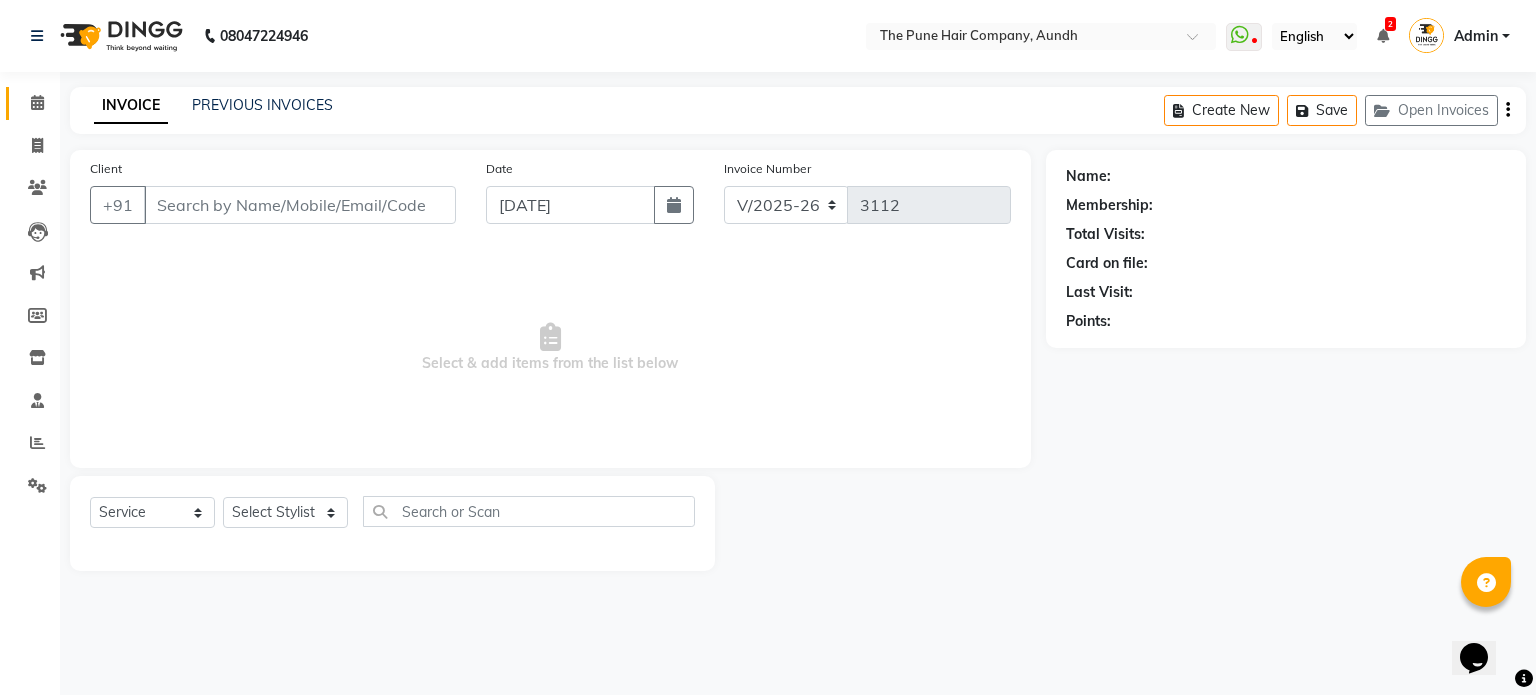type on "9423276780" 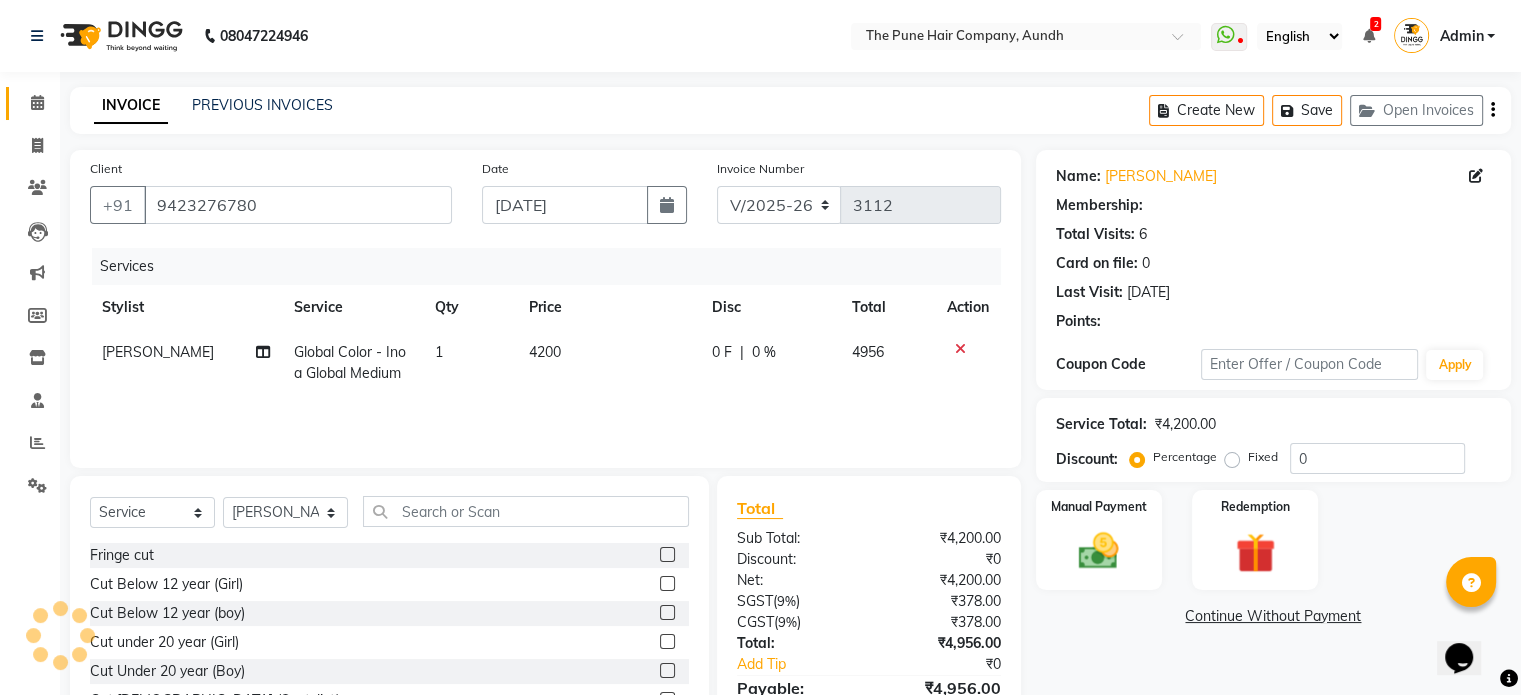 select on "1: Object" 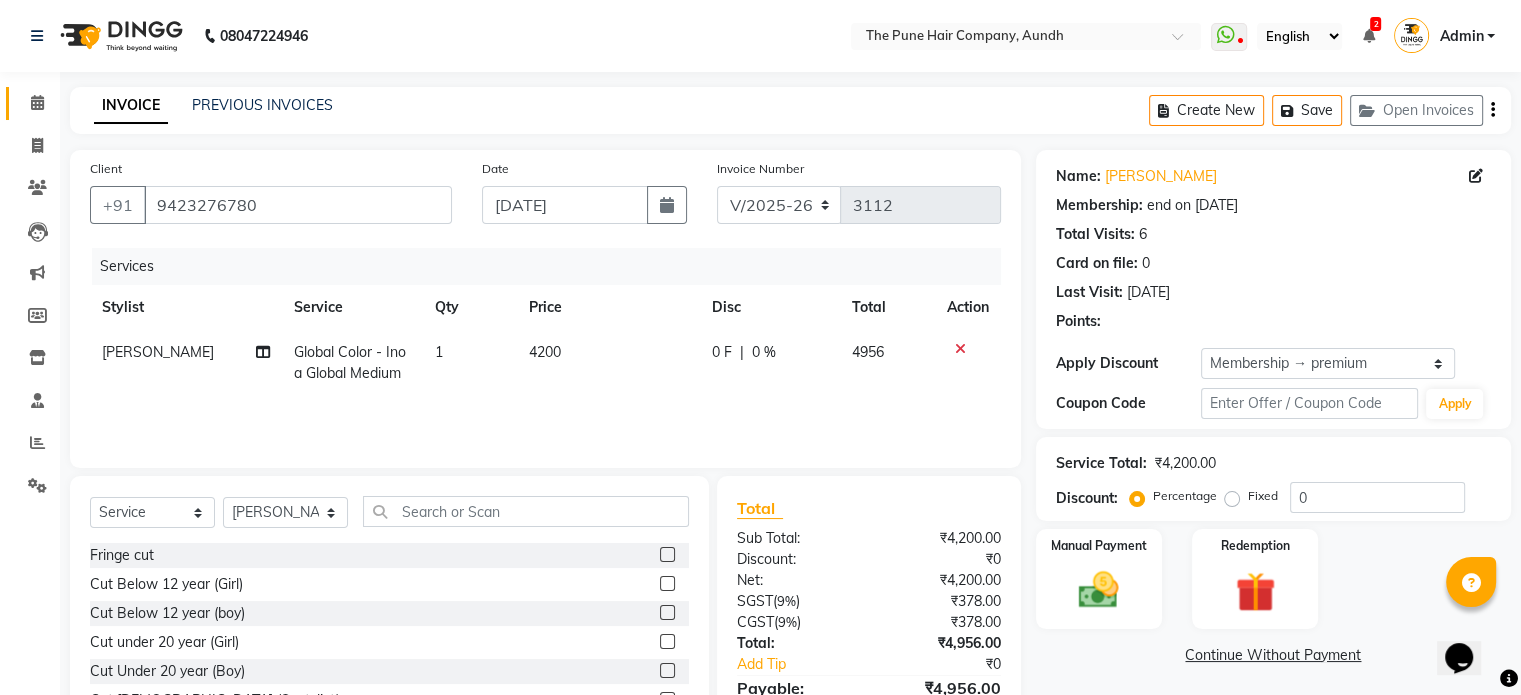 type on "20" 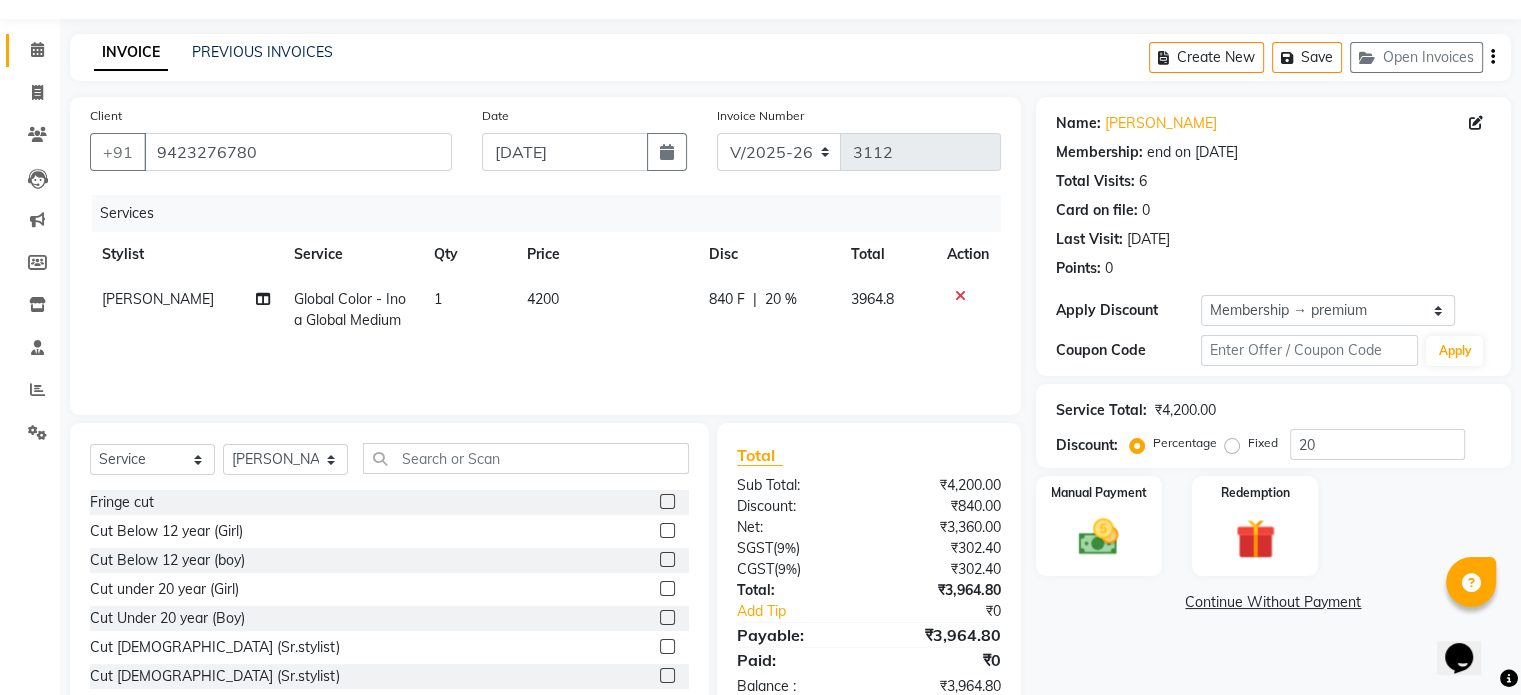 scroll, scrollTop: 100, scrollLeft: 0, axis: vertical 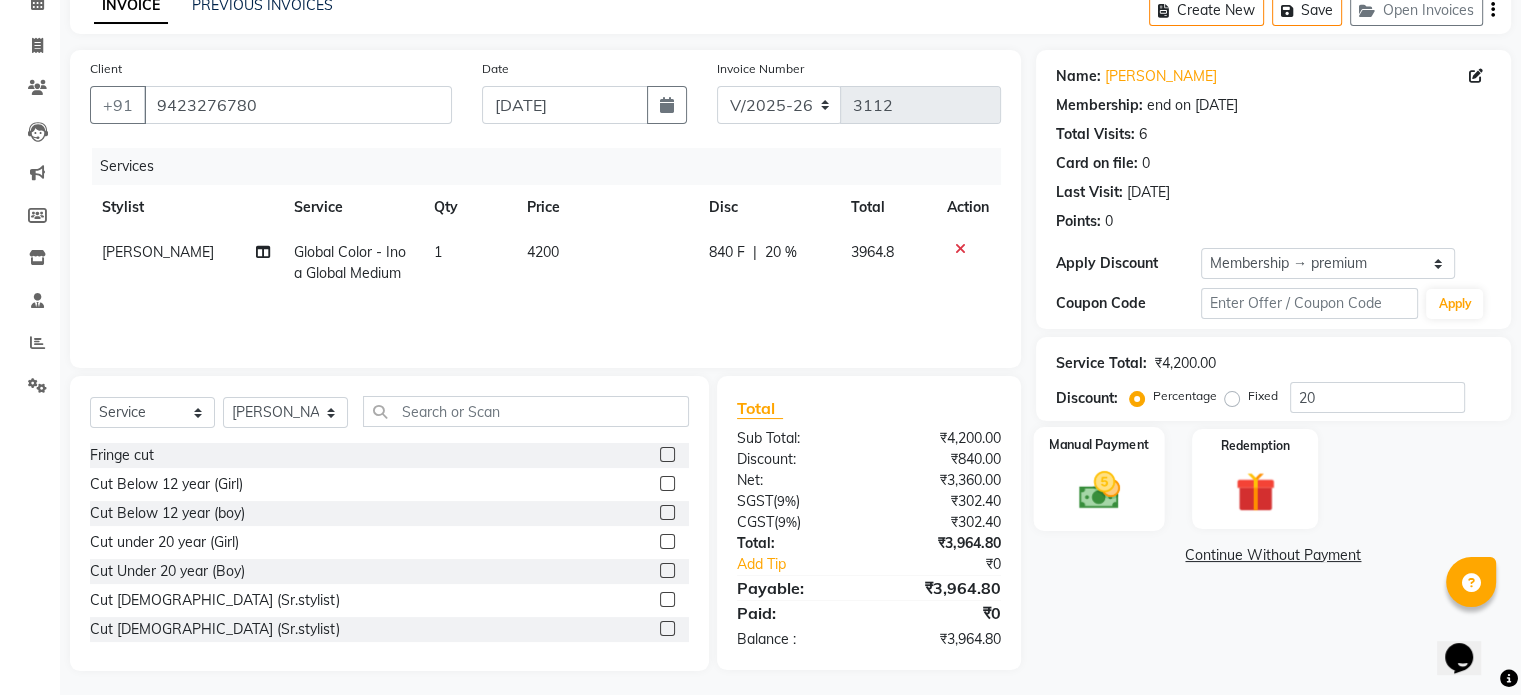 click 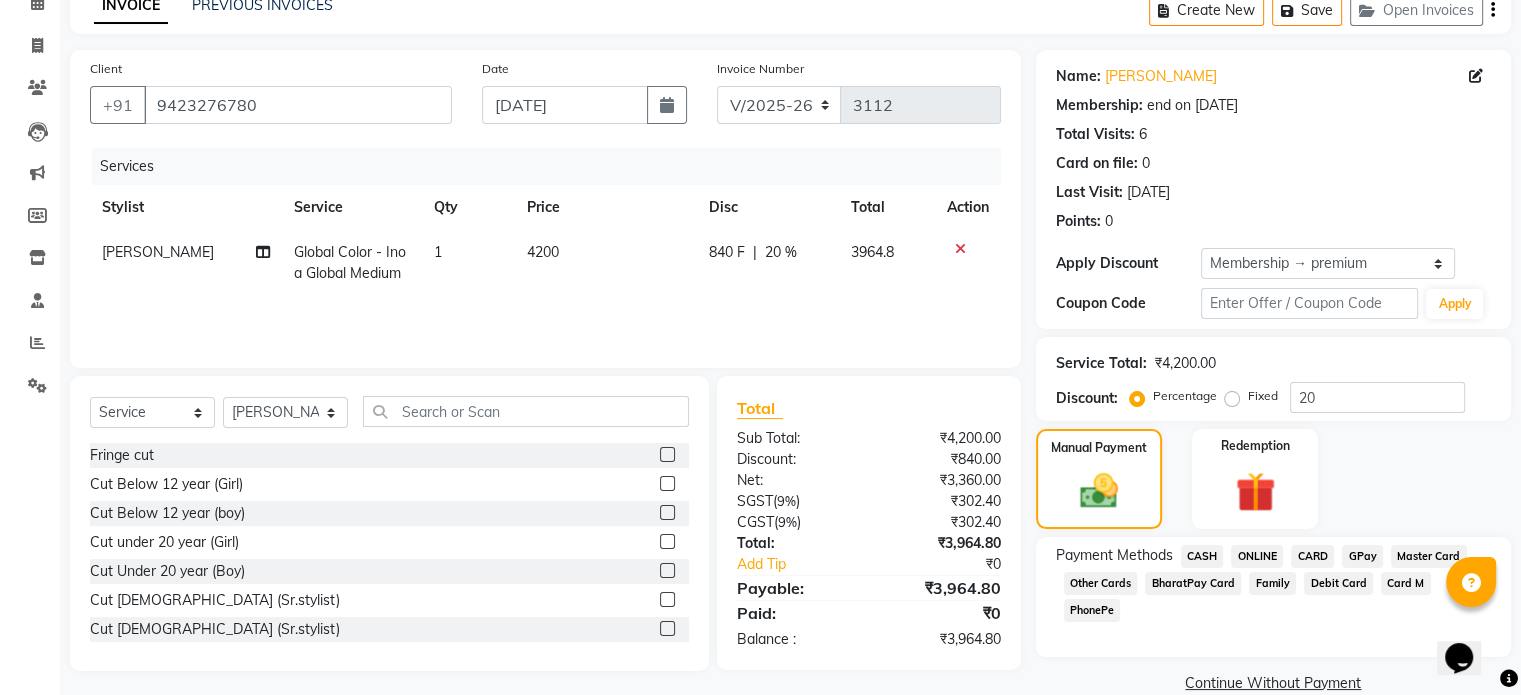 click on "ONLINE" 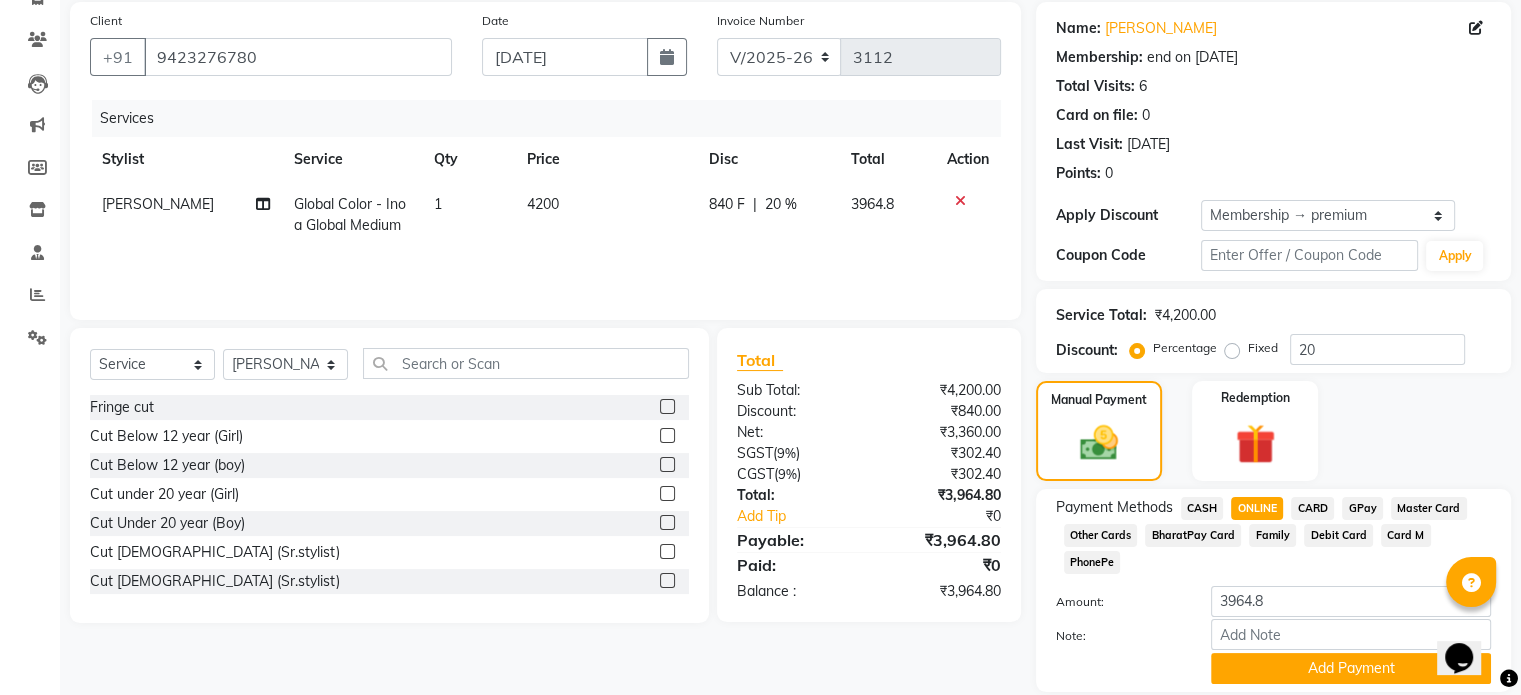 scroll, scrollTop: 191, scrollLeft: 0, axis: vertical 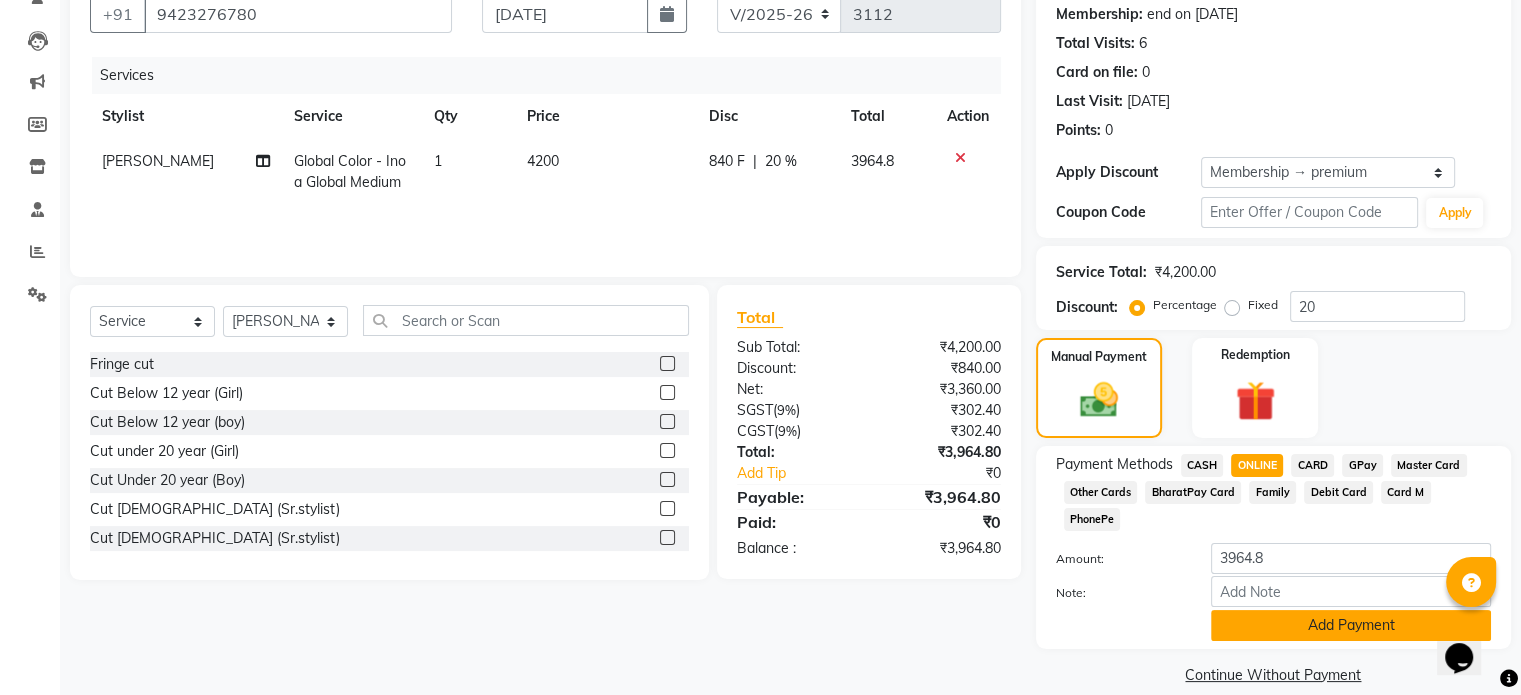 click on "Add Payment" 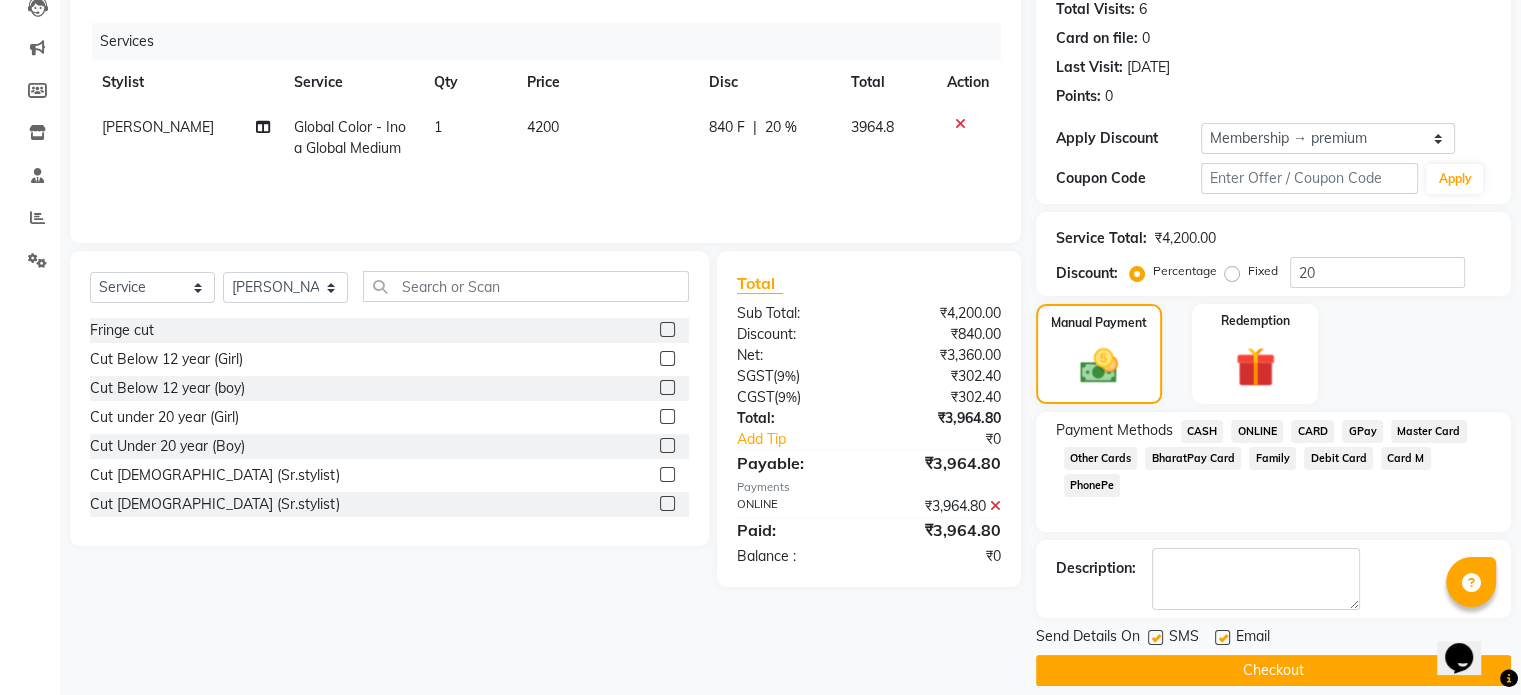 scroll, scrollTop: 244, scrollLeft: 0, axis: vertical 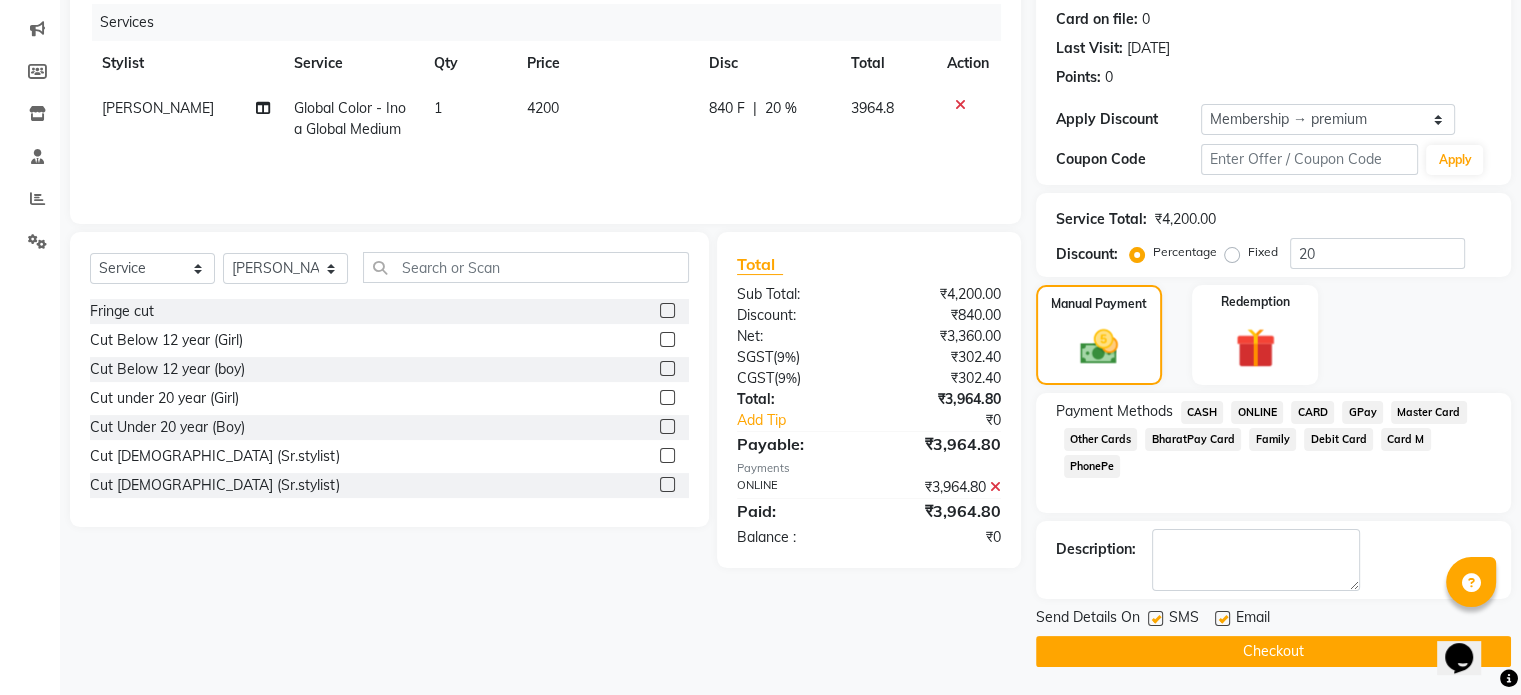 click on "Checkout" 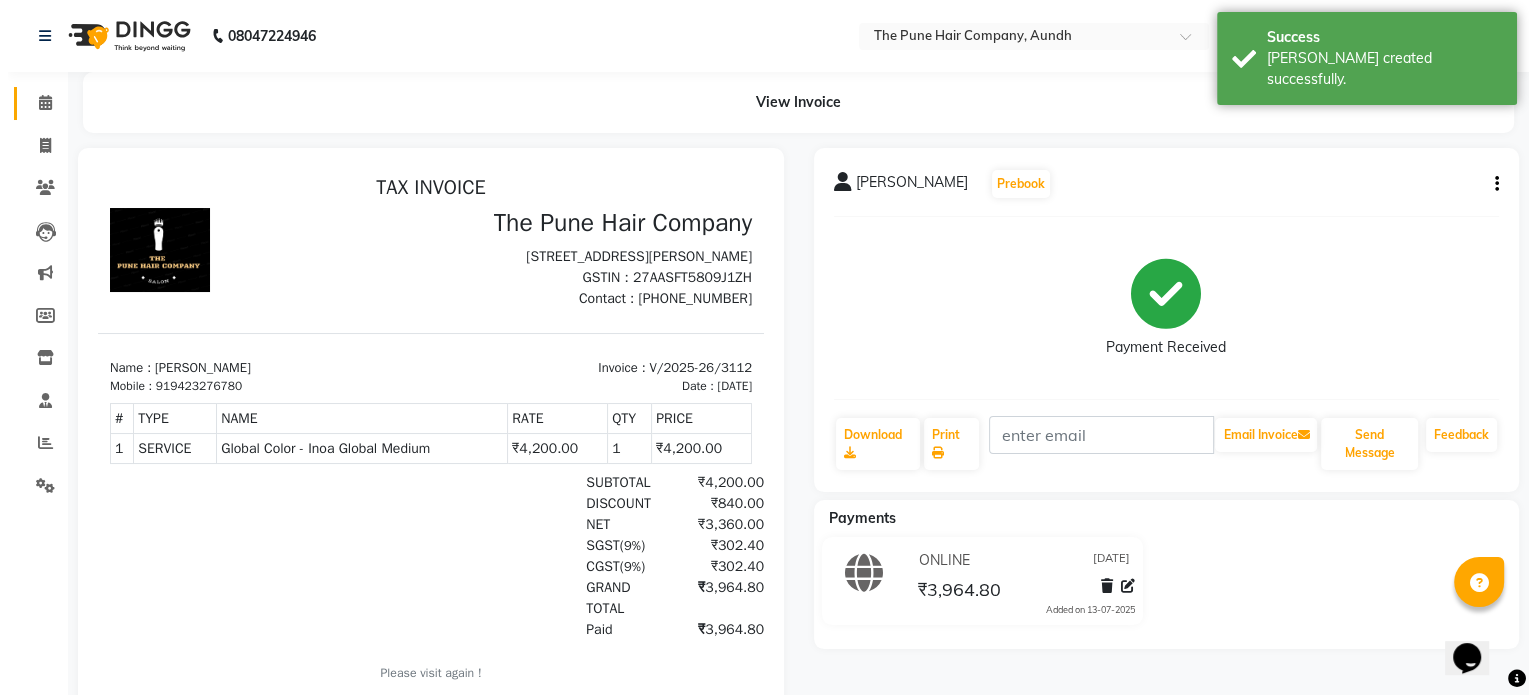 scroll, scrollTop: 0, scrollLeft: 0, axis: both 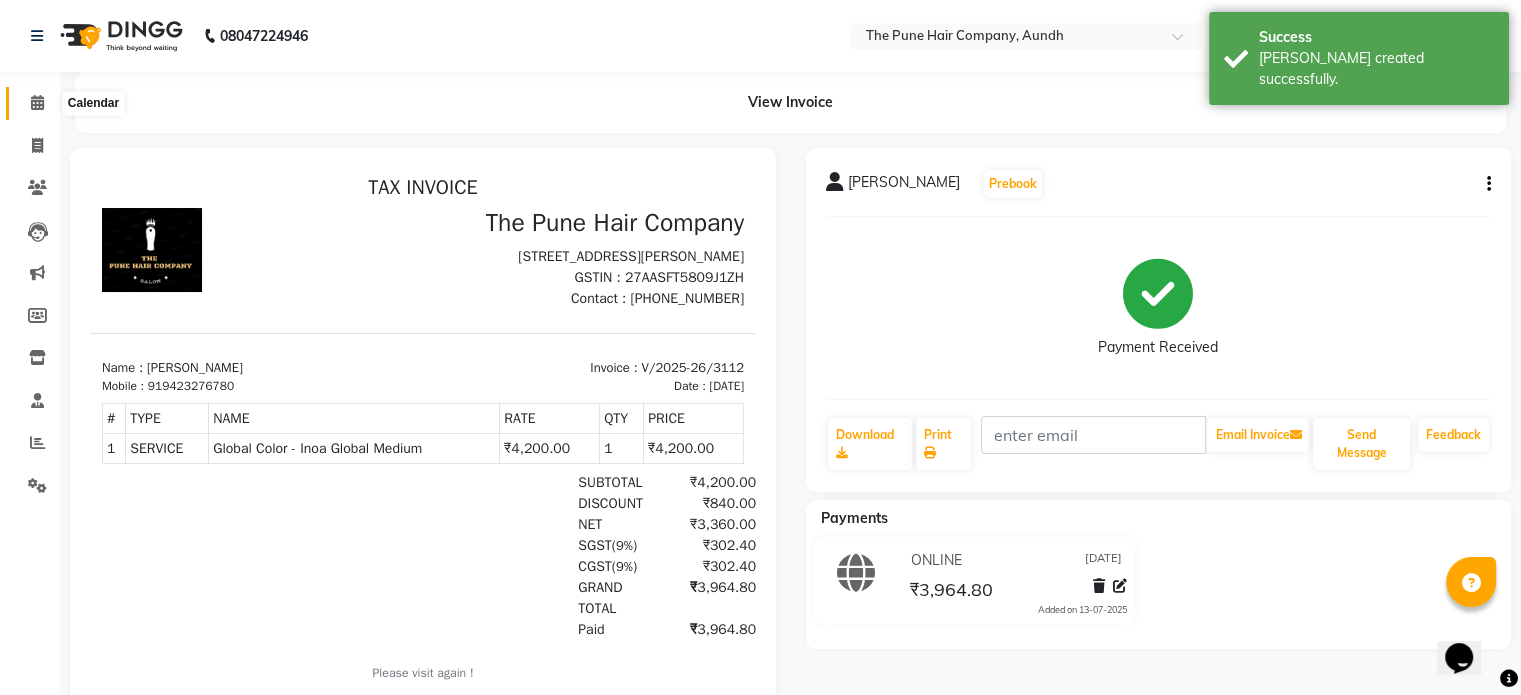 click 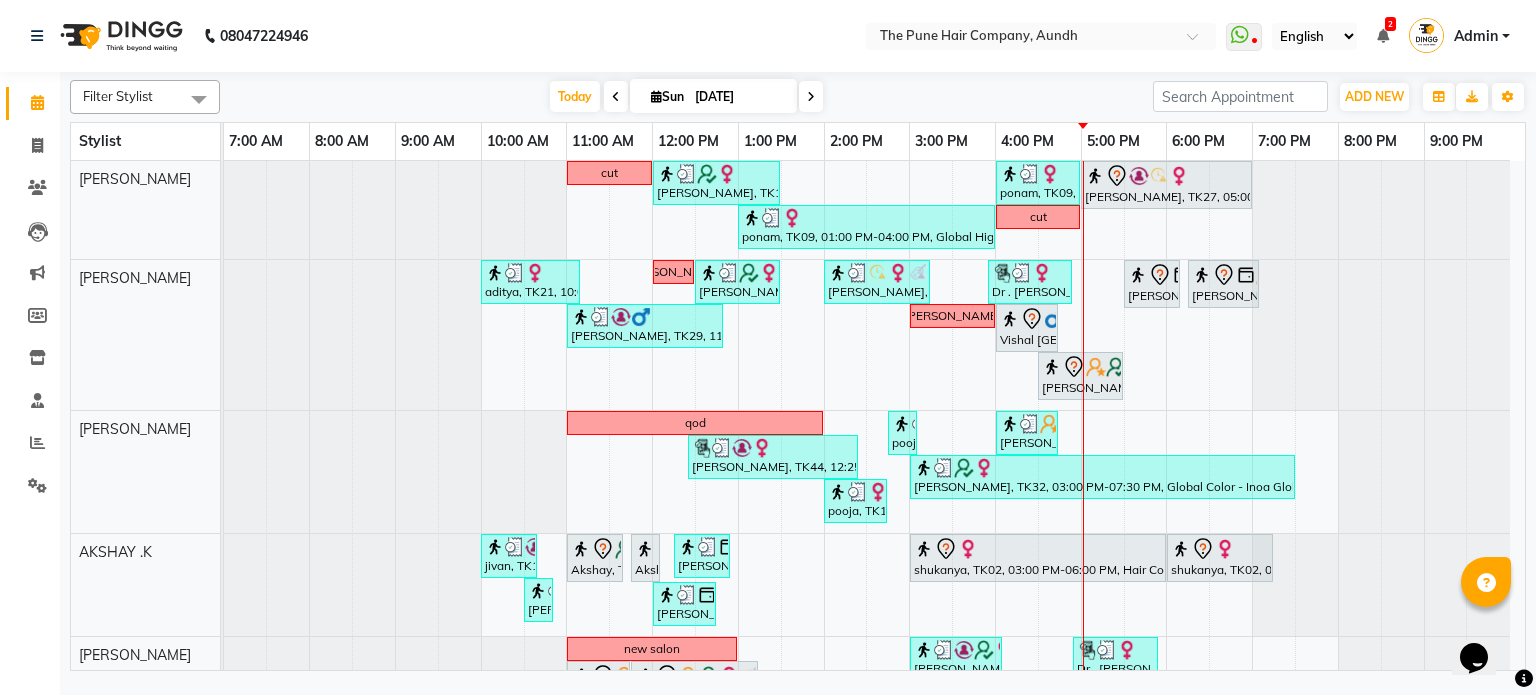 click at bounding box center [811, 97] 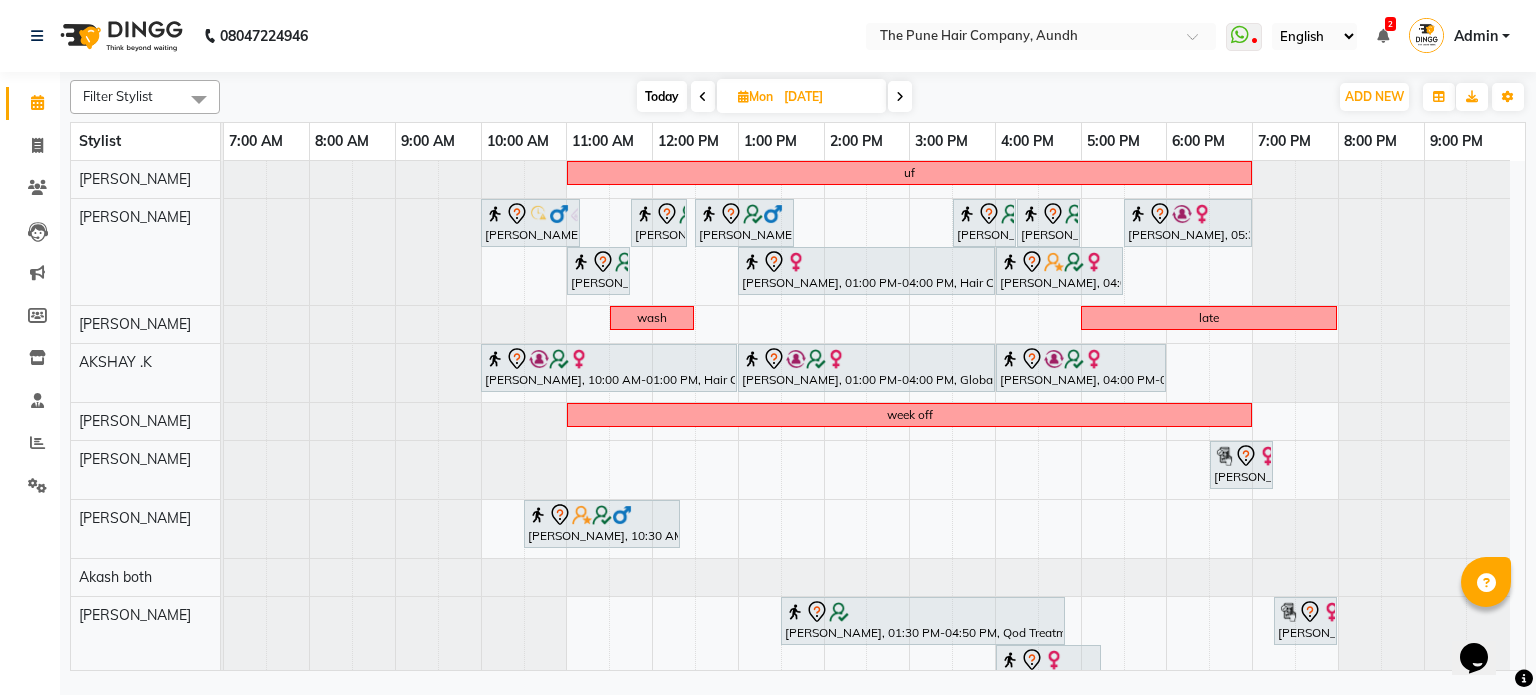 scroll, scrollTop: 100, scrollLeft: 0, axis: vertical 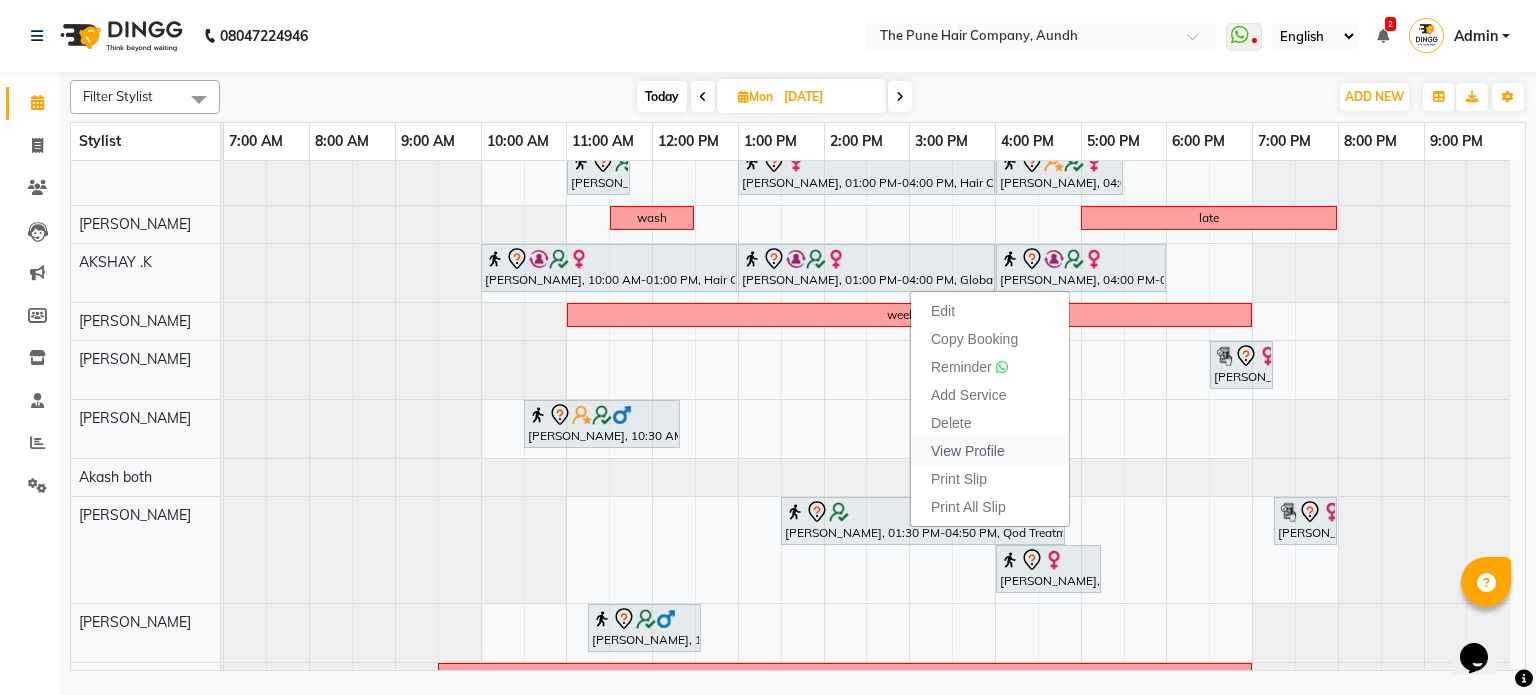 click on "View Profile" at bounding box center [968, 451] 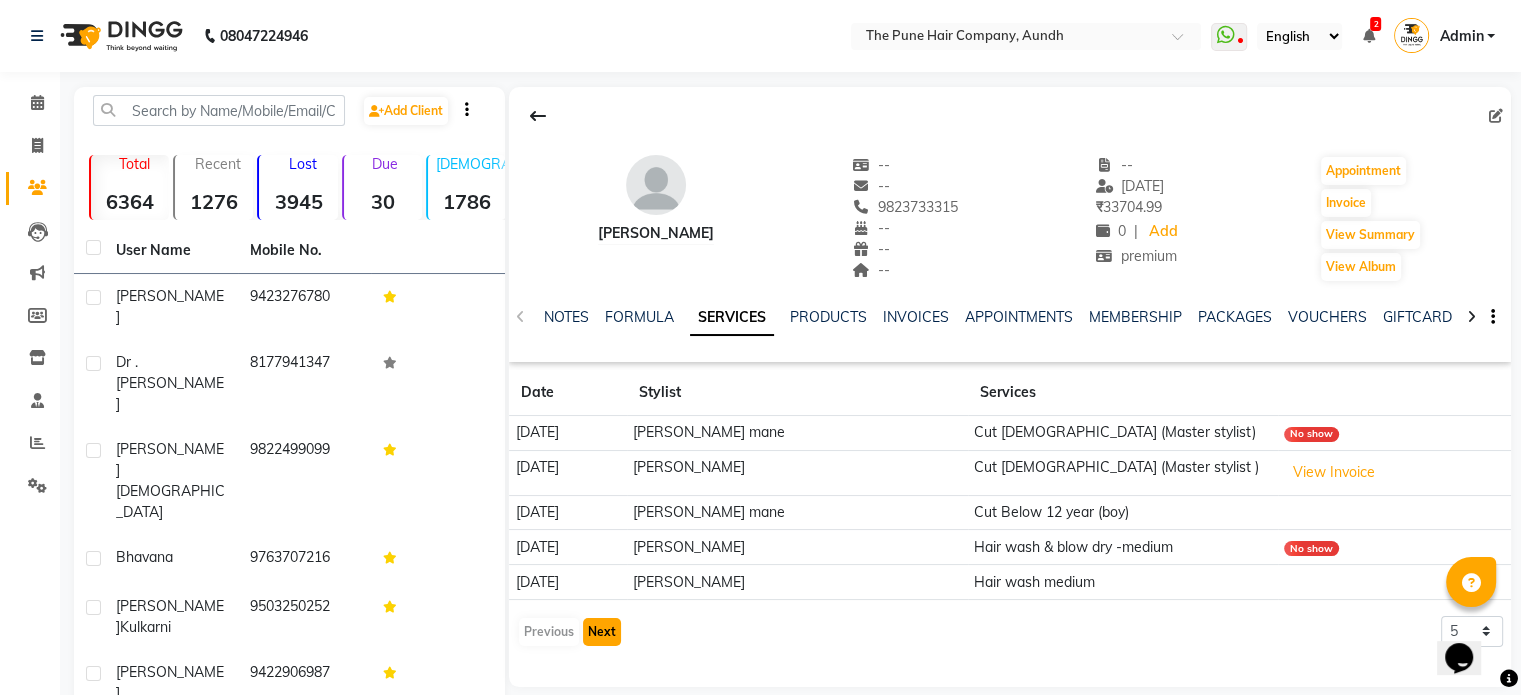 click on "Next" 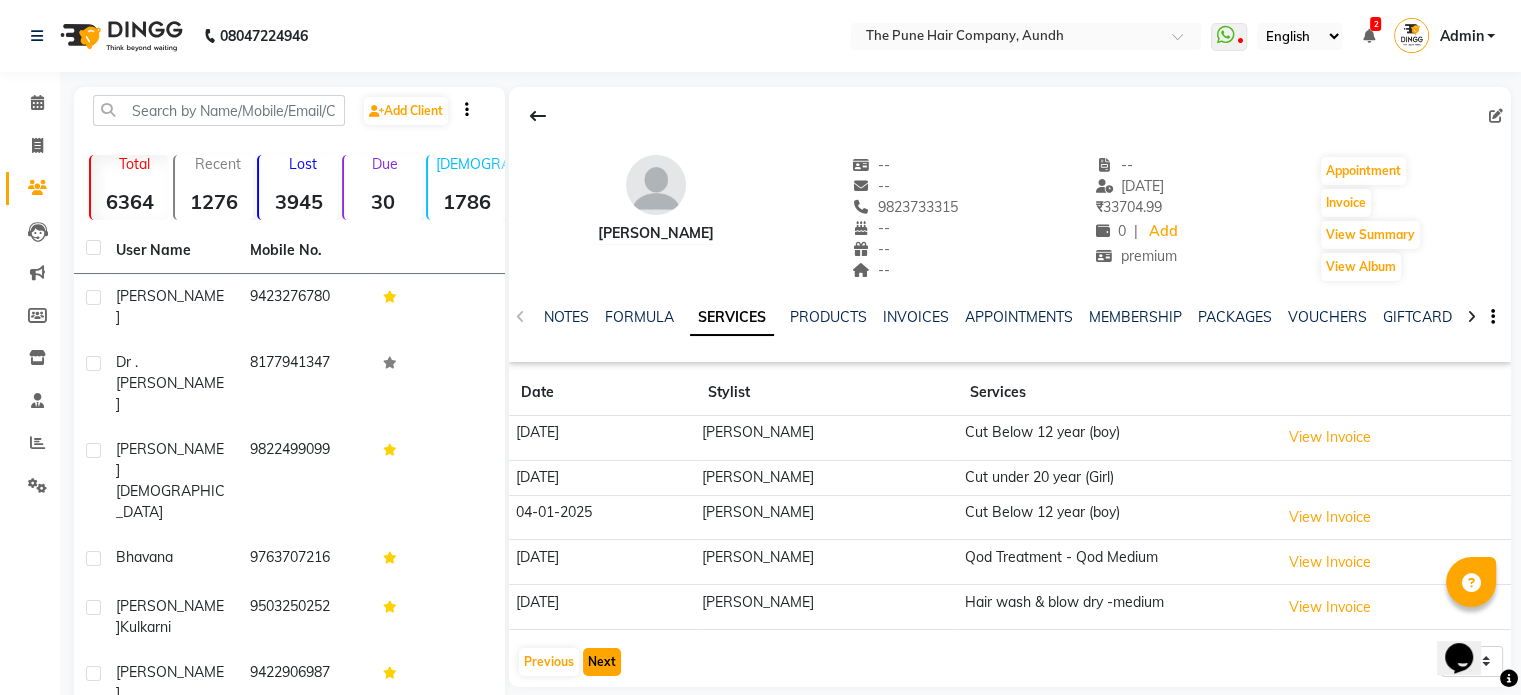 click on "Next" 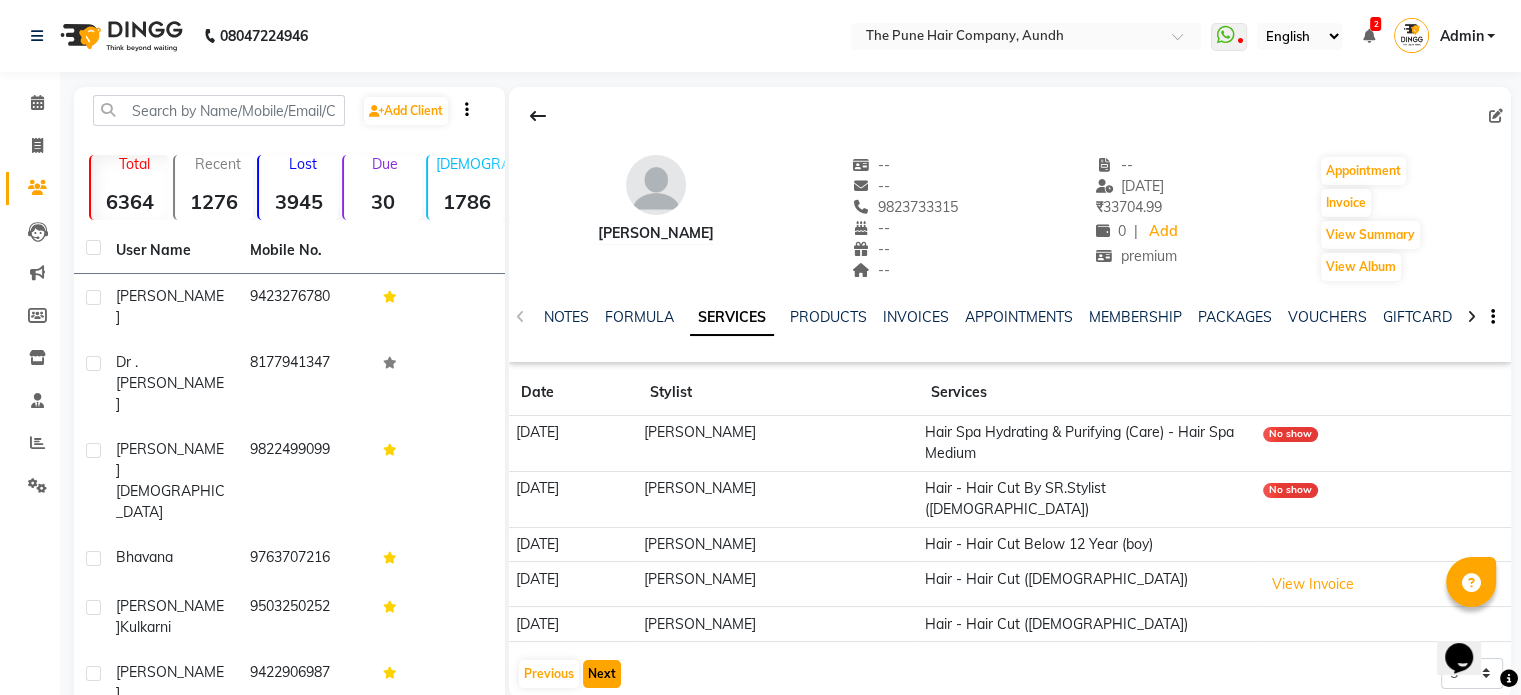 click on "Next" 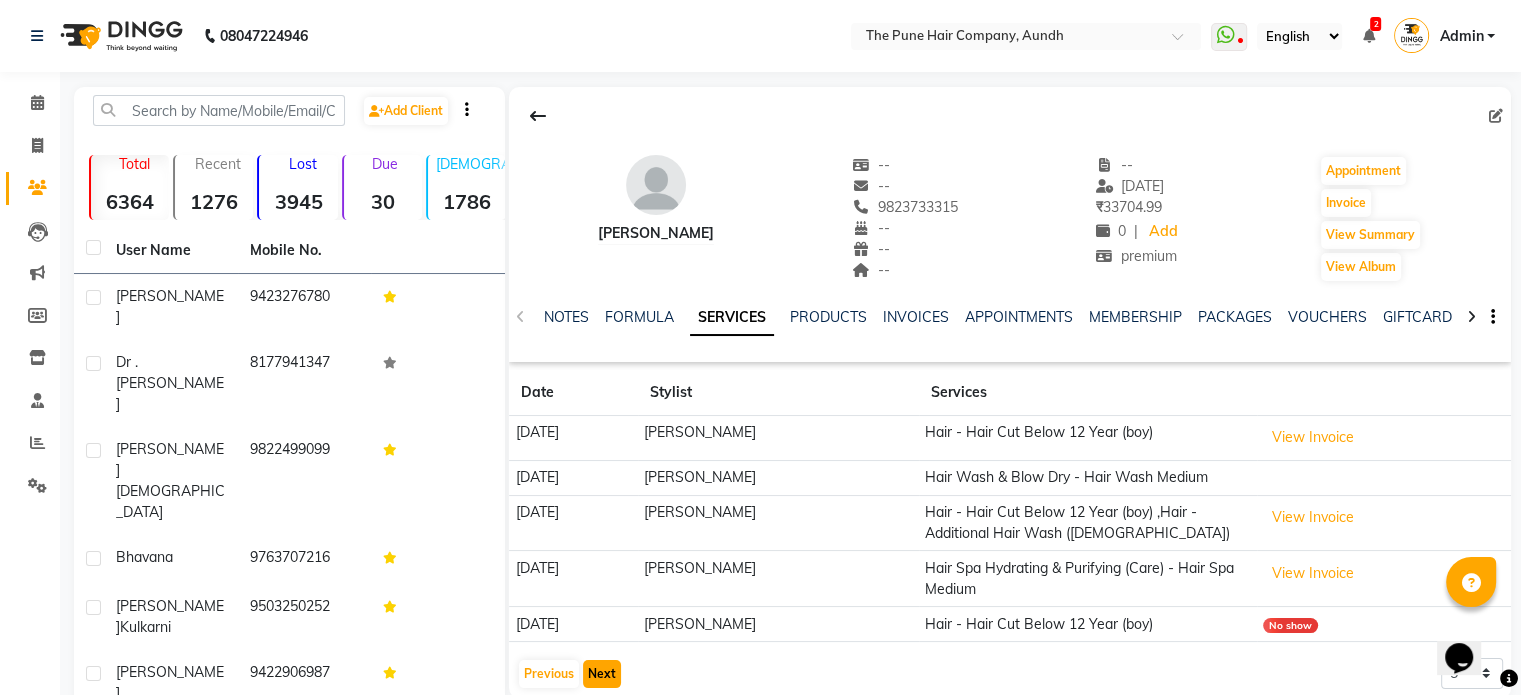 click on "Next" 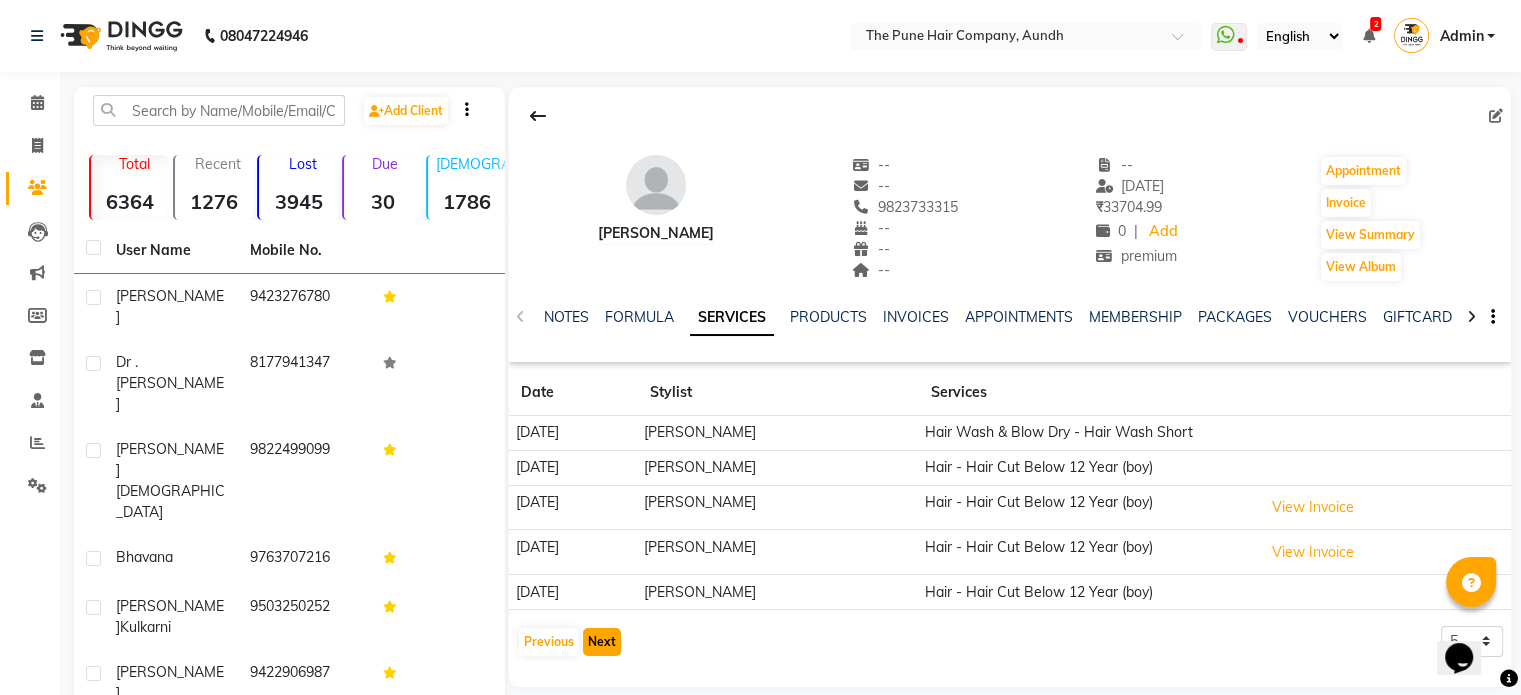 click on "Next" 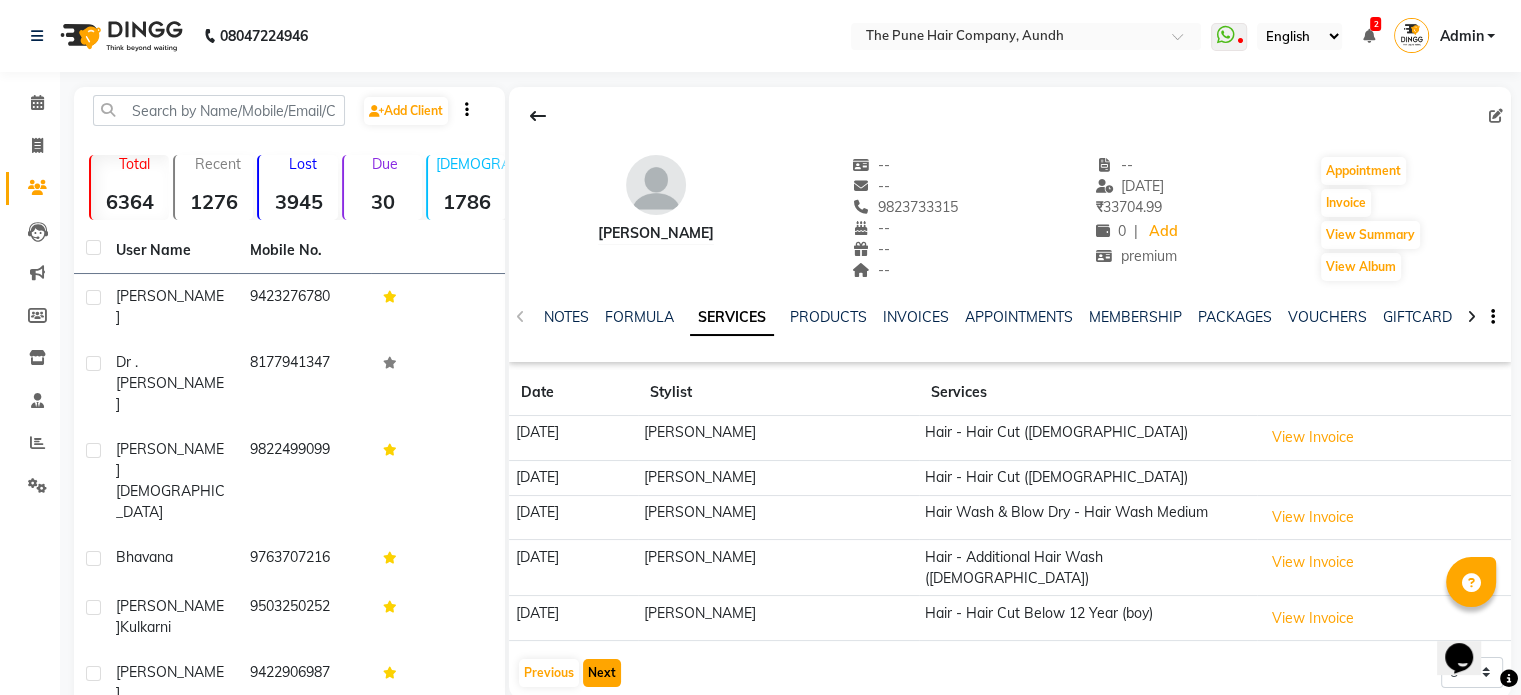 click on "Next" 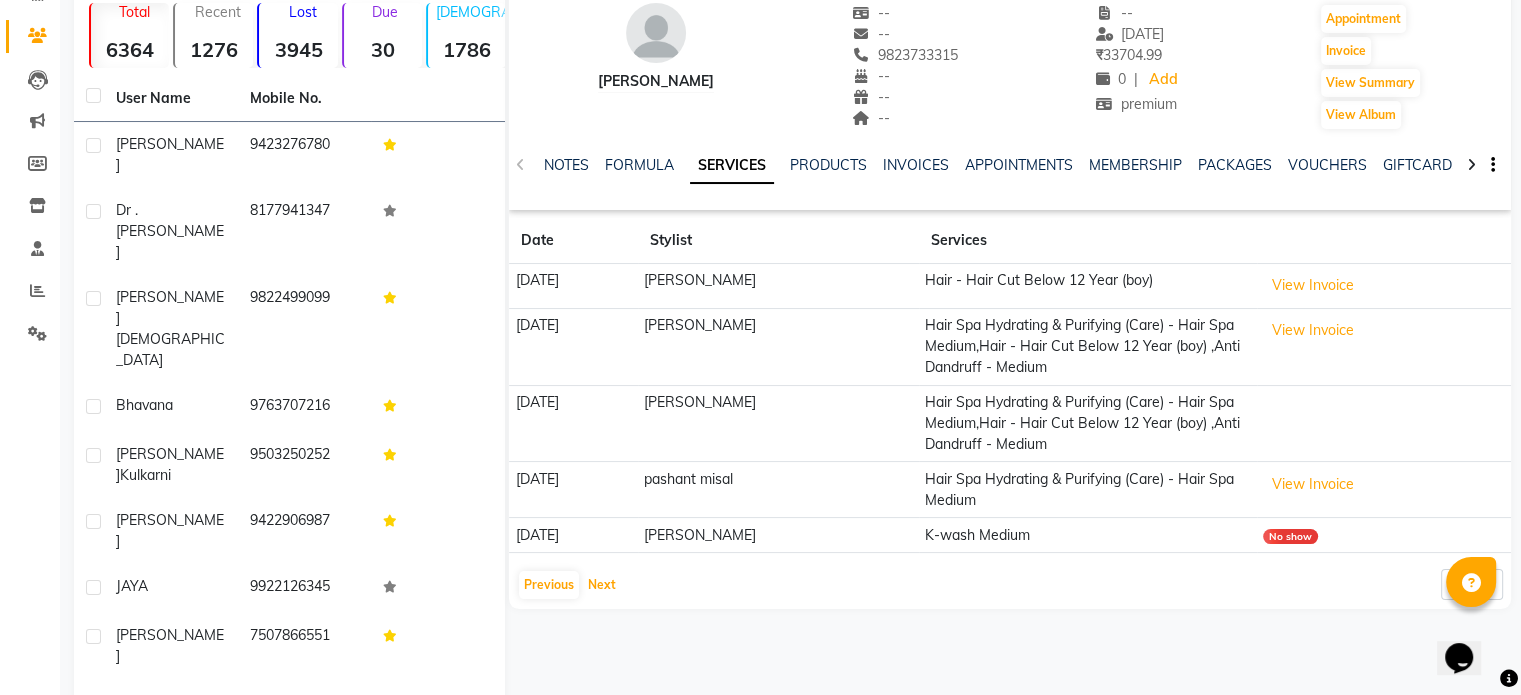 scroll, scrollTop: 154, scrollLeft: 0, axis: vertical 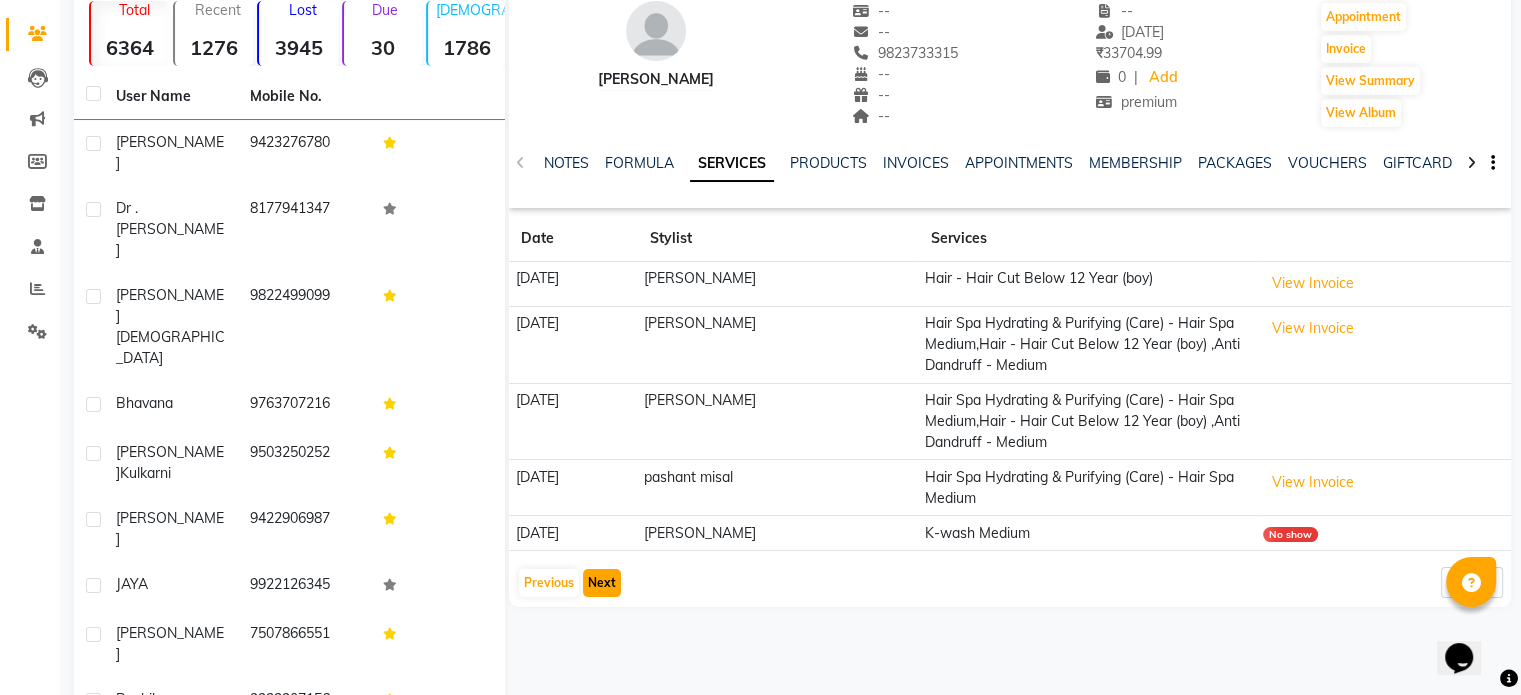 click on "Next" 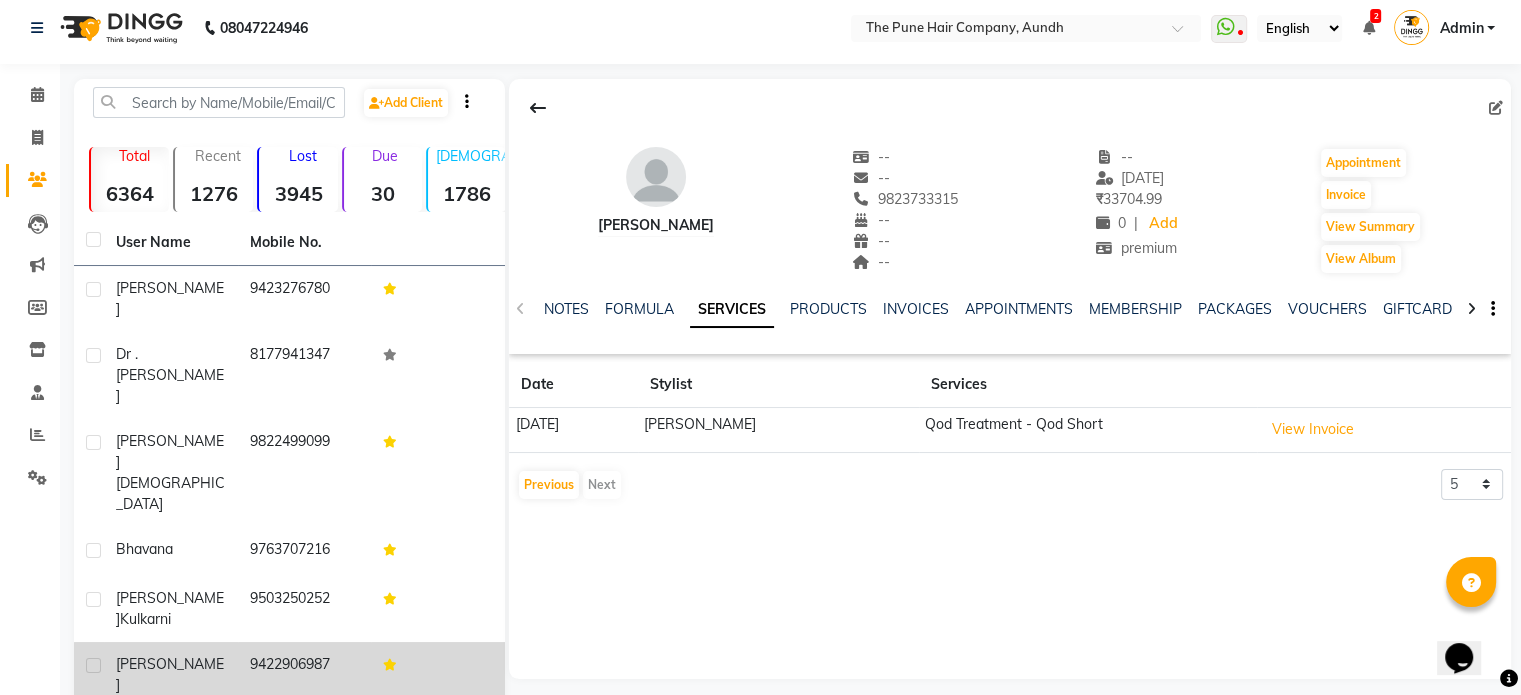 scroll, scrollTop: 0, scrollLeft: 0, axis: both 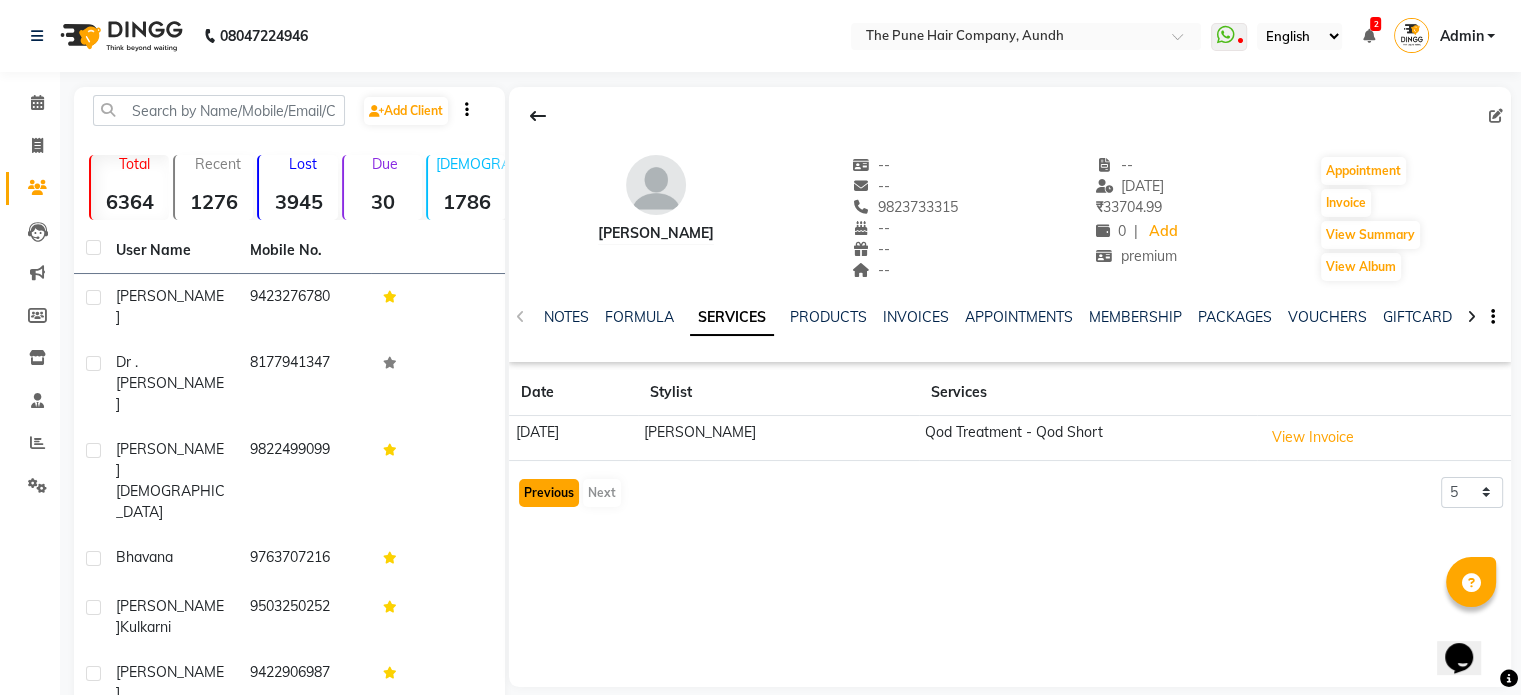 click on "Previous" 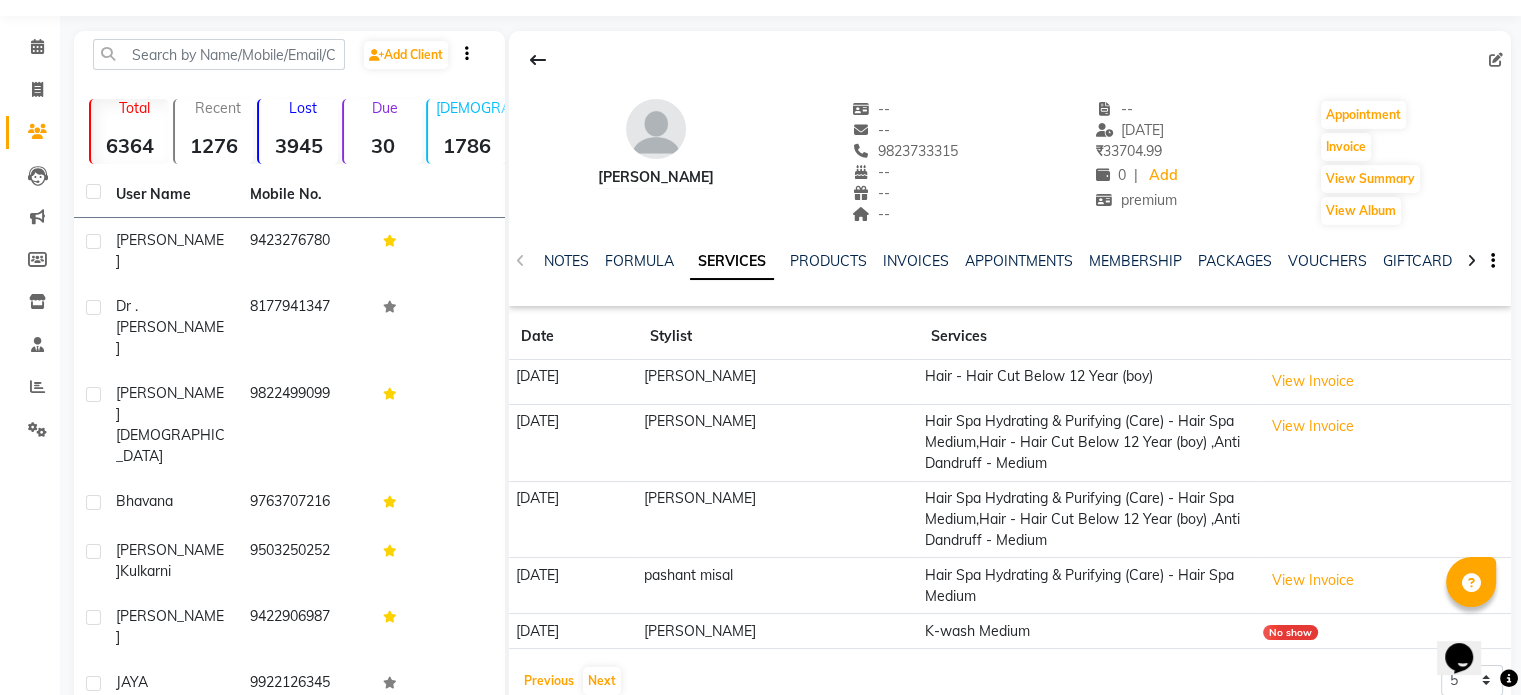 scroll, scrollTop: 100, scrollLeft: 0, axis: vertical 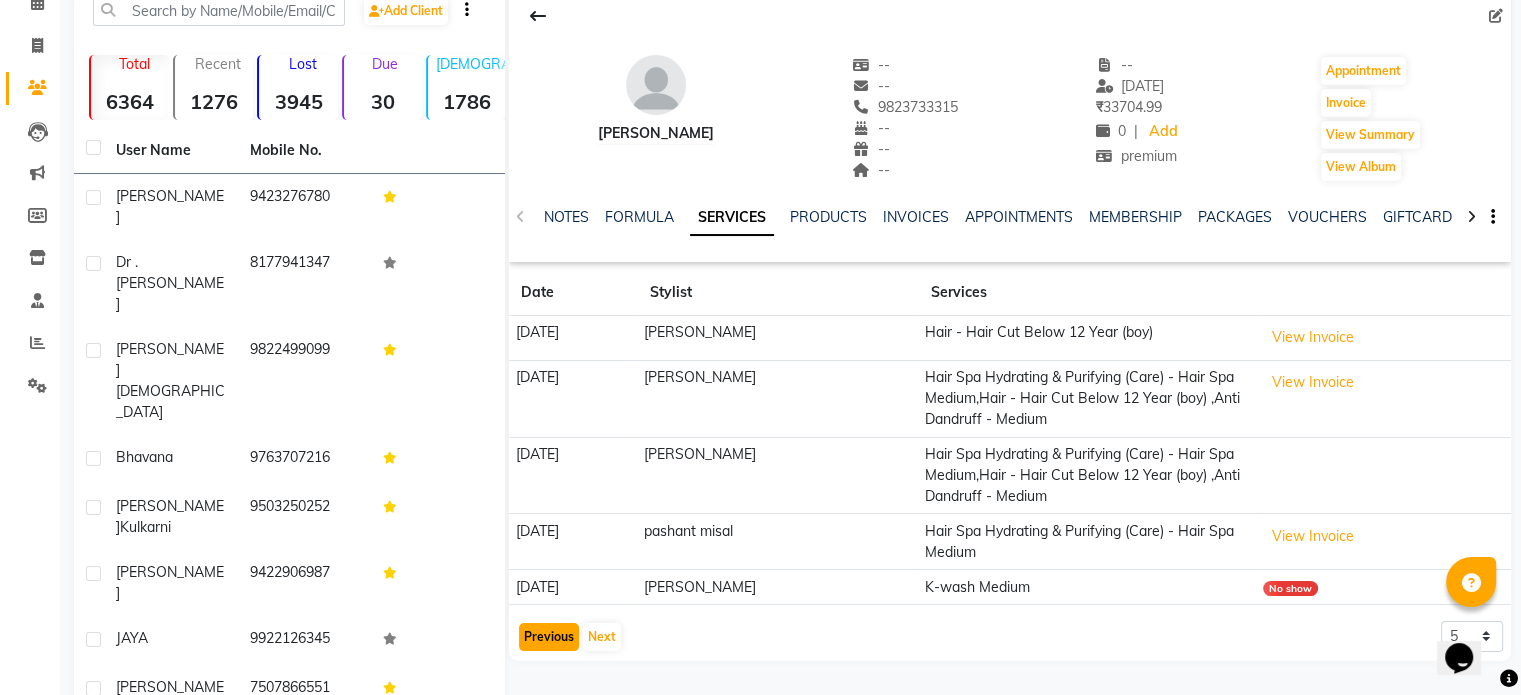 click on "Previous" 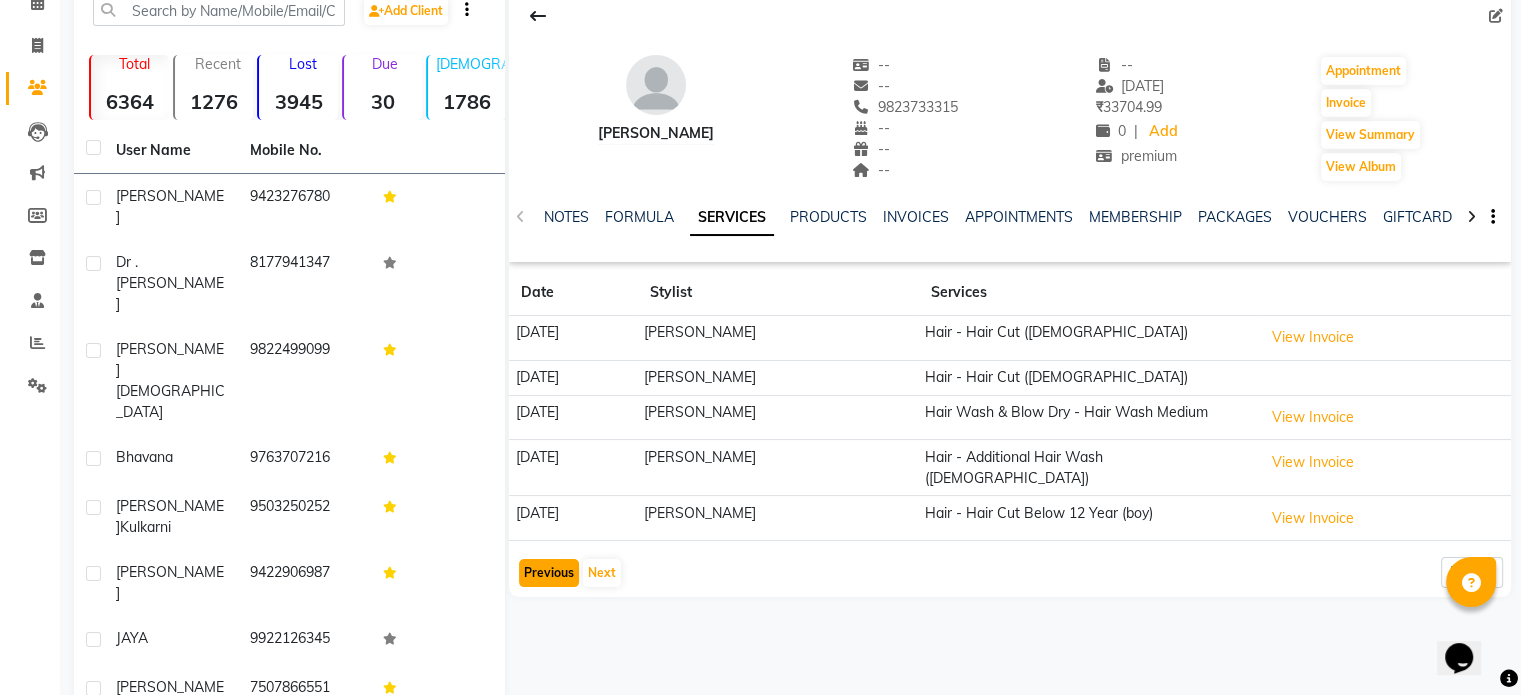 click on "Previous" 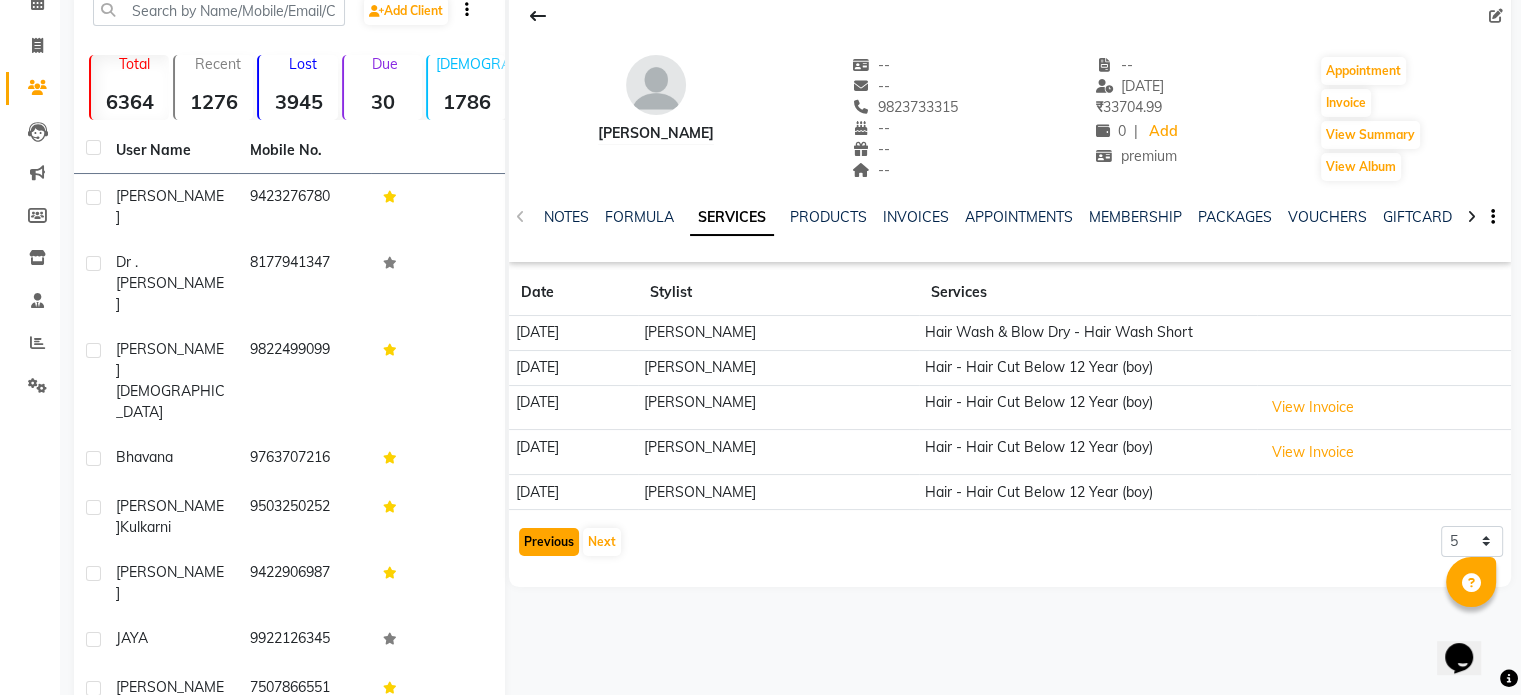 click on "Previous" 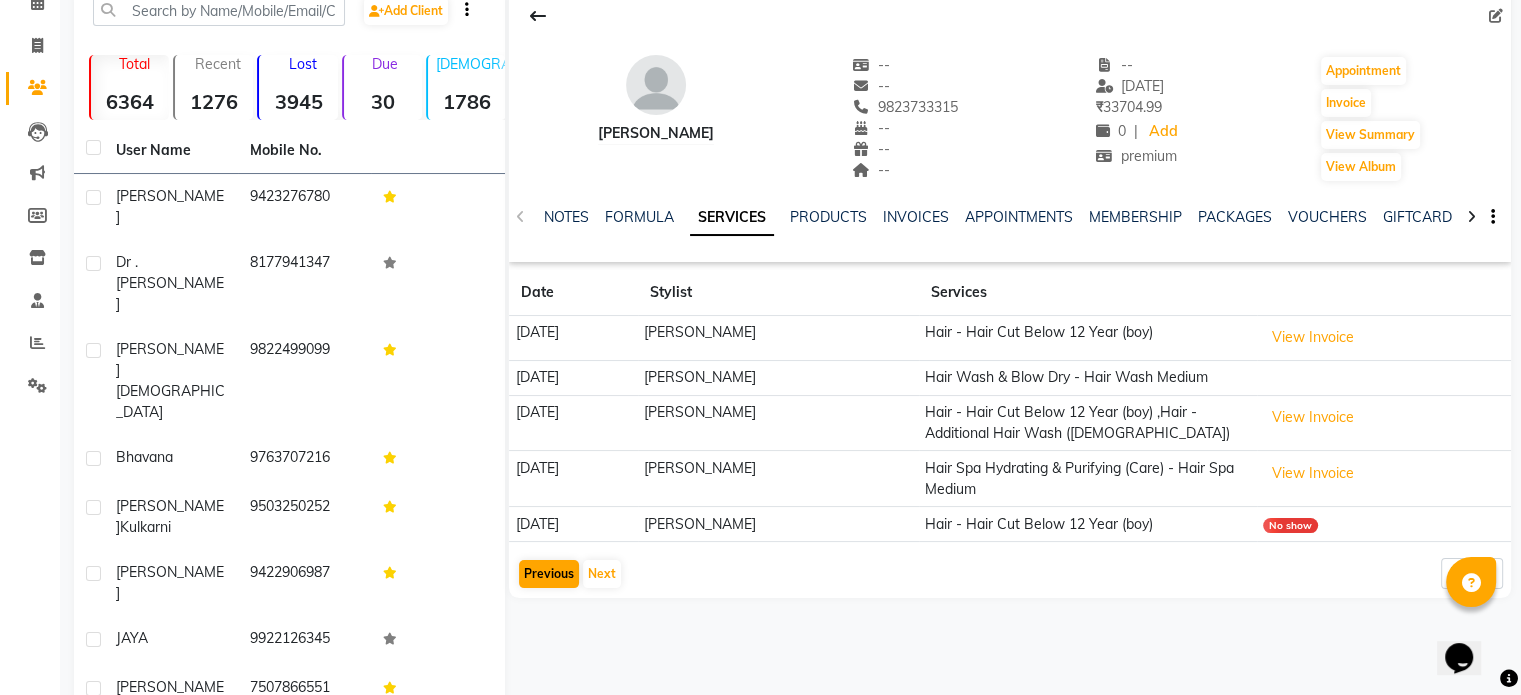 click on "Date Stylist Services [DATE] [PERSON_NAME] Hair - Hair Cut Below 12 Year (boy)   View Invoice  [DATE] [PERSON_NAME] Hair Wash & Blow Dry - Hair Wash Medium [DATE] [PERSON_NAME] Hair - Hair Cut Below 12 Year (boy) ,Hair - Additional Hair Wash ([DEMOGRAPHIC_DATA])  View Invoice  [DATE] [PERSON_NAME] Hair Spa Hydrating & Purifying (Care) - Hair Spa Medium  View Invoice  [DATE] [PERSON_NAME] Hair - Hair Cut Below 12 Year (boy)  No show  Previous   Next  5 10 50 100 500" 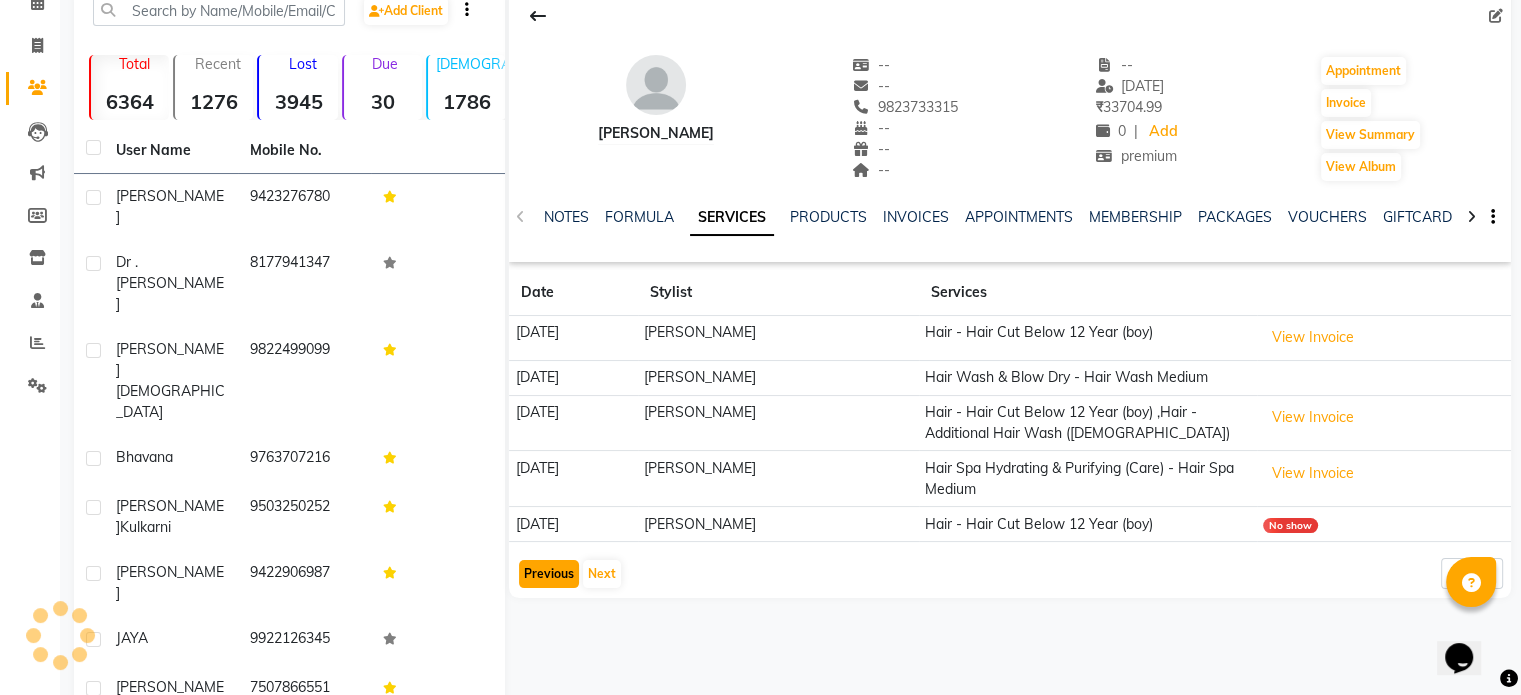 click on "Previous" 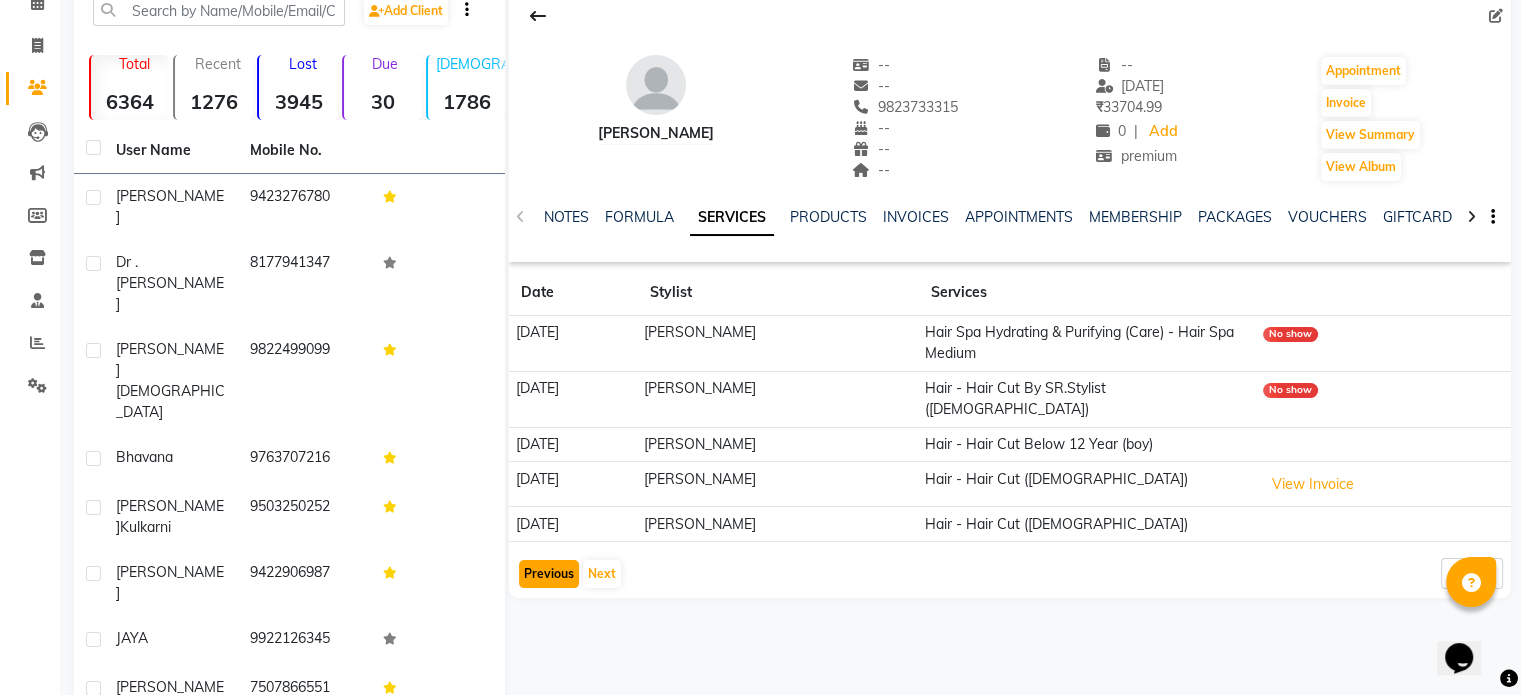click on "Previous" 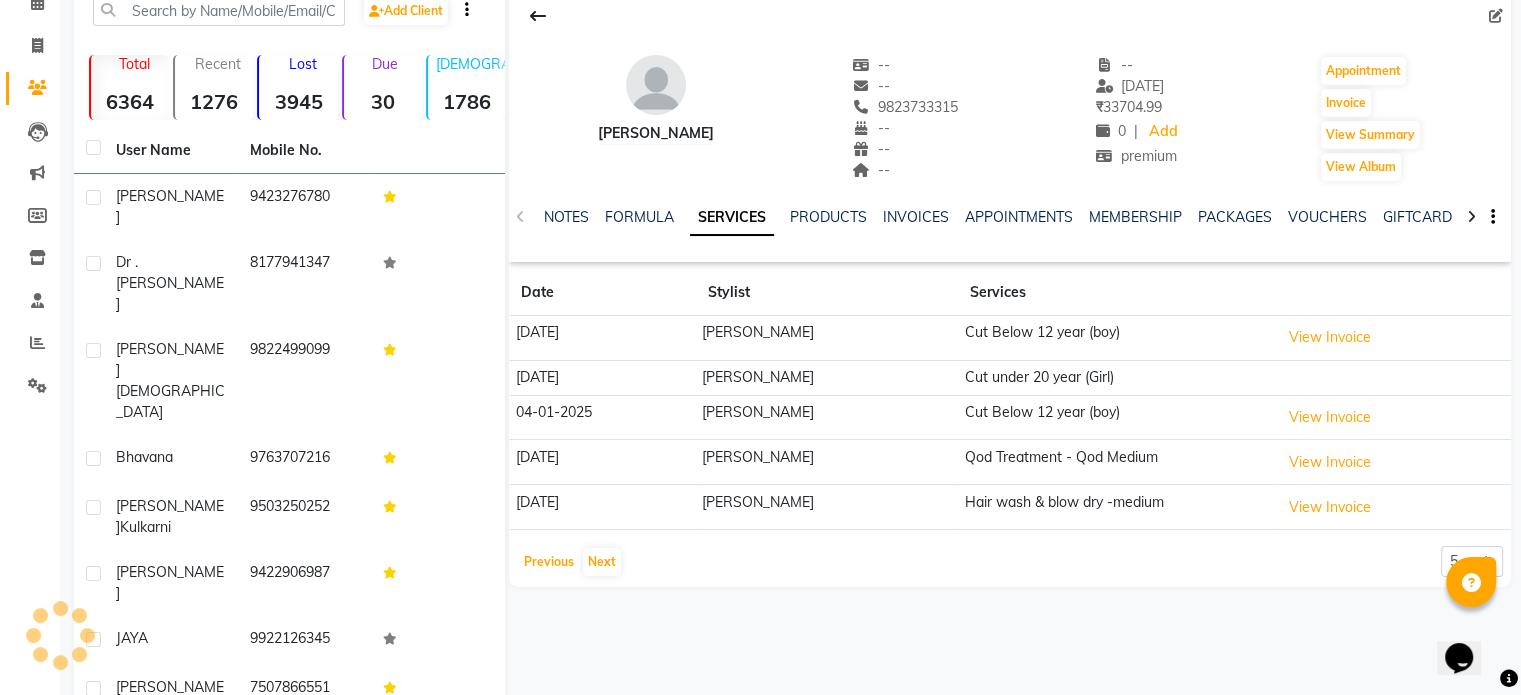 click on "Previous" 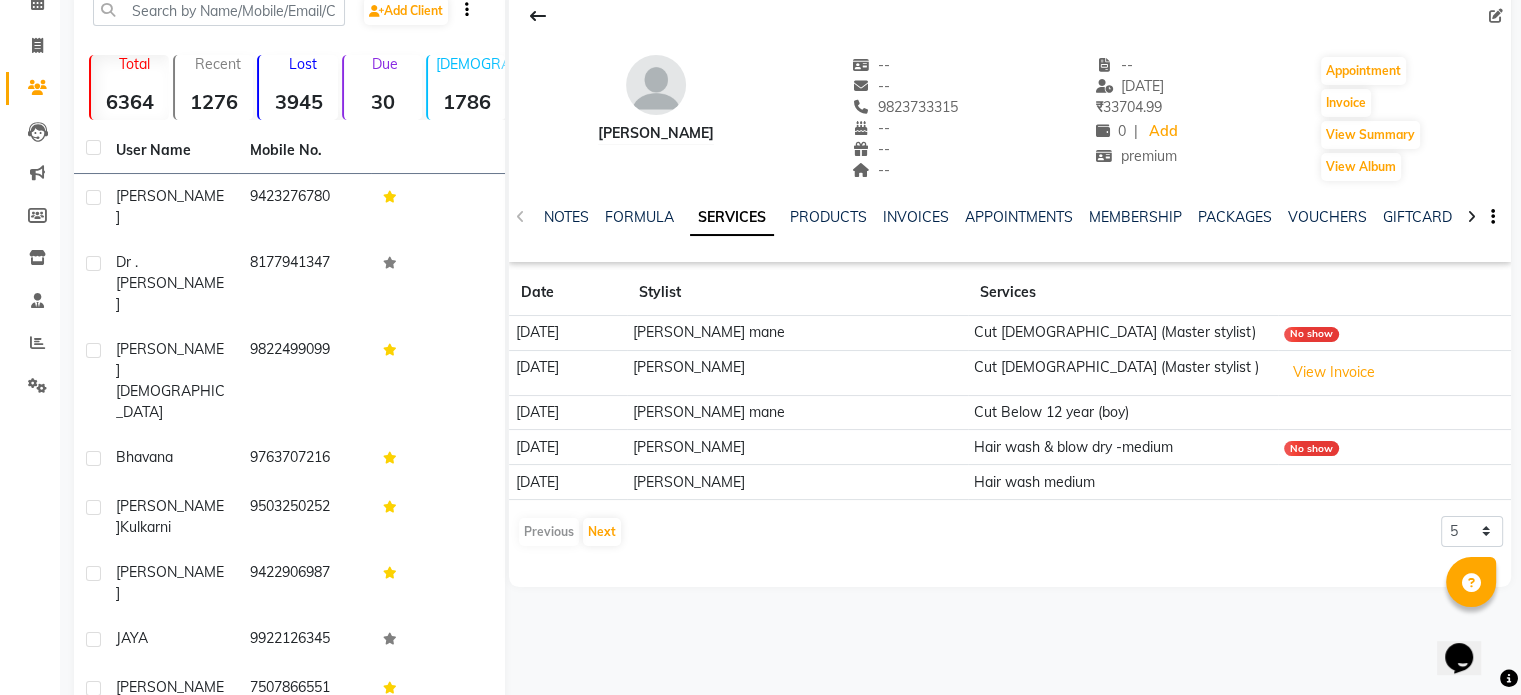 click on "Previous   Next" 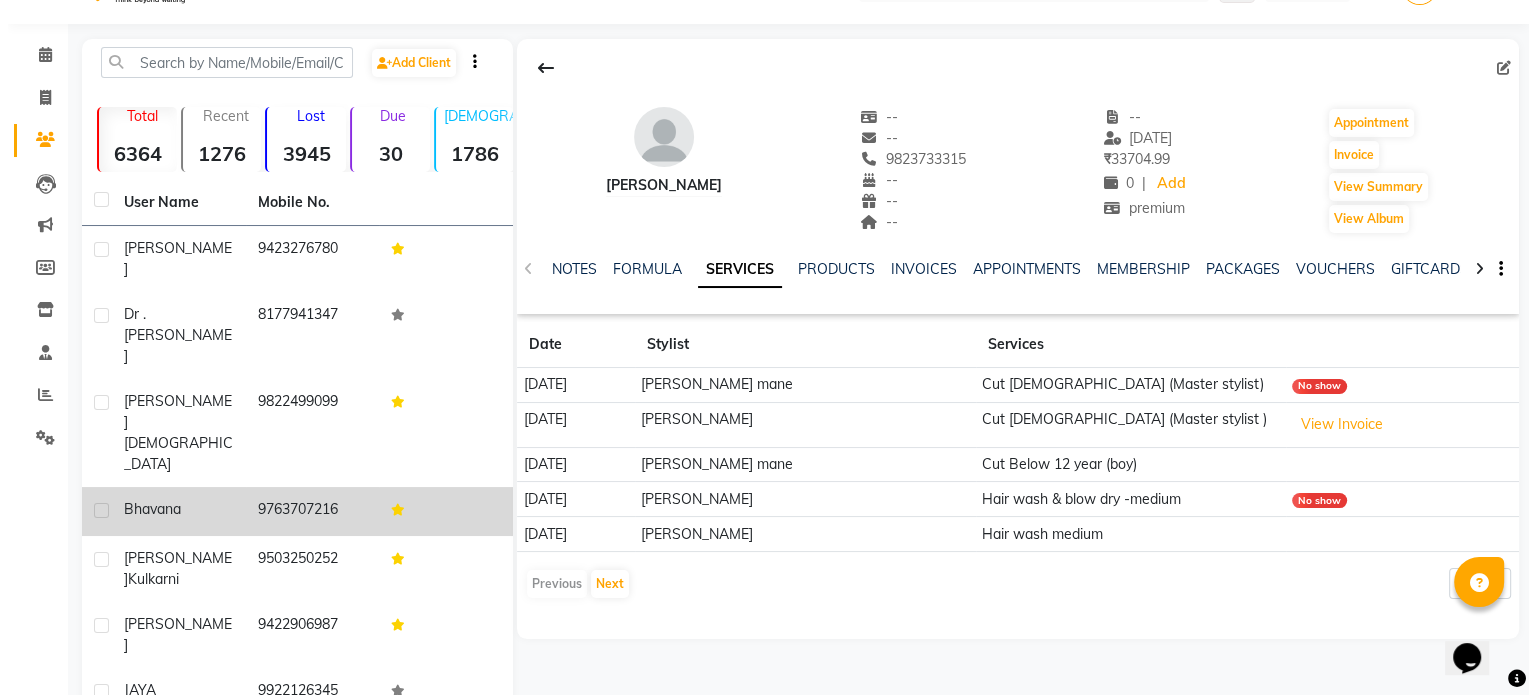 scroll, scrollTop: 0, scrollLeft: 0, axis: both 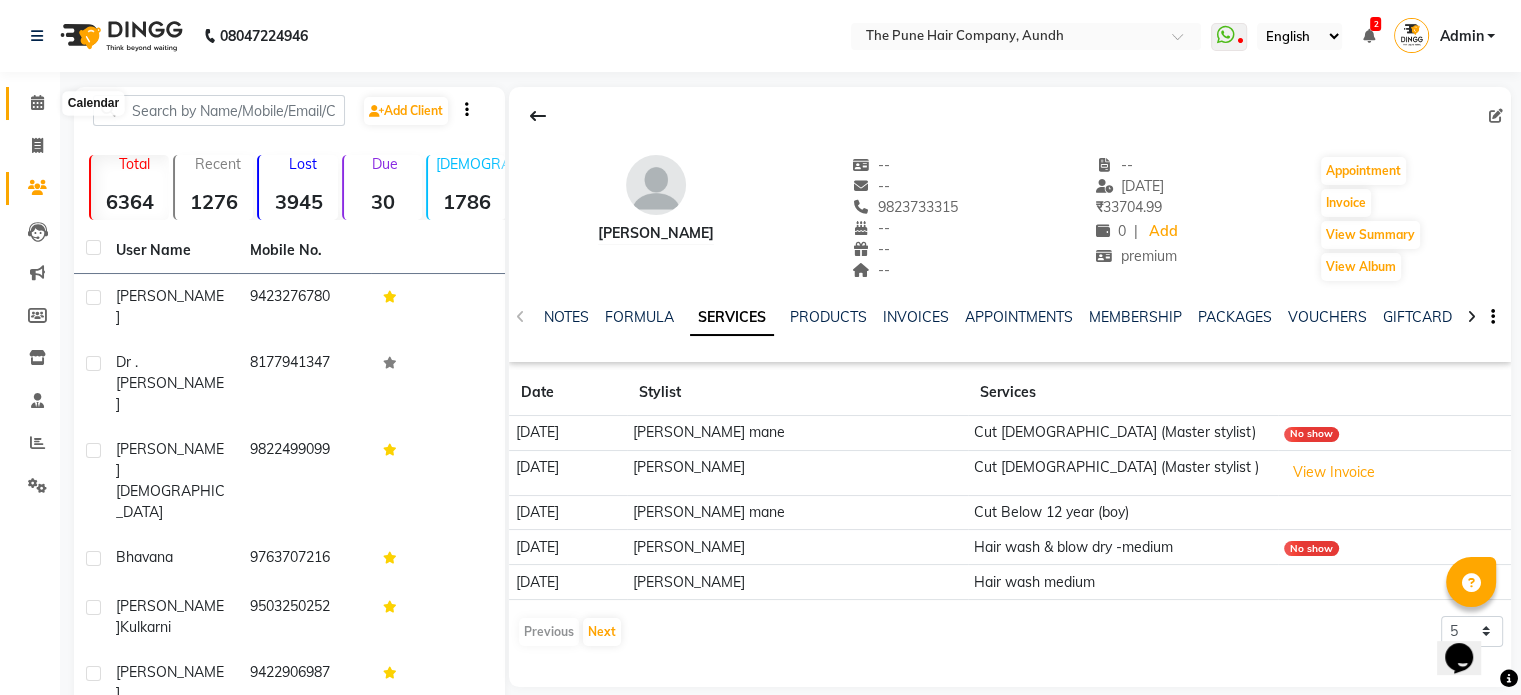 click 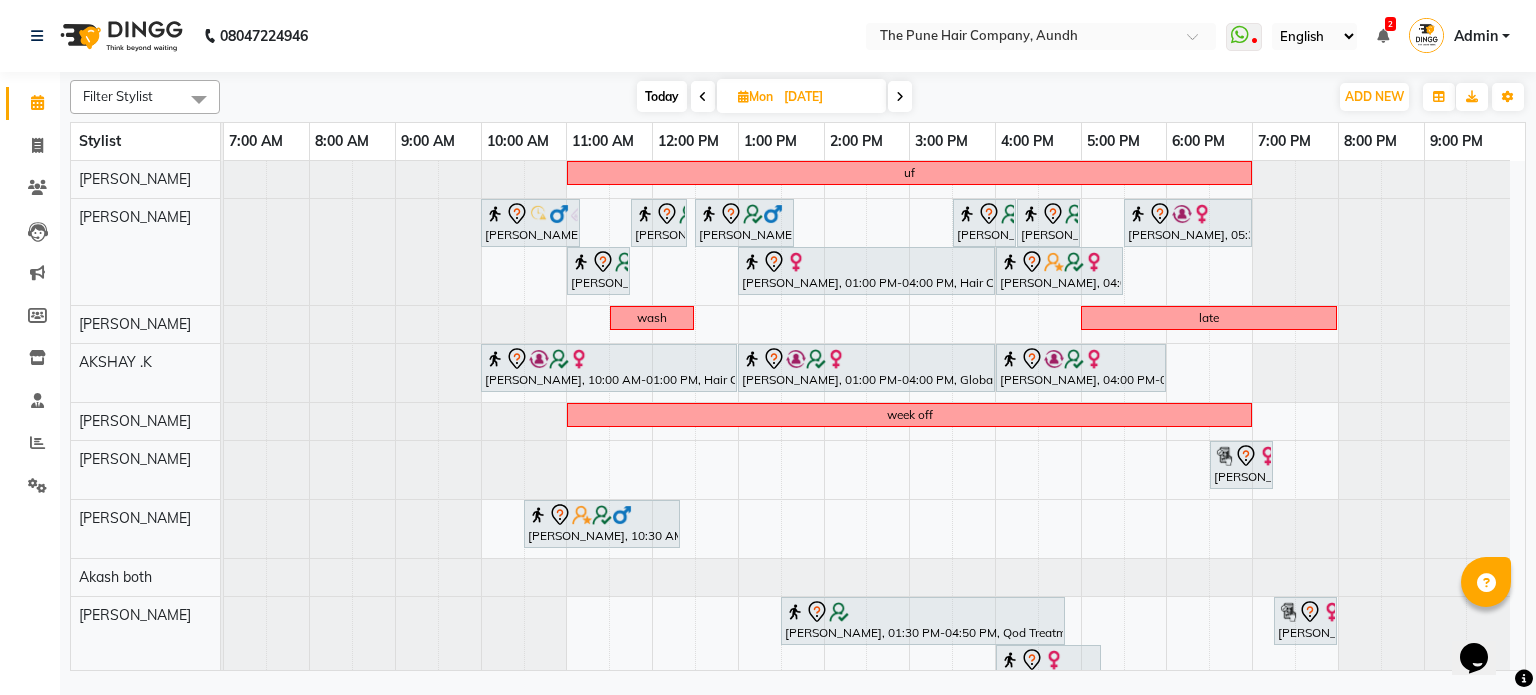 click on "Today" at bounding box center [662, 96] 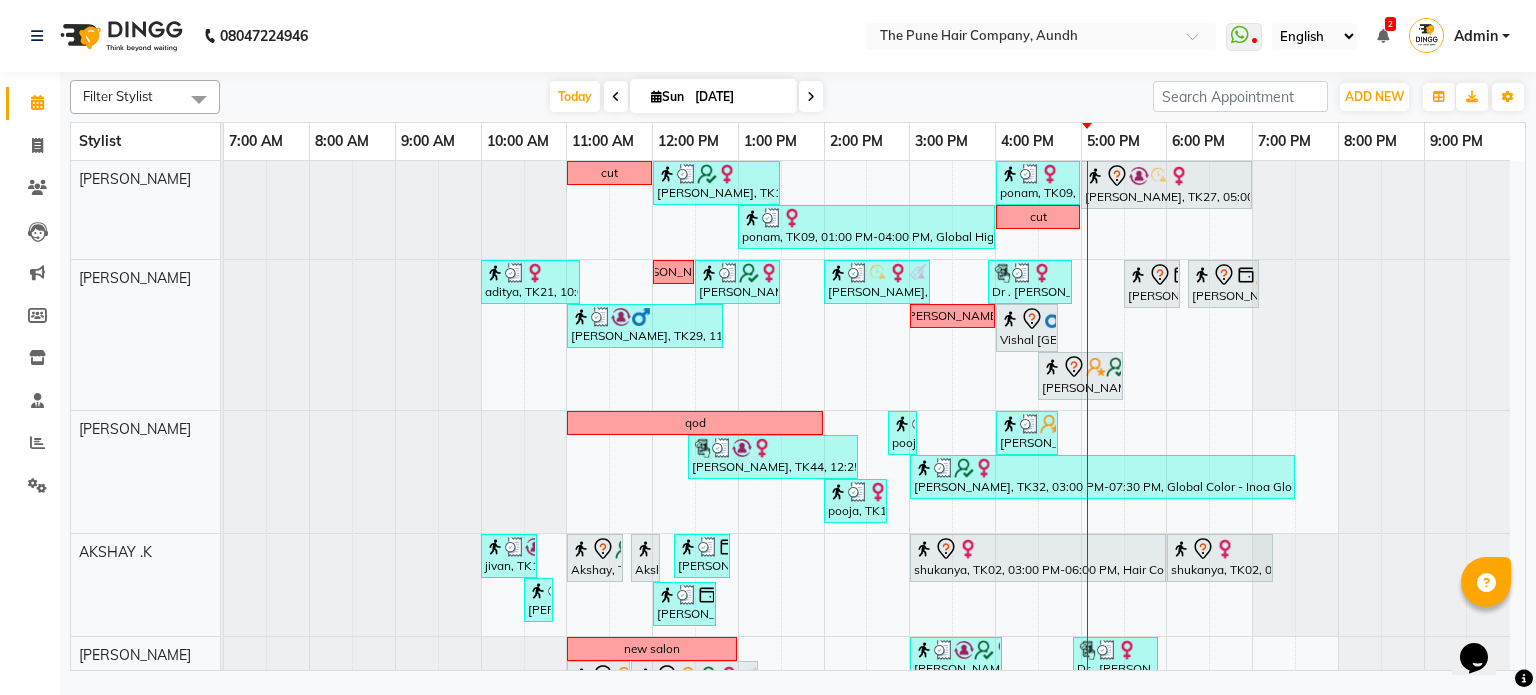 scroll, scrollTop: 121, scrollLeft: 0, axis: vertical 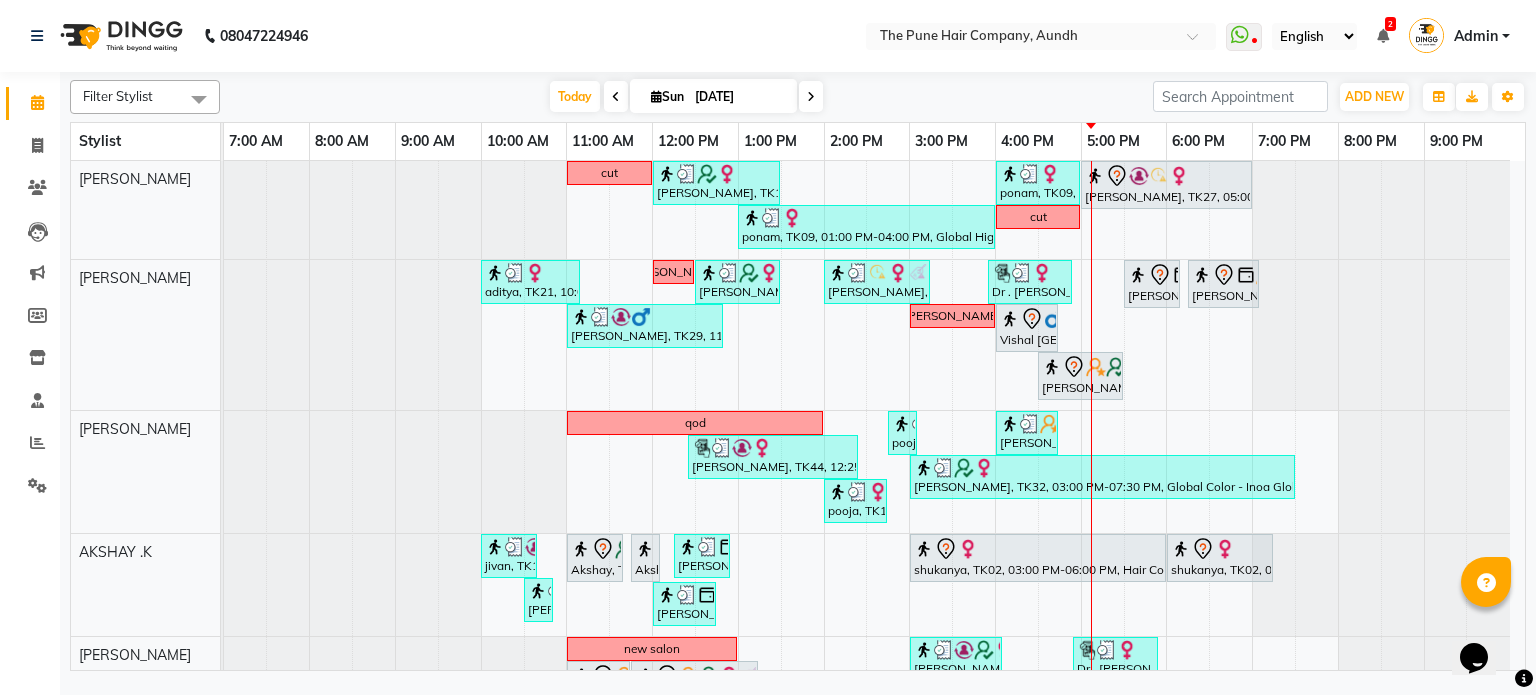 click on "[DATE]" at bounding box center [713, 96] 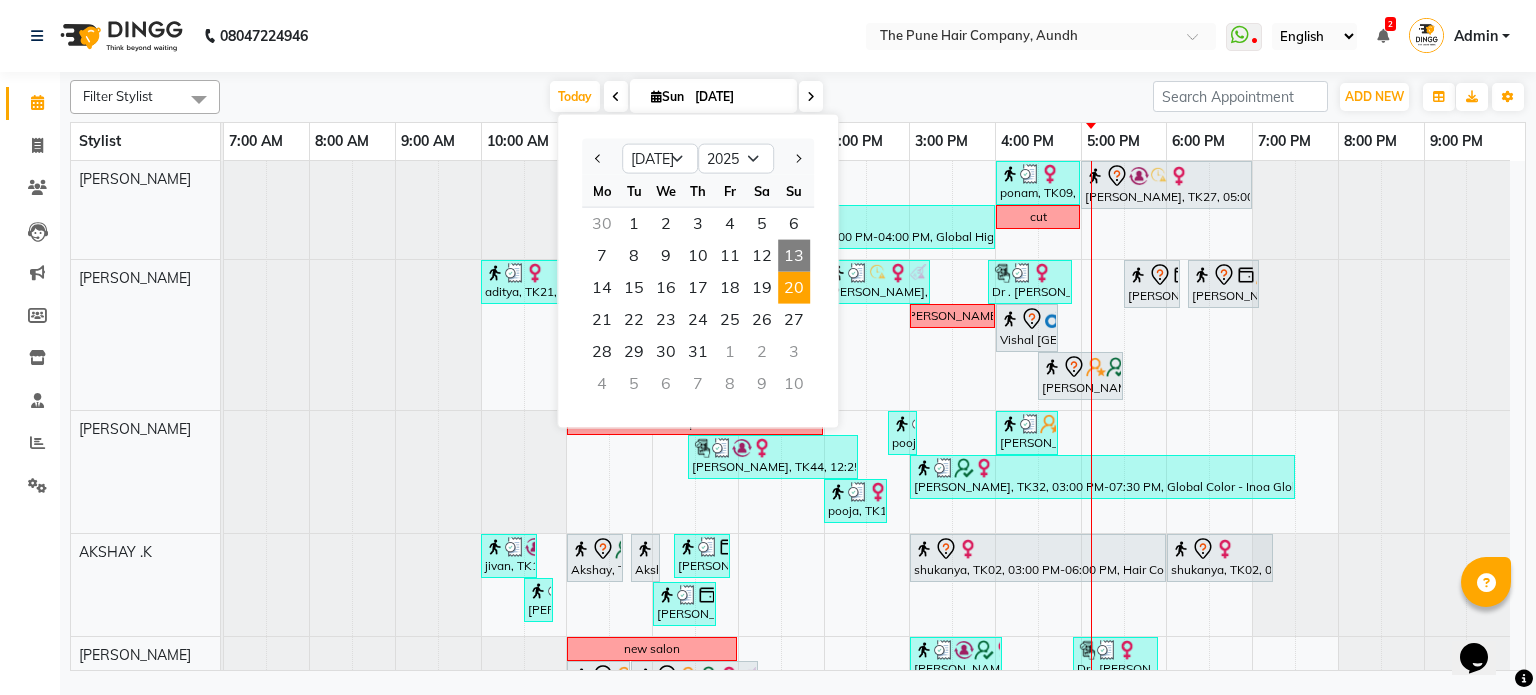 click on "20" at bounding box center [794, 288] 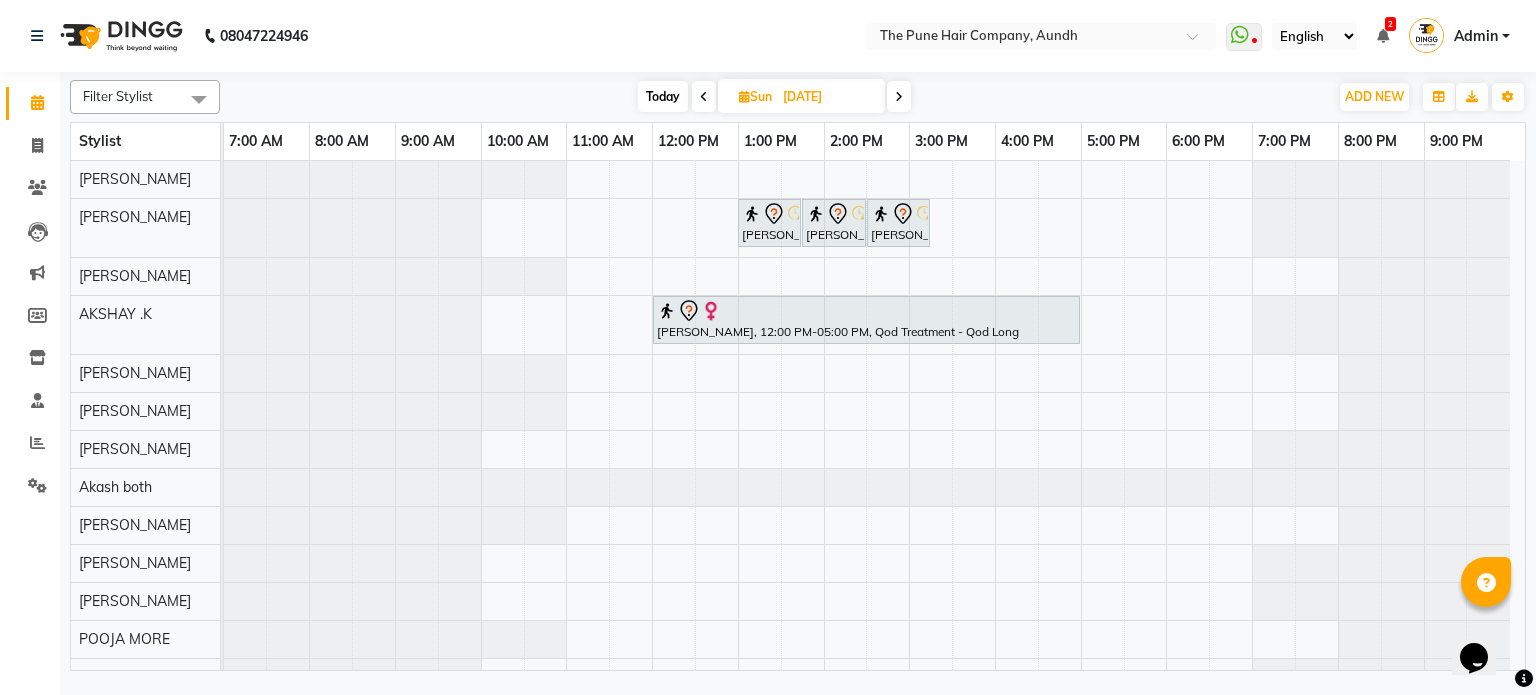 click on "[PERSON_NAME], 01:00 PM-01:45 PM, Cut [DEMOGRAPHIC_DATA] (Expert)             [PERSON_NAME], 01:45 PM-02:30 PM, Cut [DEMOGRAPHIC_DATA] (Expert)             [PERSON_NAME], 02:30 PM-03:15 PM,  Additional Hair Wash ([DEMOGRAPHIC_DATA])             [PERSON_NAME], 12:00 PM-05:00 PM, Qod Treatment - Qod Long" at bounding box center (874, 447) 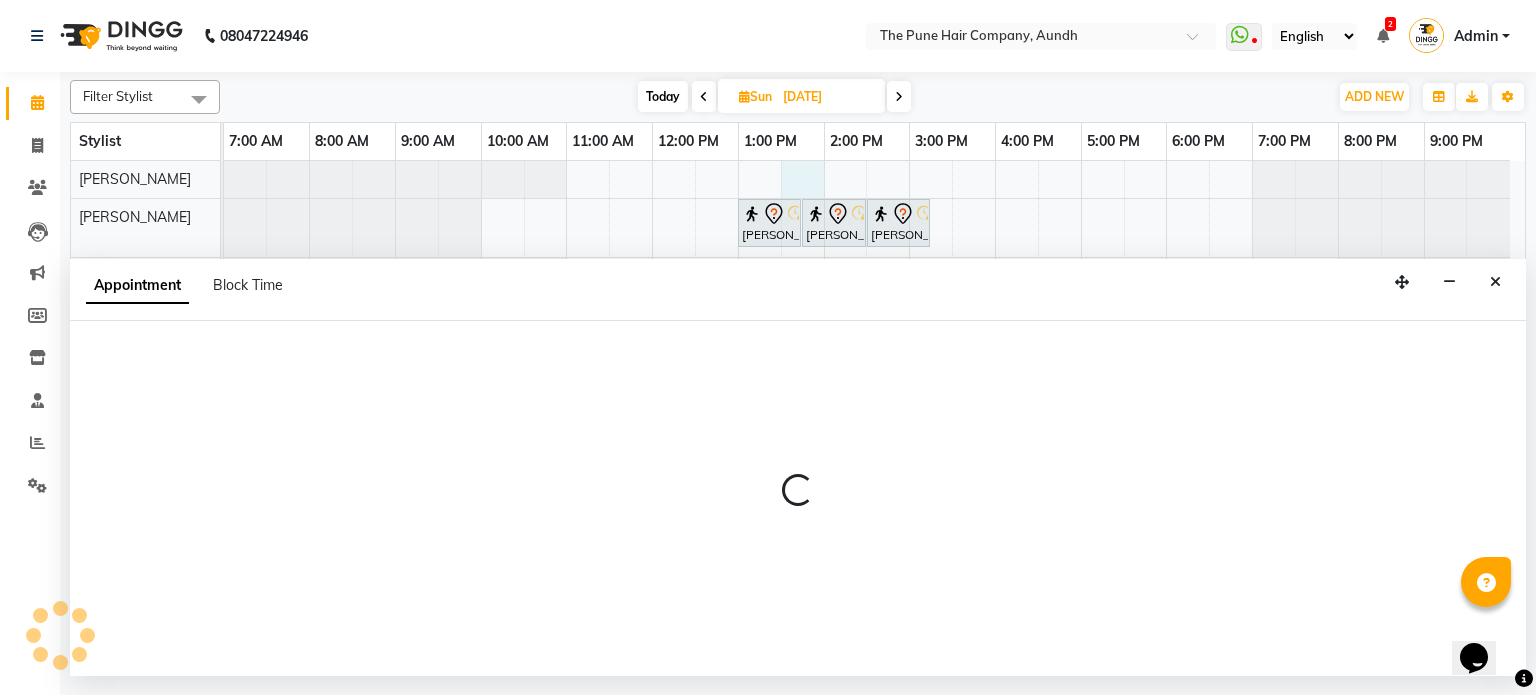 select on "3338" 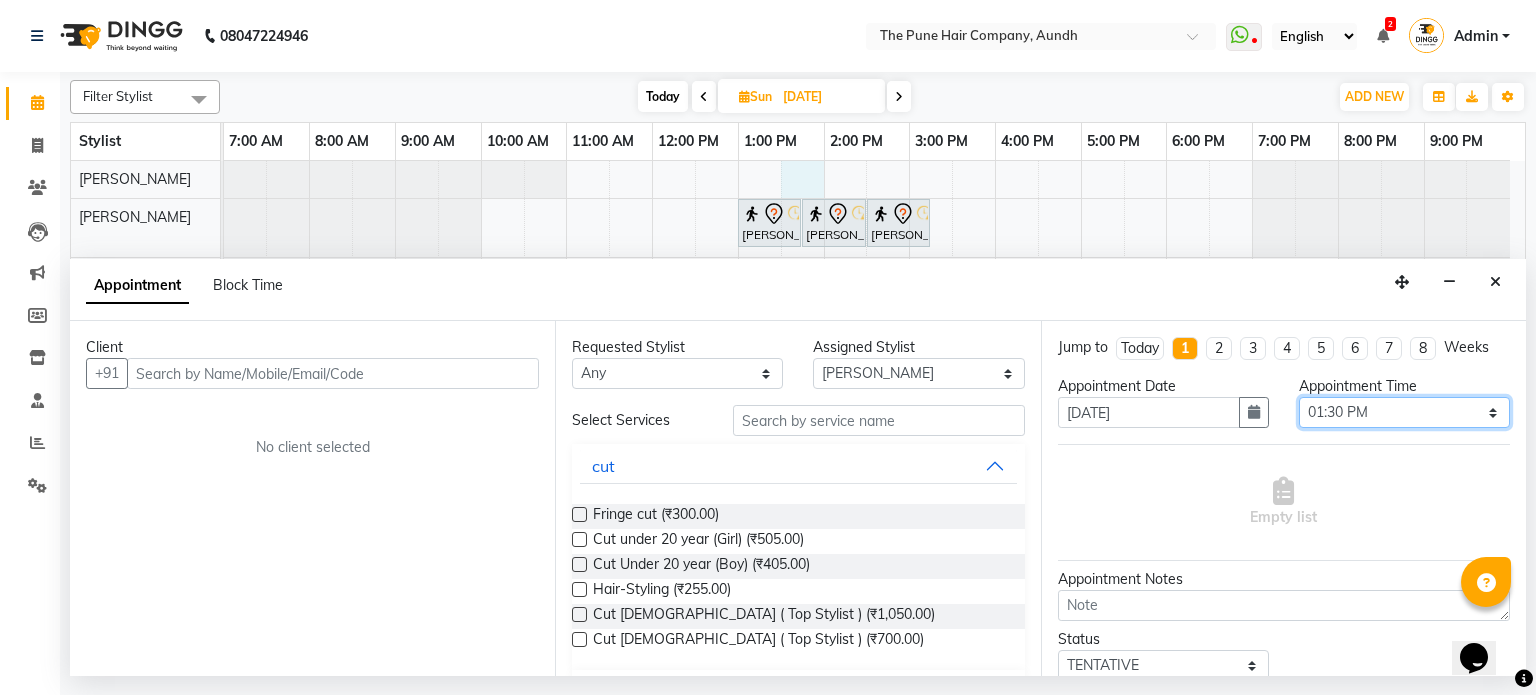 click on "Select 08:00 AM 08:15 AM 08:30 AM 08:45 AM 09:00 AM 09:15 AM 09:30 AM 09:45 AM 10:00 AM 10:15 AM 10:30 AM 10:45 AM 11:00 AM 11:15 AM 11:30 AM 11:45 AM 12:00 PM 12:15 PM 12:30 PM 12:45 PM 01:00 PM 01:15 PM 01:30 PM 01:45 PM 02:00 PM 02:15 PM 02:30 PM 02:45 PM 03:00 PM 03:15 PM 03:30 PM 03:45 PM 04:00 PM 04:15 PM 04:30 PM 04:45 PM 05:00 PM 05:15 PM 05:30 PM 05:45 PM 06:00 PM 06:15 PM 06:30 PM 06:45 PM 07:00 PM 07:15 PM 07:30 PM 07:45 PM 08:00 PM 08:15 PM 08:30 PM 08:45 PM 09:00 PM" at bounding box center (1404, 412) 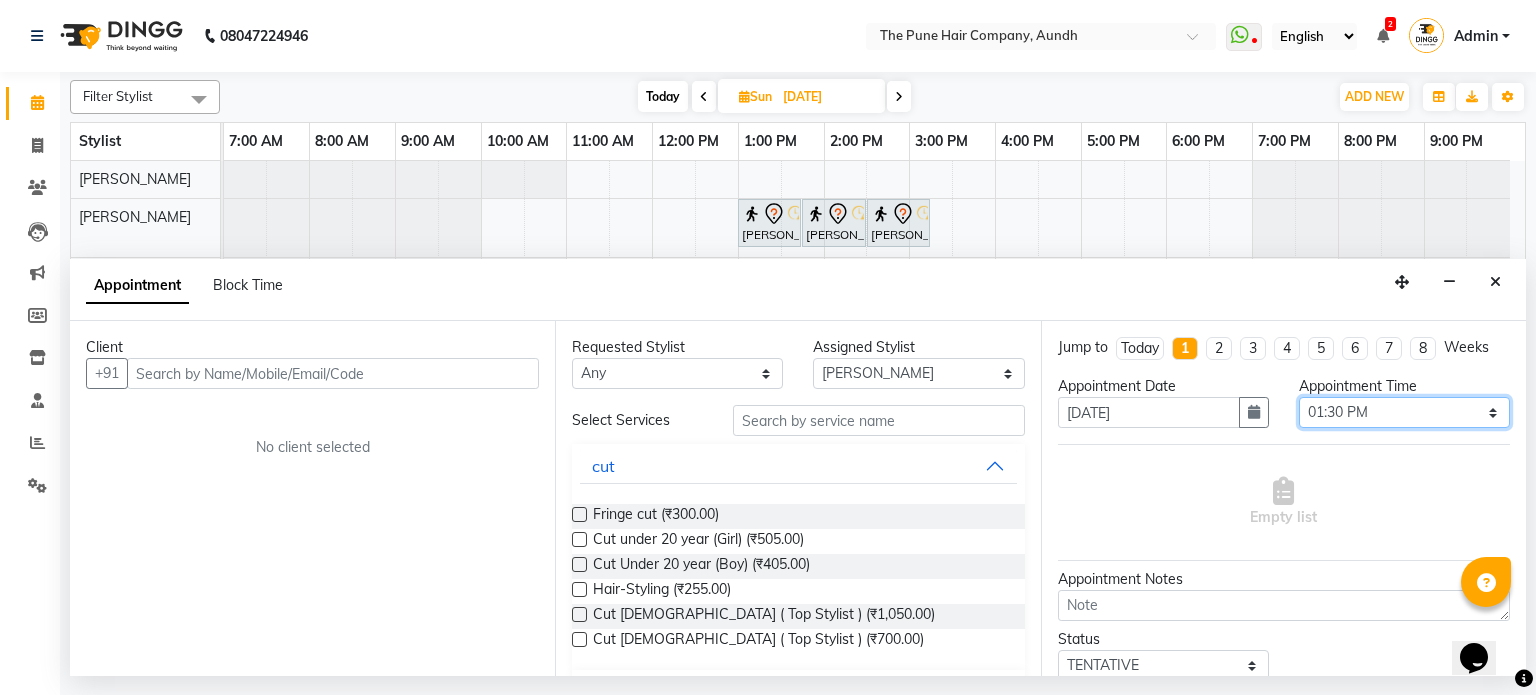 select on "1020" 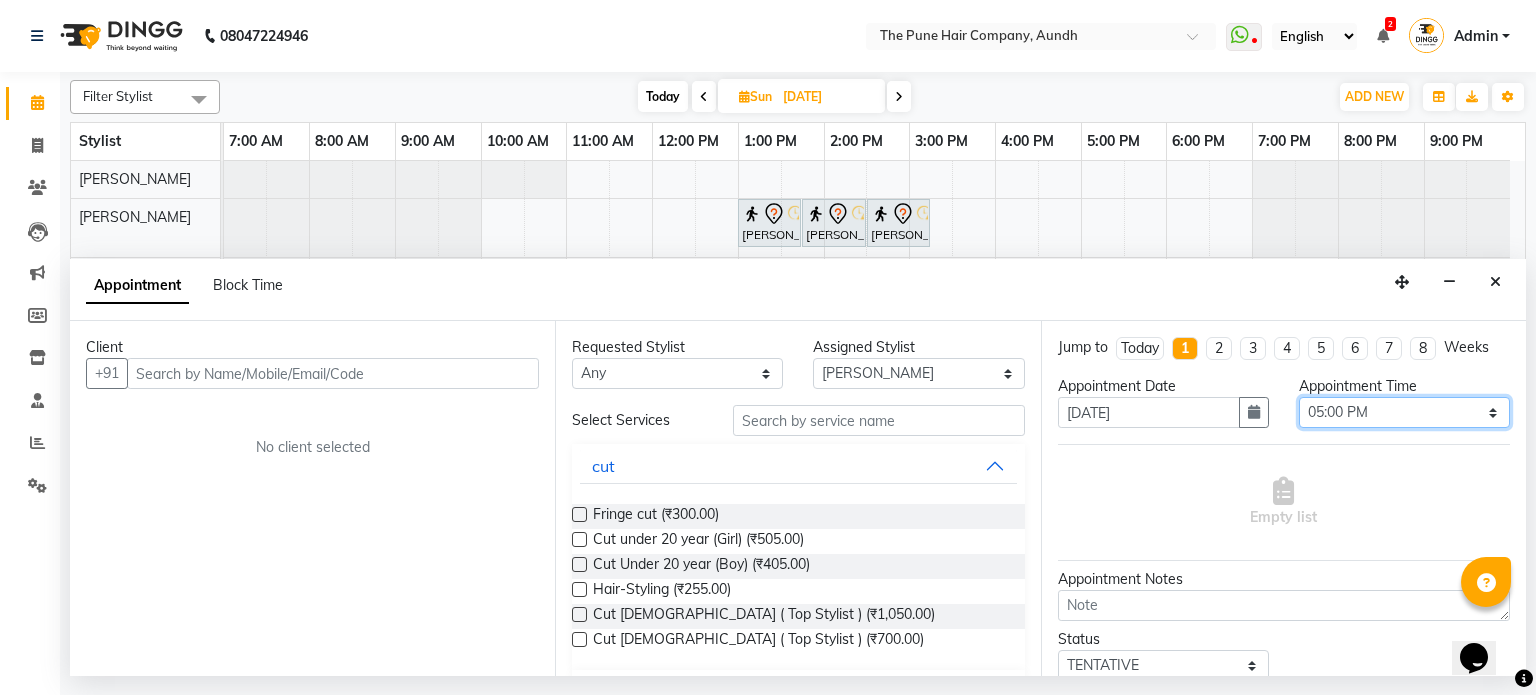 click on "Select 08:00 AM 08:15 AM 08:30 AM 08:45 AM 09:00 AM 09:15 AM 09:30 AM 09:45 AM 10:00 AM 10:15 AM 10:30 AM 10:45 AM 11:00 AM 11:15 AM 11:30 AM 11:45 AM 12:00 PM 12:15 PM 12:30 PM 12:45 PM 01:00 PM 01:15 PM 01:30 PM 01:45 PM 02:00 PM 02:15 PM 02:30 PM 02:45 PM 03:00 PM 03:15 PM 03:30 PM 03:45 PM 04:00 PM 04:15 PM 04:30 PM 04:45 PM 05:00 PM 05:15 PM 05:30 PM 05:45 PM 06:00 PM 06:15 PM 06:30 PM 06:45 PM 07:00 PM 07:15 PM 07:30 PM 07:45 PM 08:00 PM 08:15 PM 08:30 PM 08:45 PM 09:00 PM" at bounding box center (1404, 412) 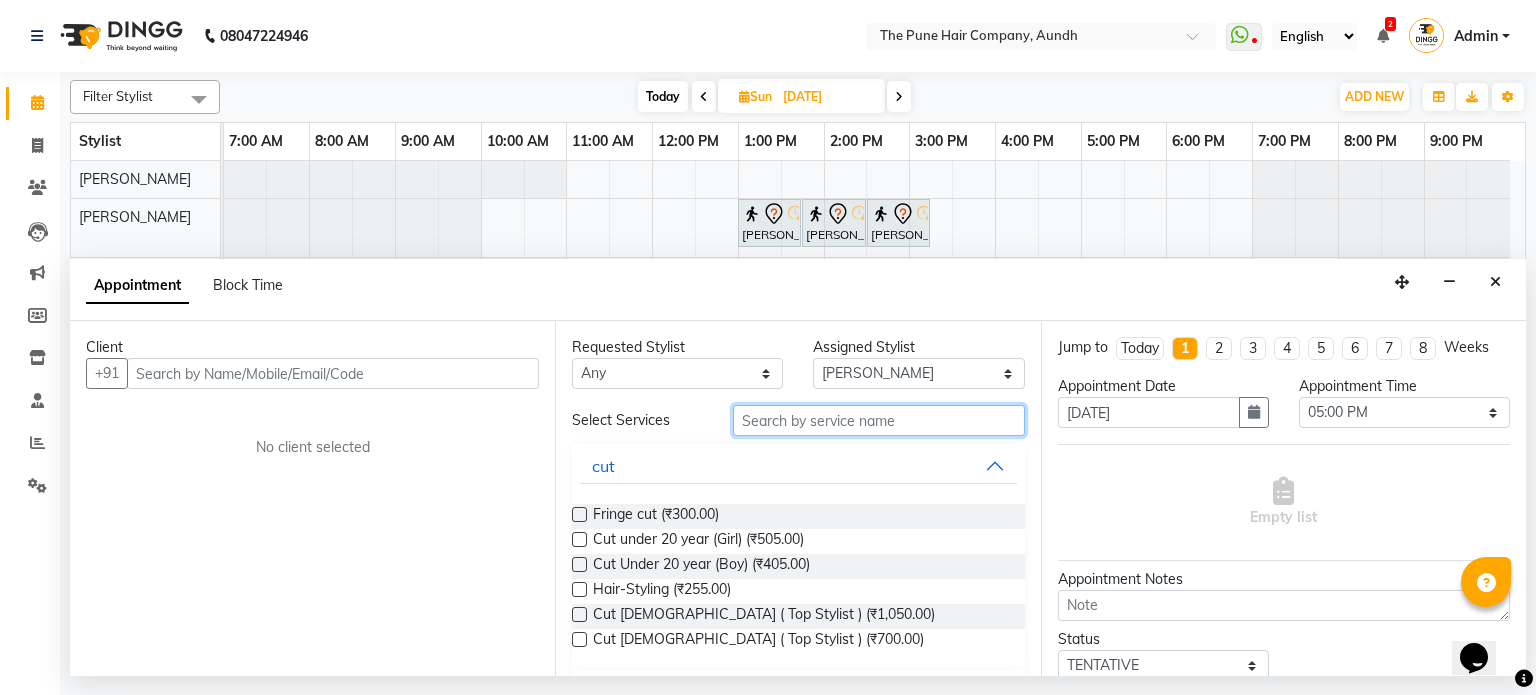 click at bounding box center (879, 420) 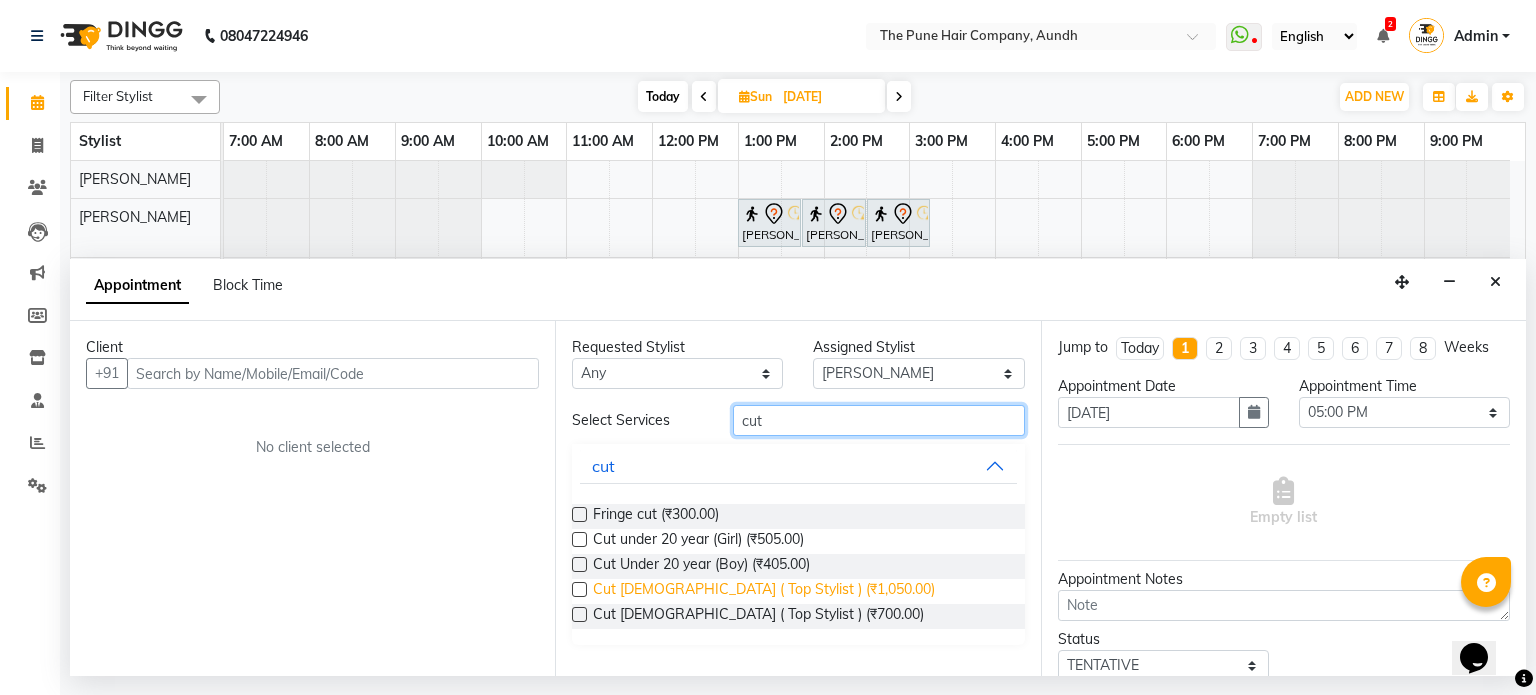 type on "cut" 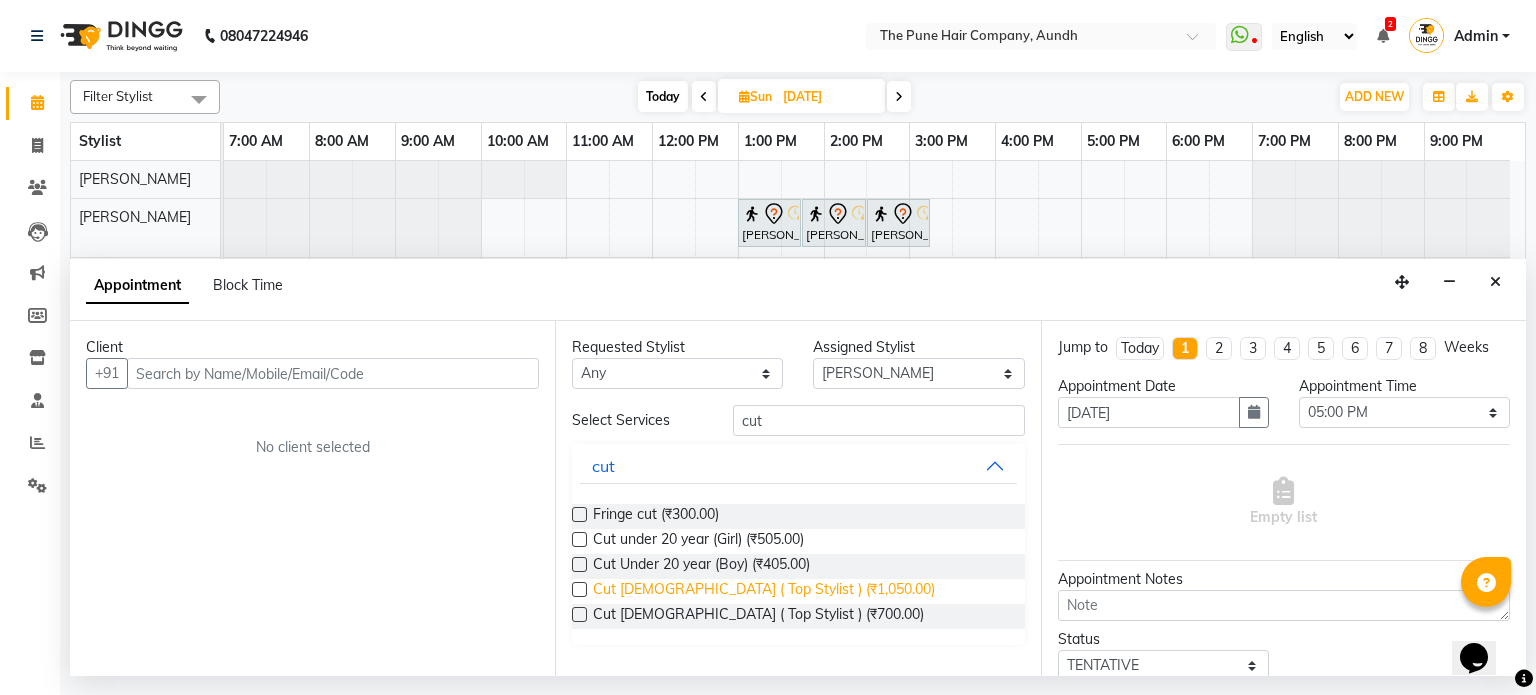 click on "Cut [DEMOGRAPHIC_DATA] ( Top Stylist ) (₹1,050.00)" at bounding box center [764, 591] 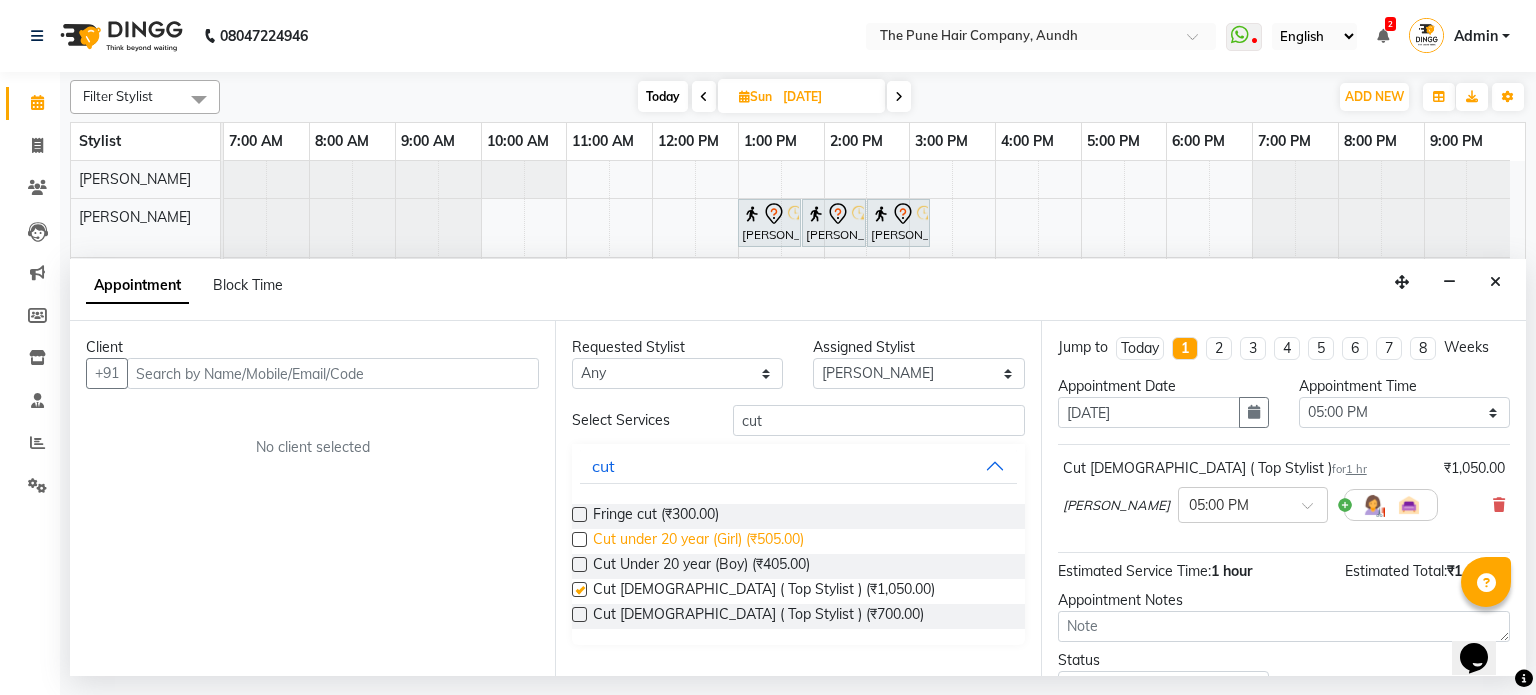 checkbox on "false" 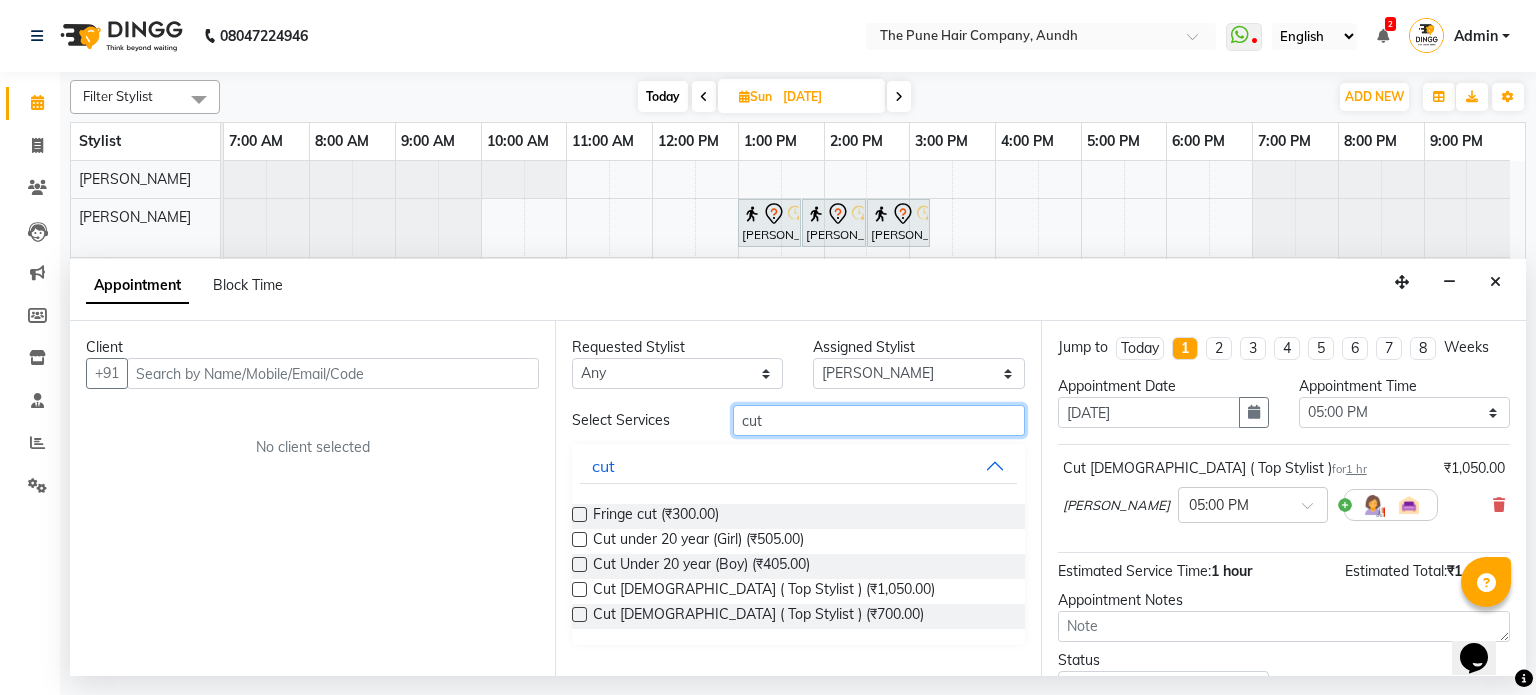 drag, startPoint x: 786, startPoint y: 432, endPoint x: 725, endPoint y: 429, distance: 61.073727 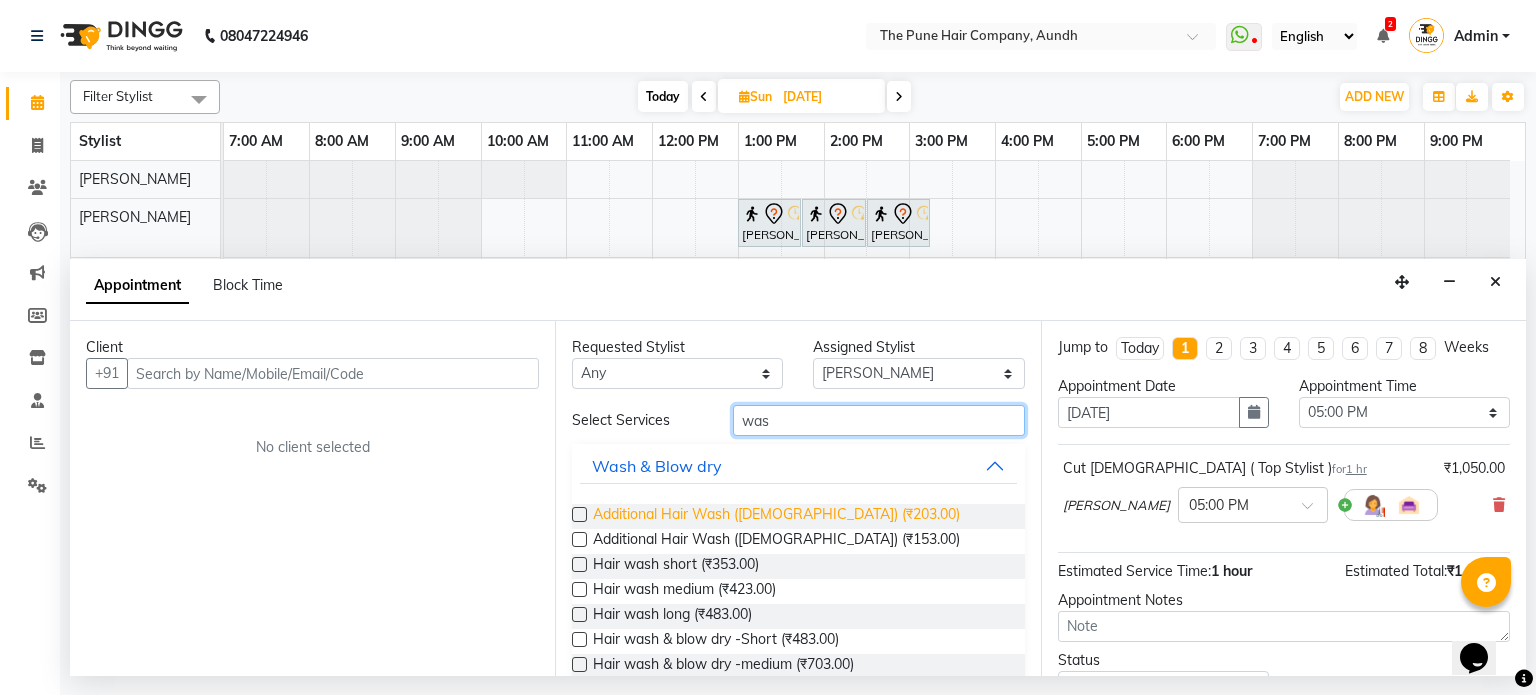 type on "was" 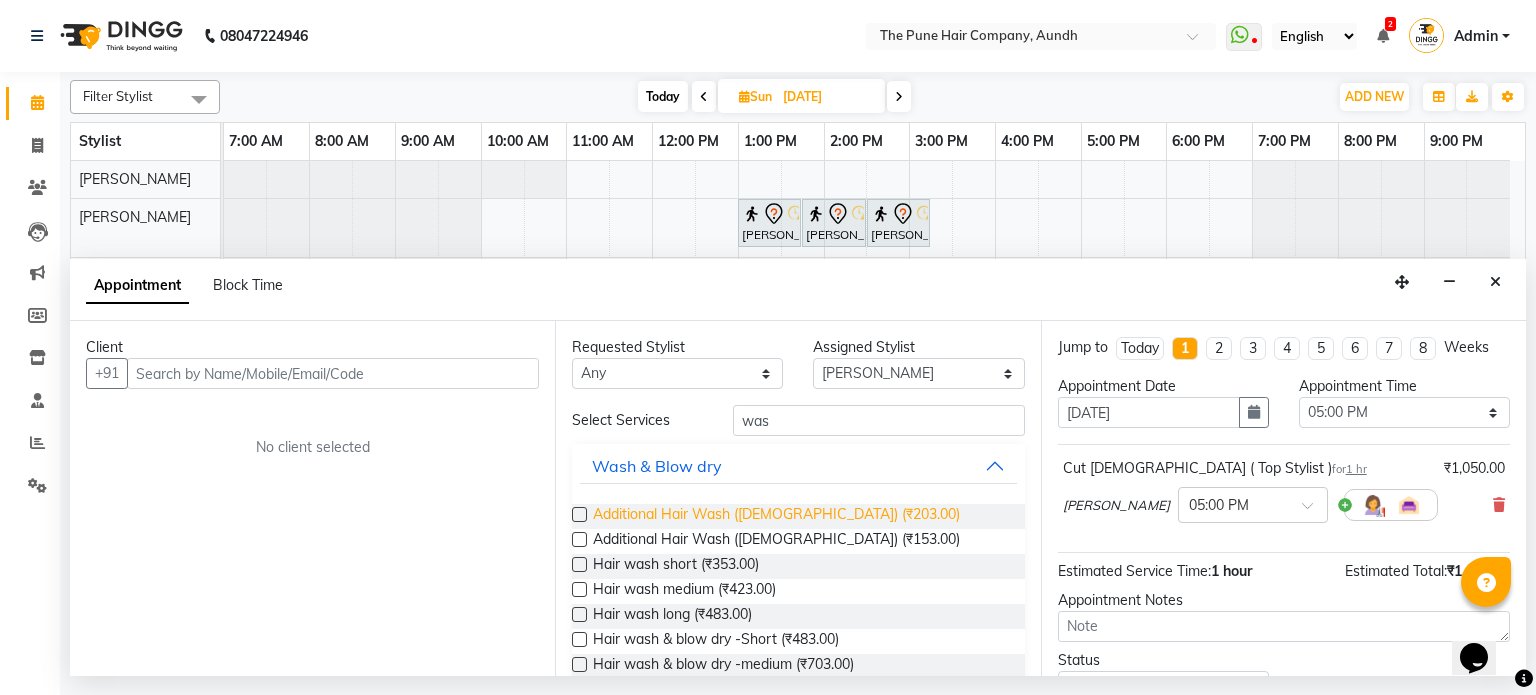 click on "Additional Hair Wash ([DEMOGRAPHIC_DATA]) (₹203.00)" at bounding box center [776, 516] 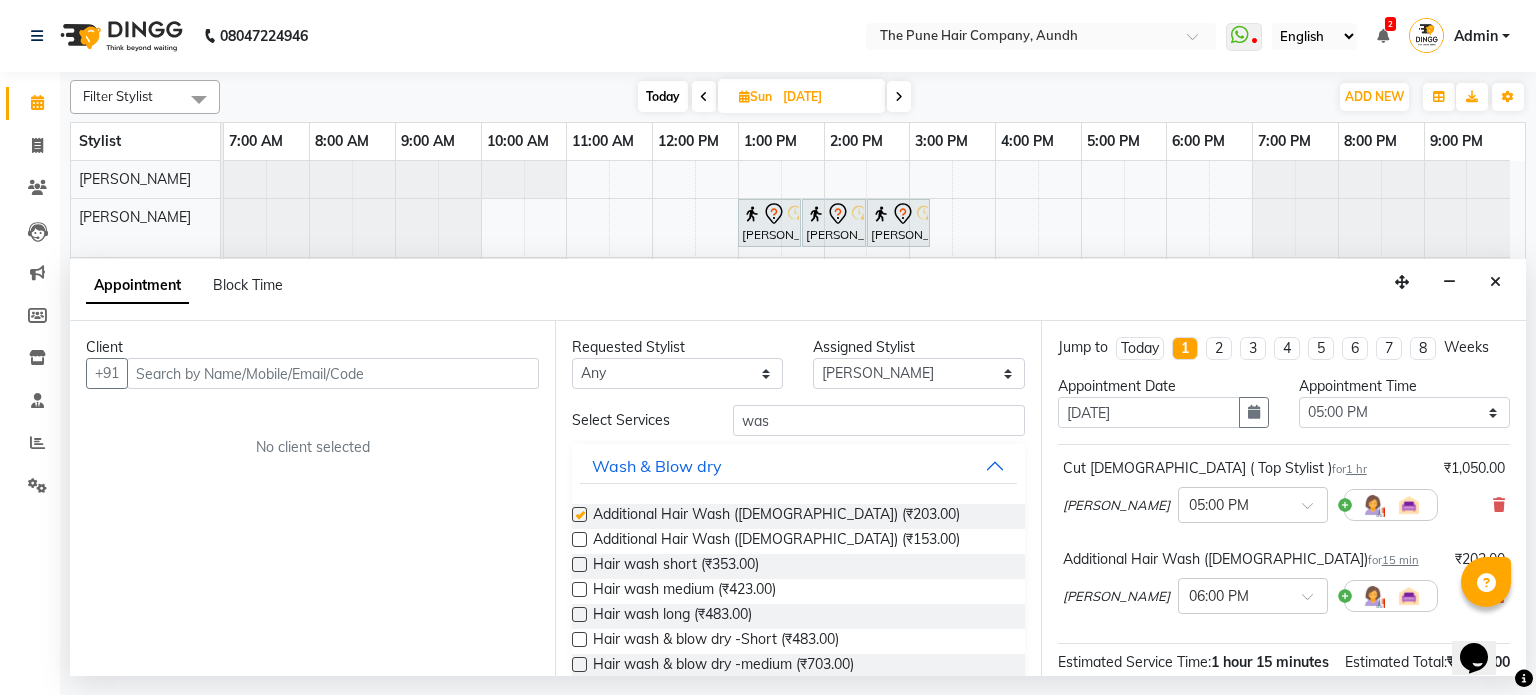 checkbox on "false" 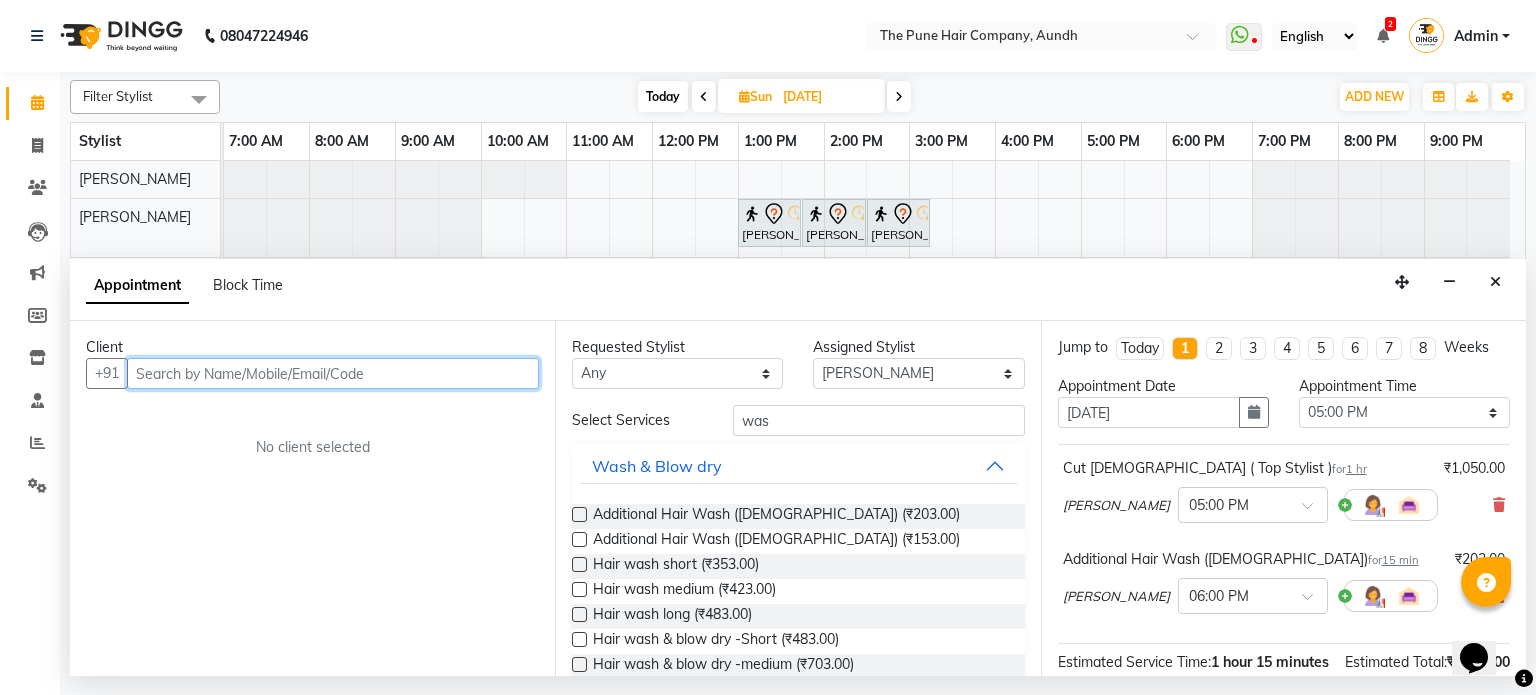 click at bounding box center [333, 373] 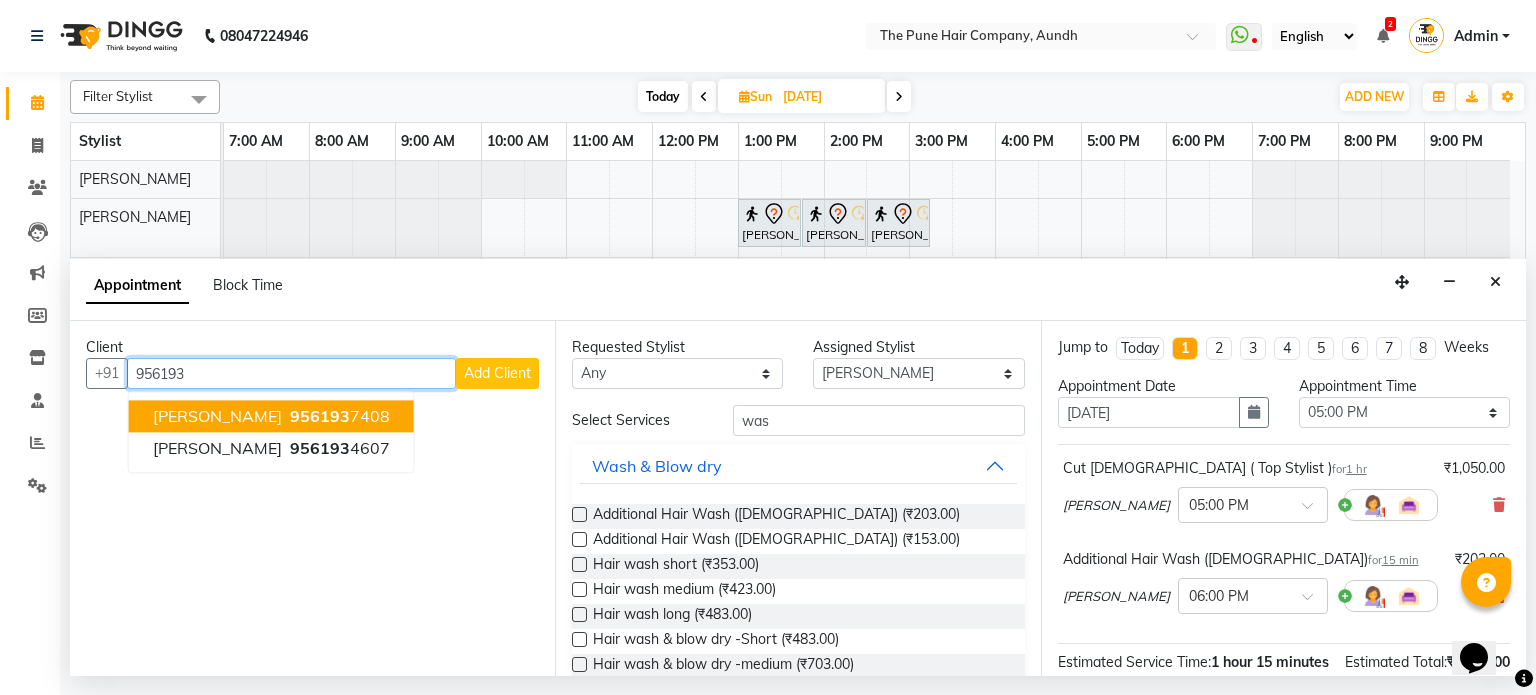 click on "956193 7408" at bounding box center [338, 417] 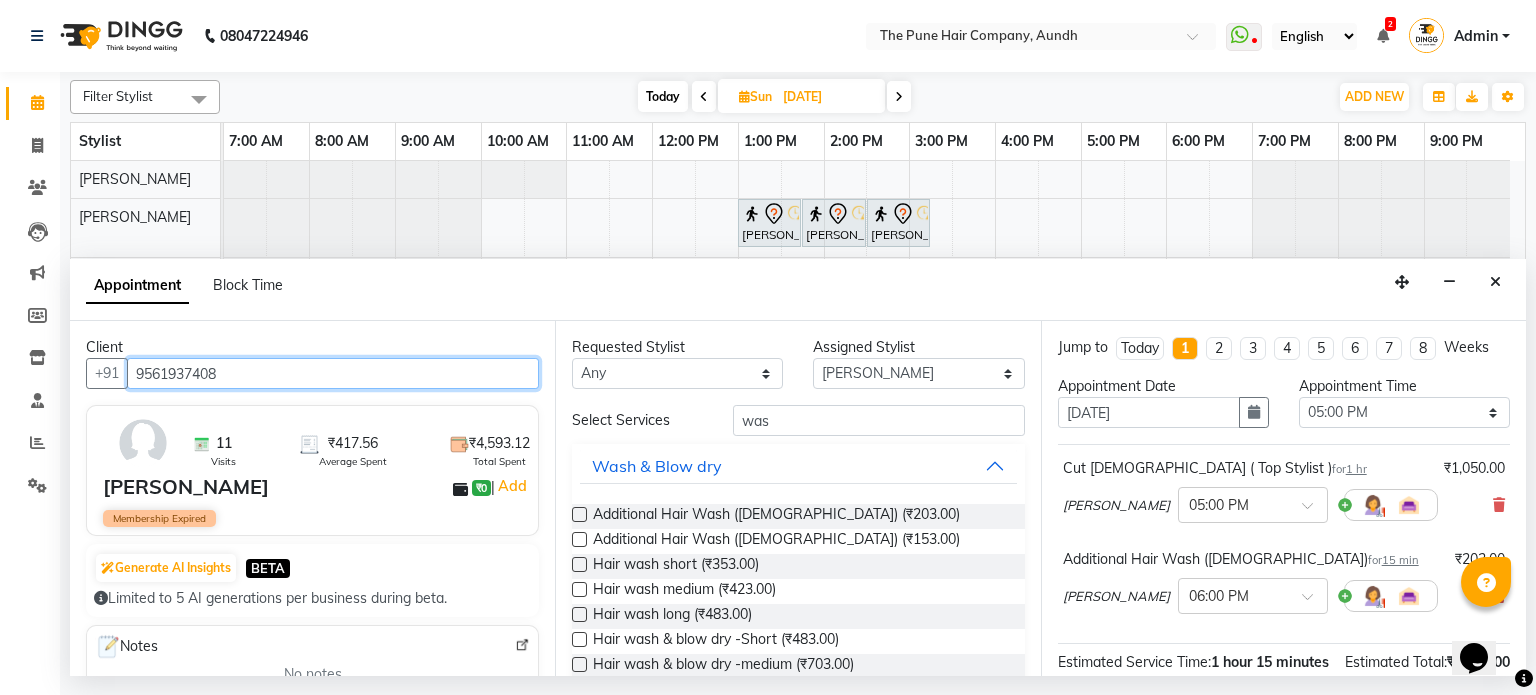 scroll, scrollTop: 263, scrollLeft: 0, axis: vertical 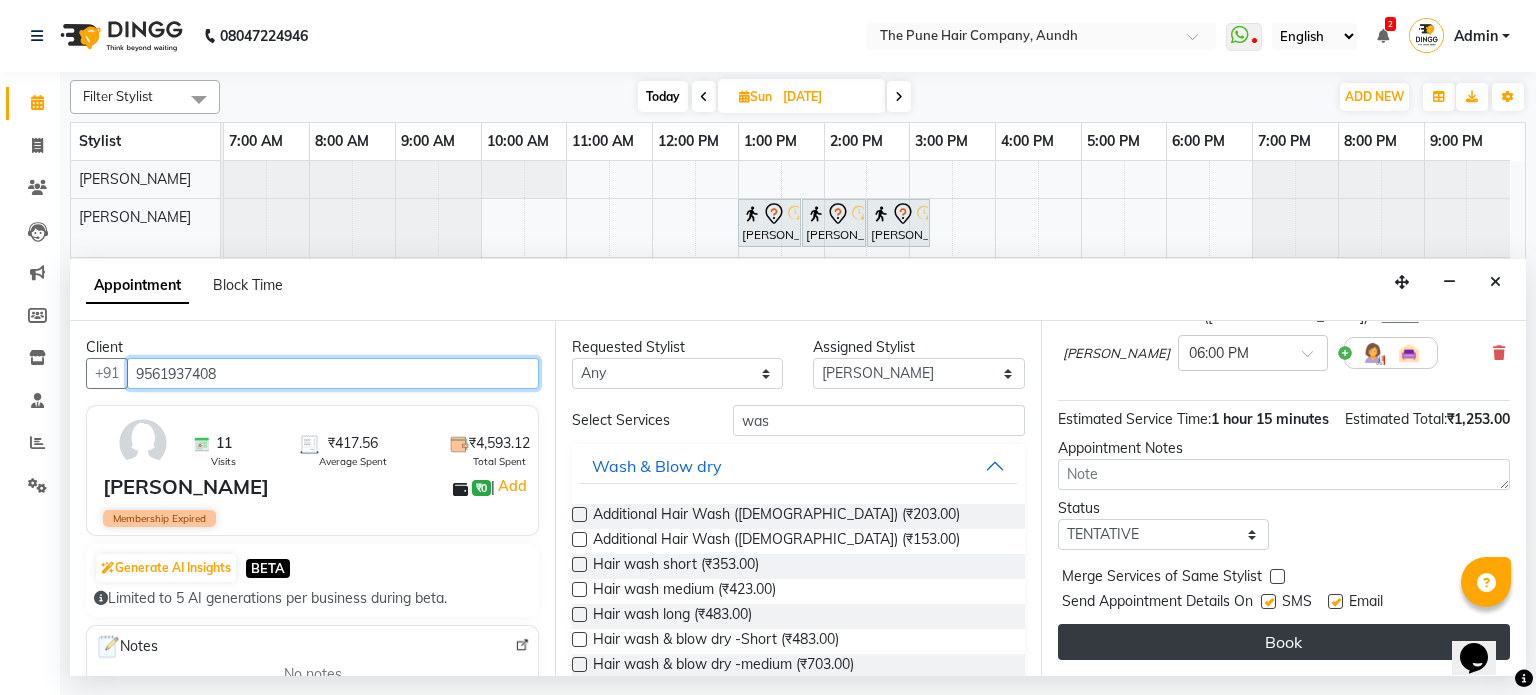 type on "9561937408" 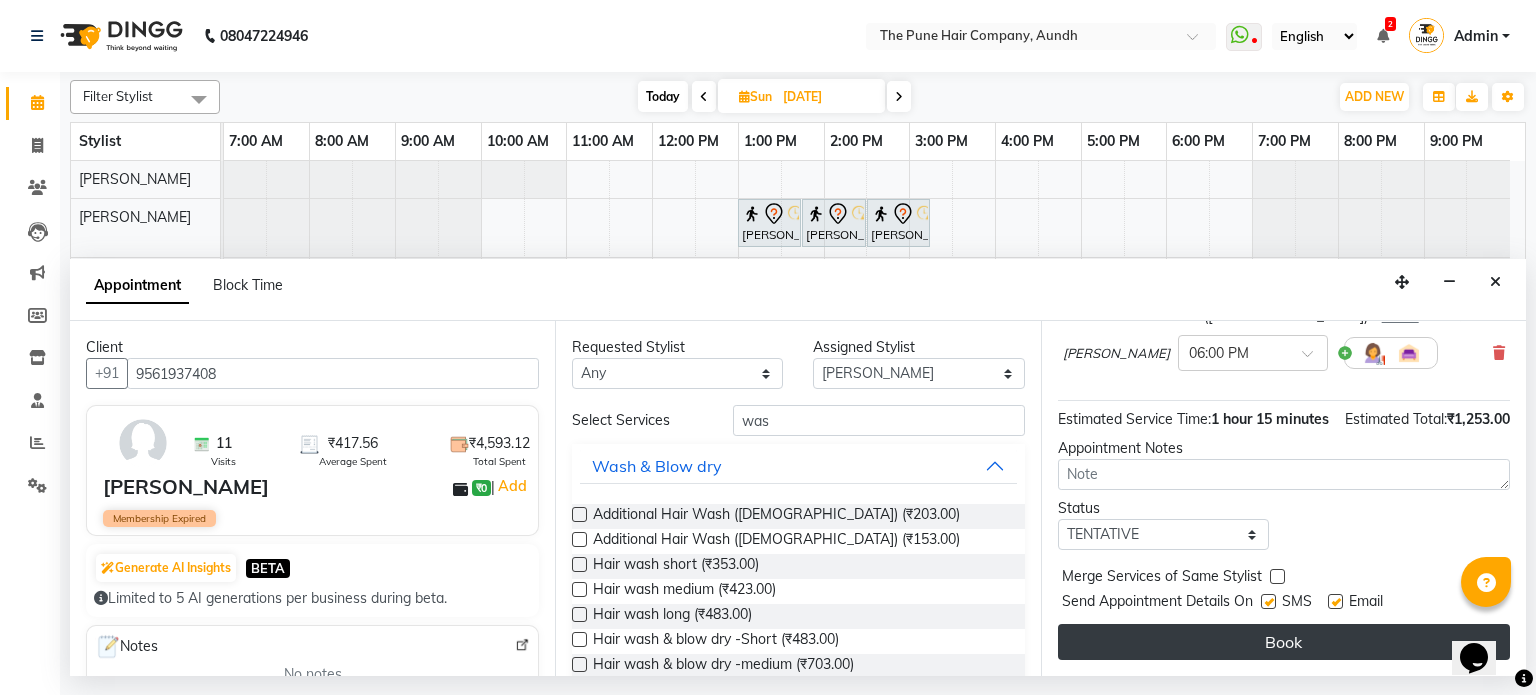 click on "Book" at bounding box center [1284, 642] 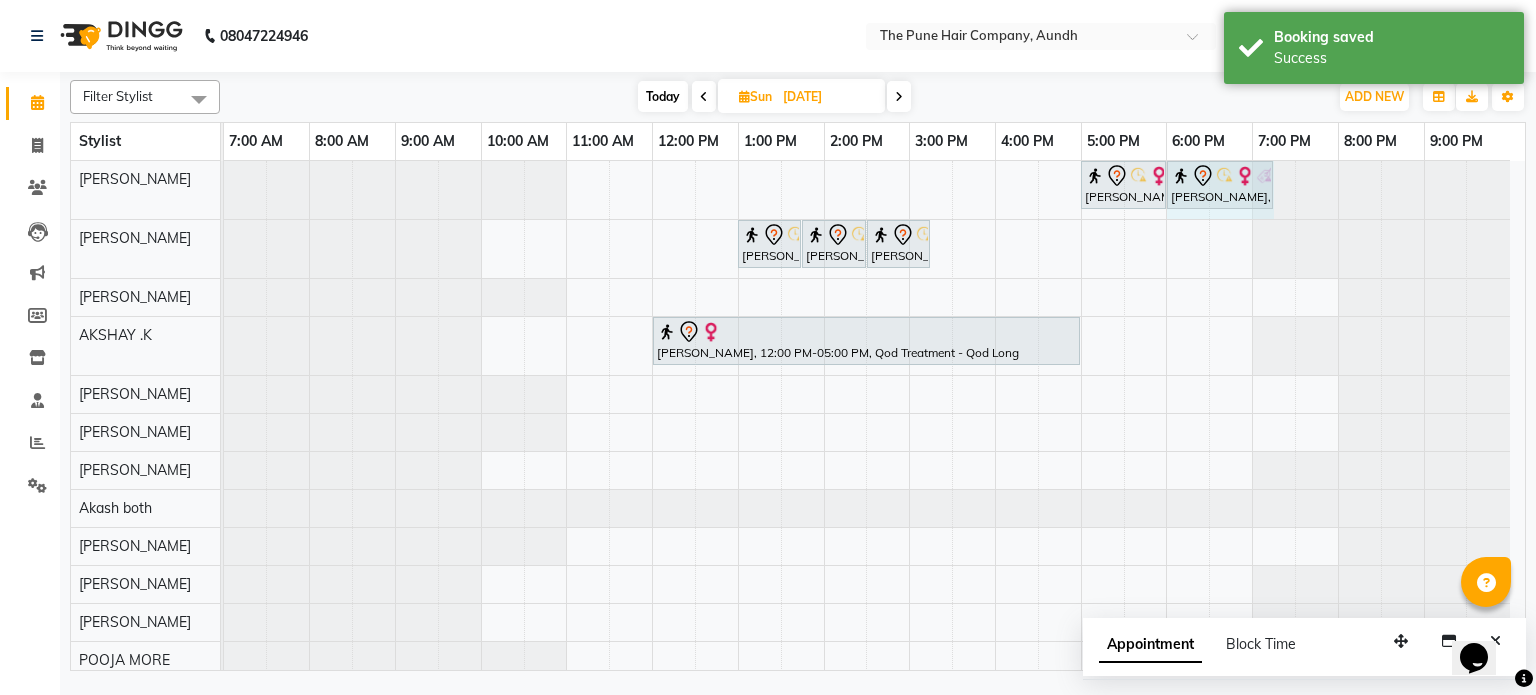 drag, startPoint x: 1195, startPoint y: 182, endPoint x: 1256, endPoint y: 190, distance: 61.522354 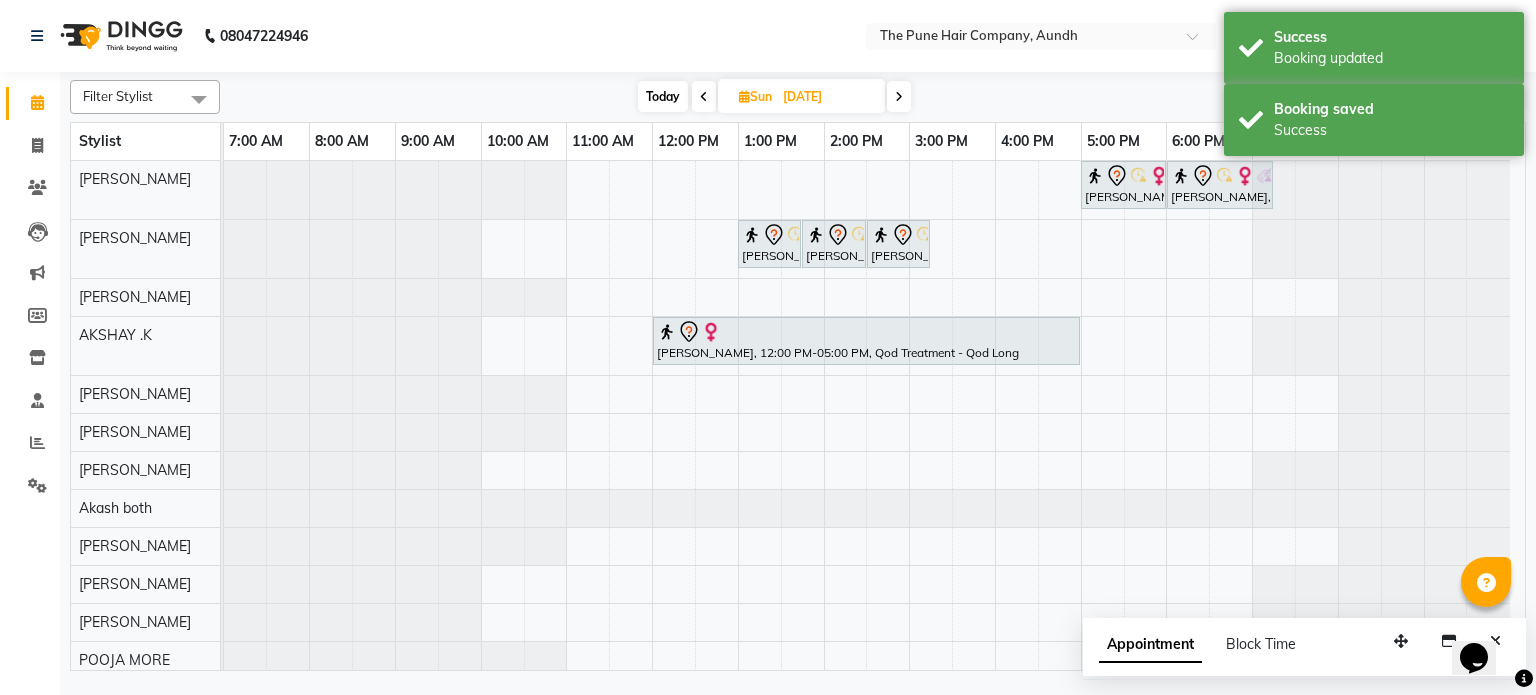 click on "Appointment" at bounding box center [1150, 645] 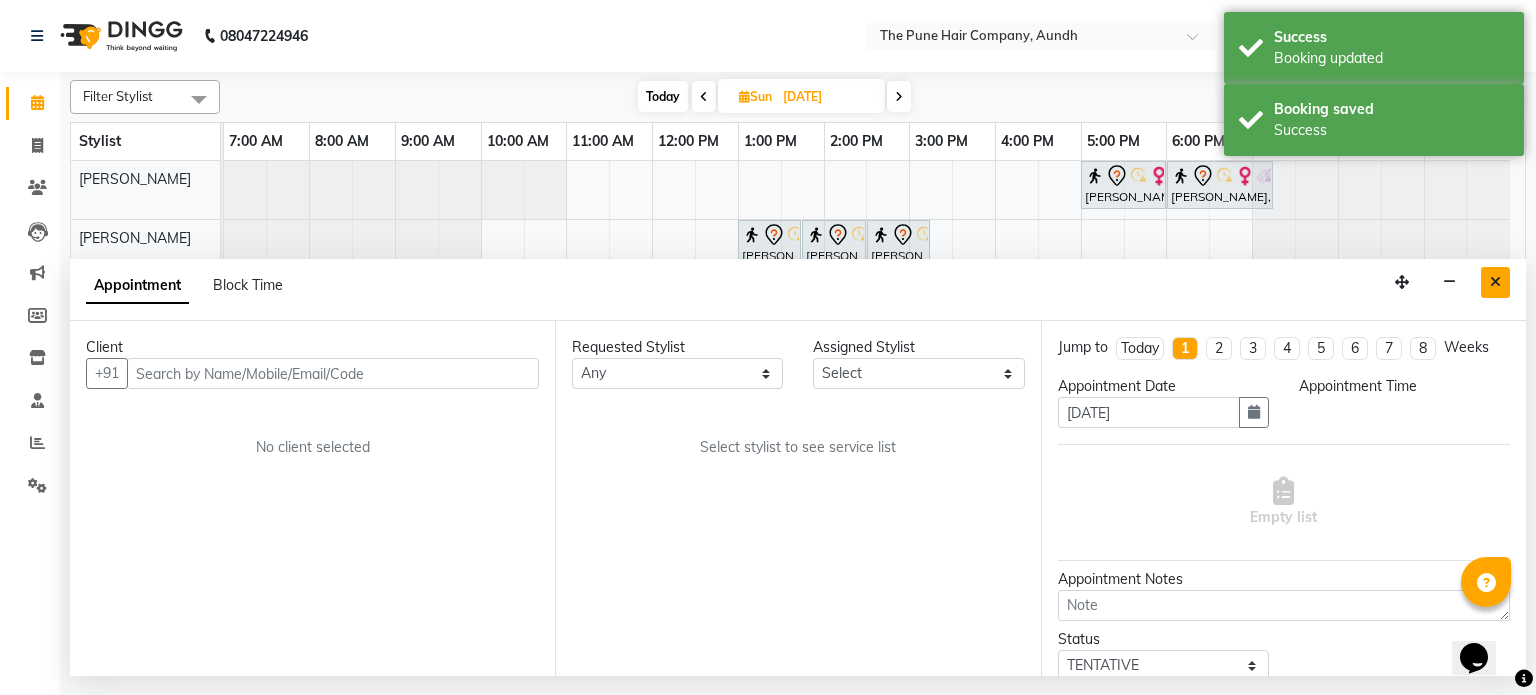click at bounding box center (1495, 282) 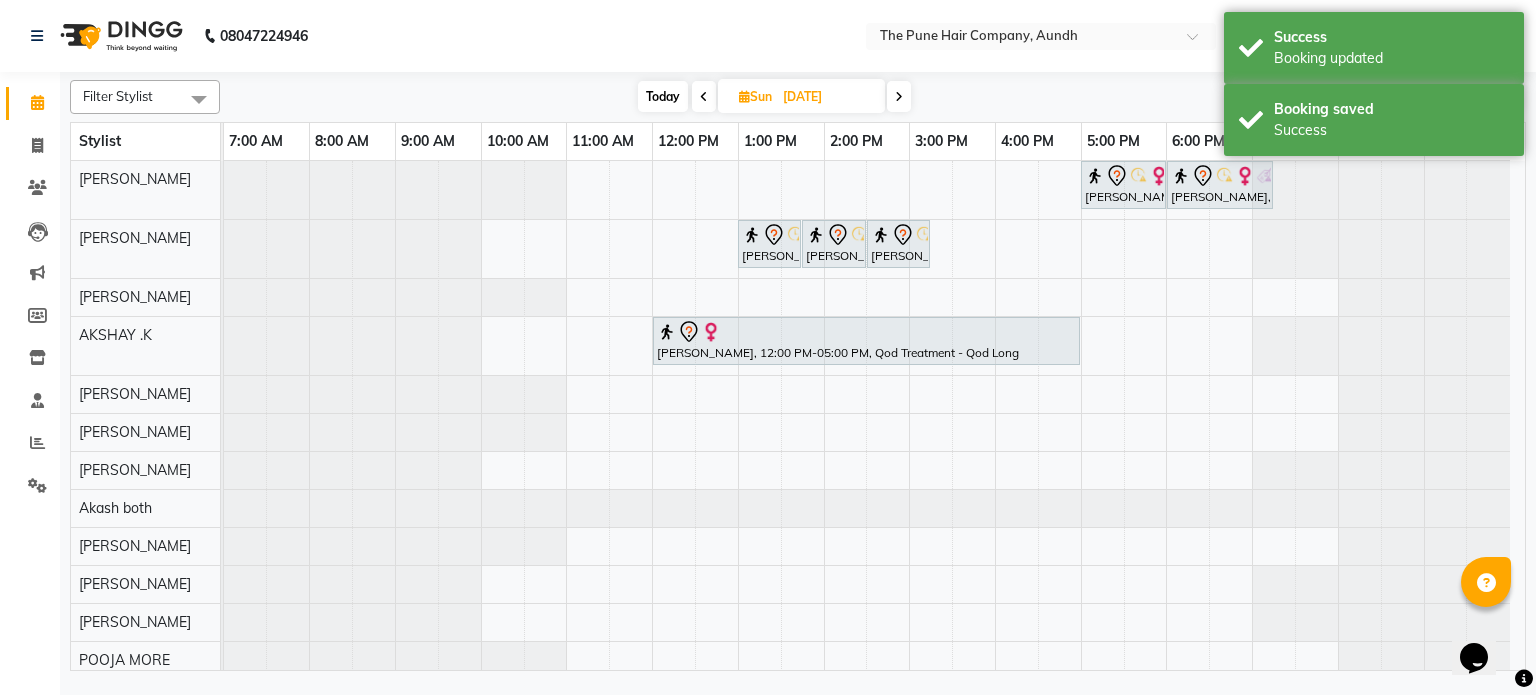 click on "Today" at bounding box center [663, 96] 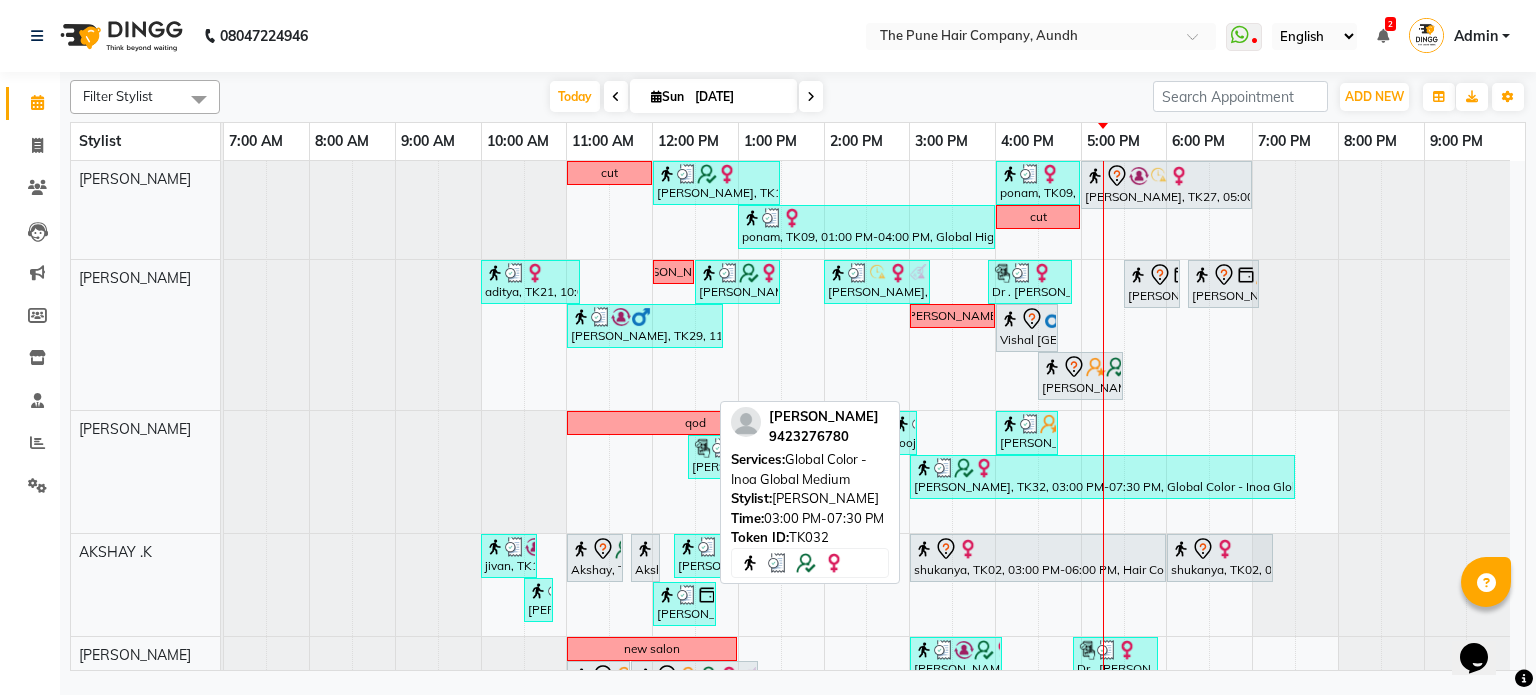 scroll, scrollTop: 200, scrollLeft: 0, axis: vertical 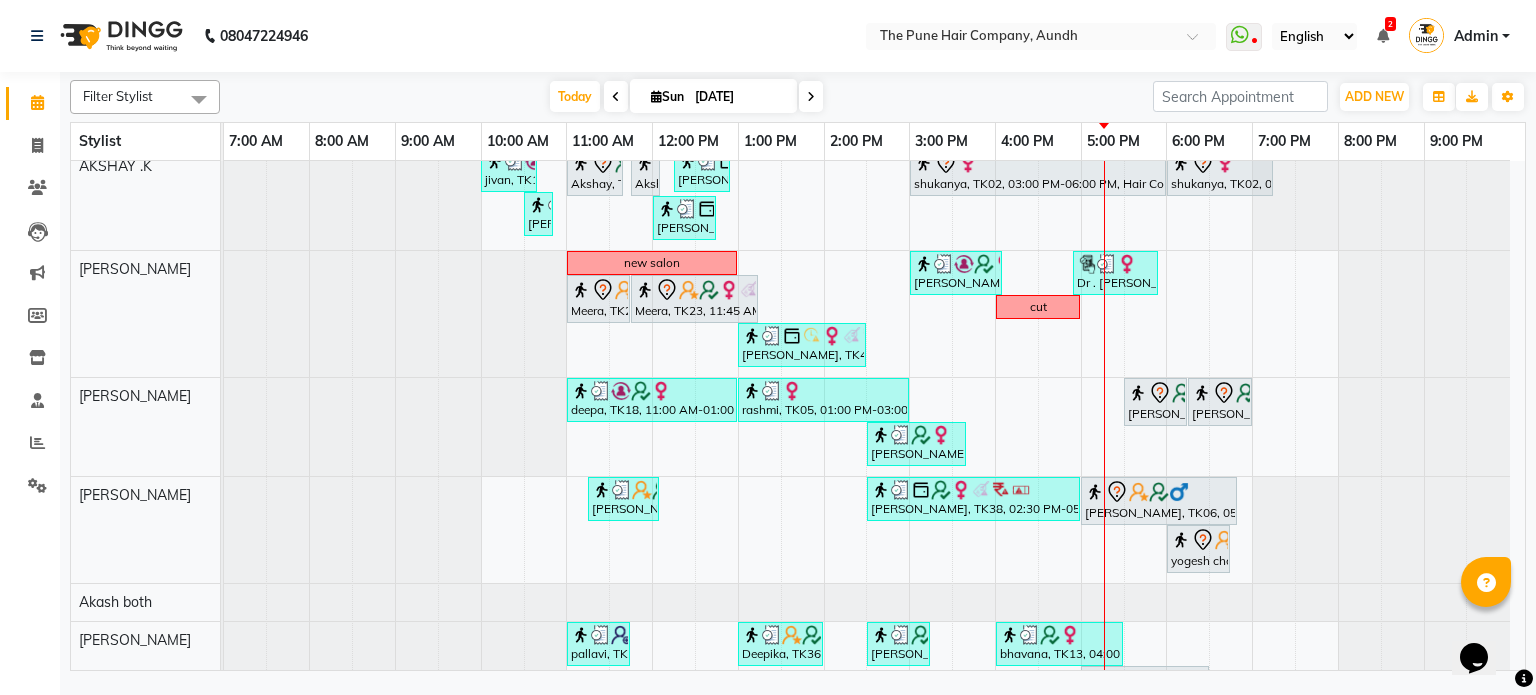 click at bounding box center [811, 96] 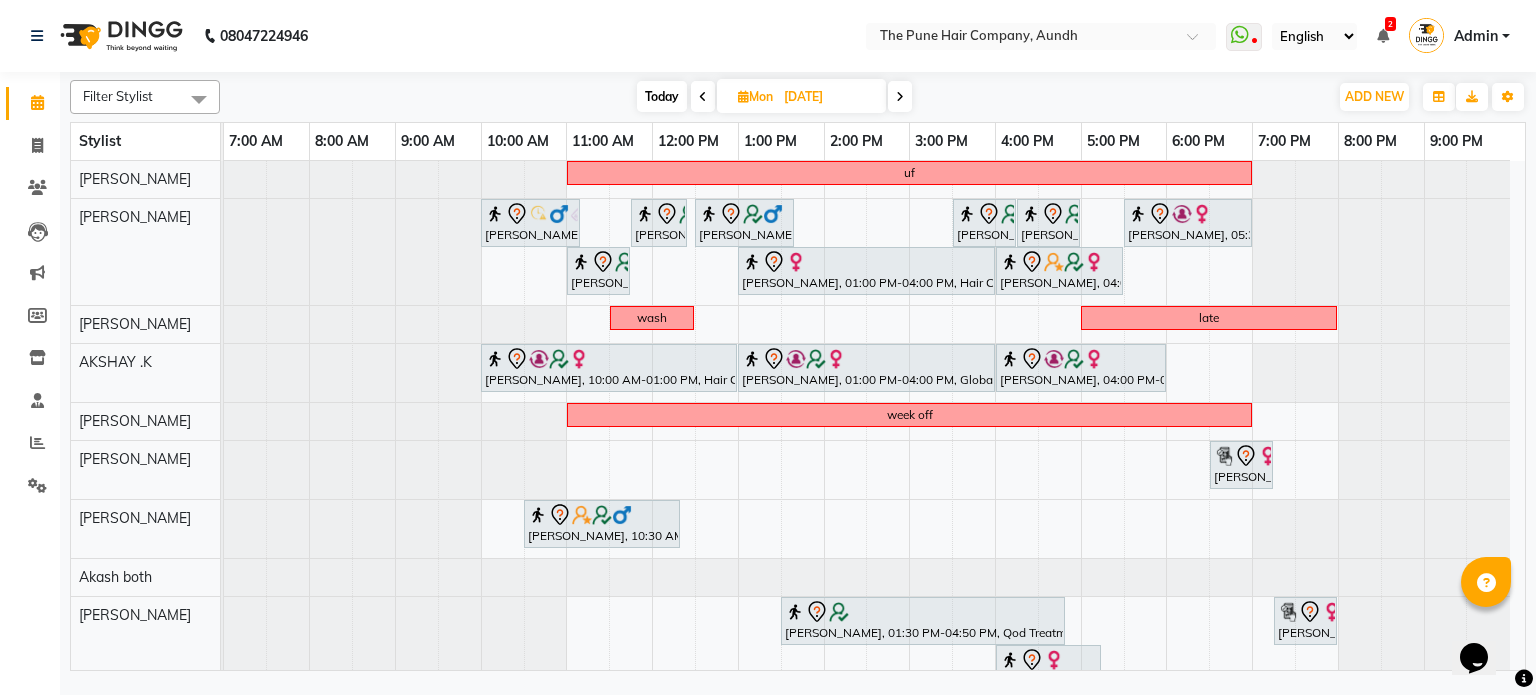 click on "Today" at bounding box center [662, 96] 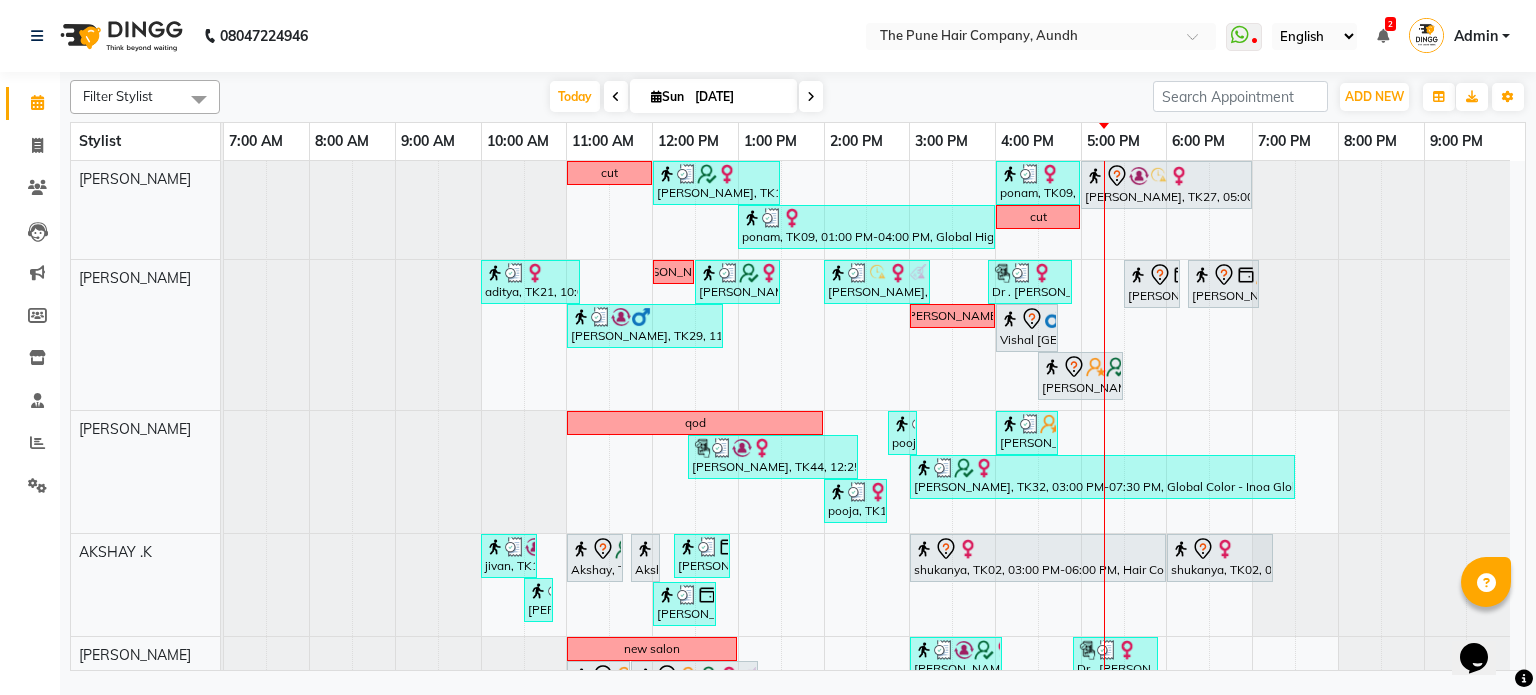 click at bounding box center (811, 96) 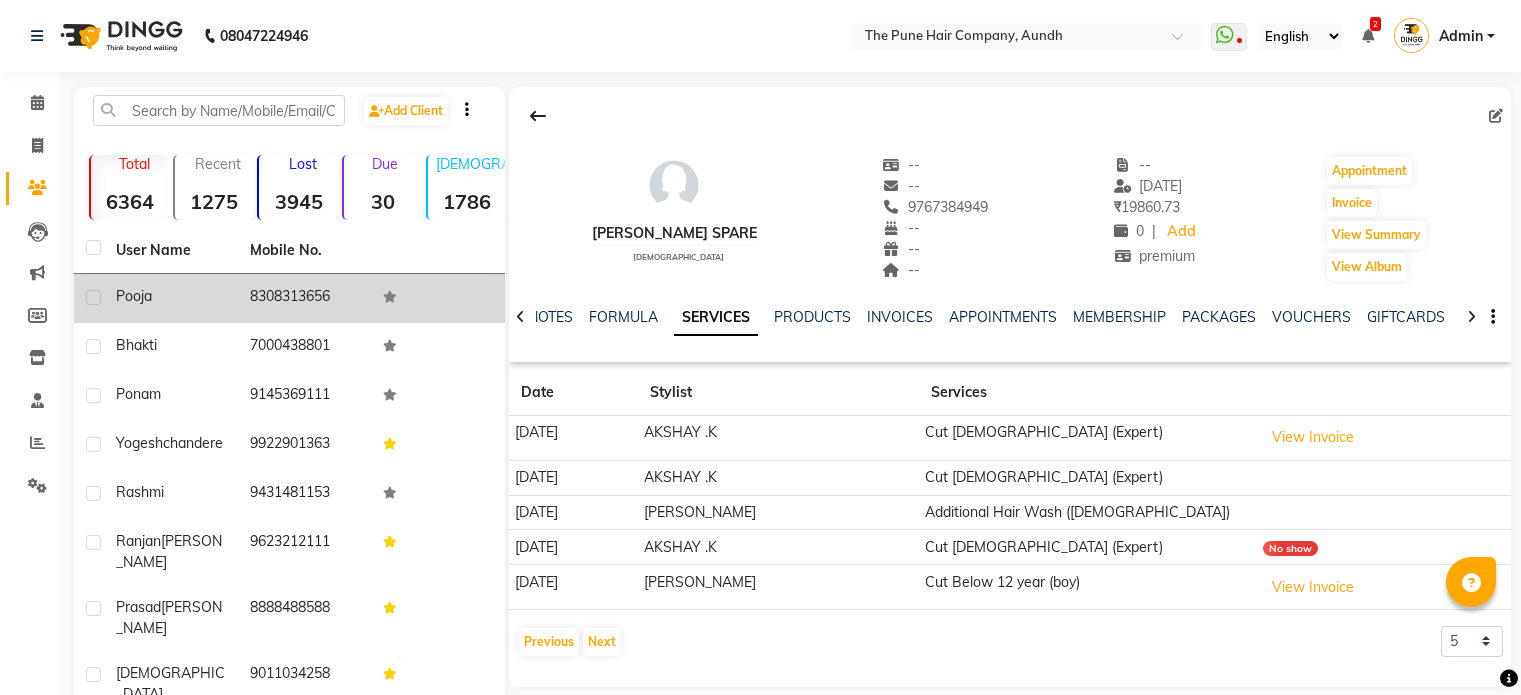 scroll, scrollTop: 76, scrollLeft: 0, axis: vertical 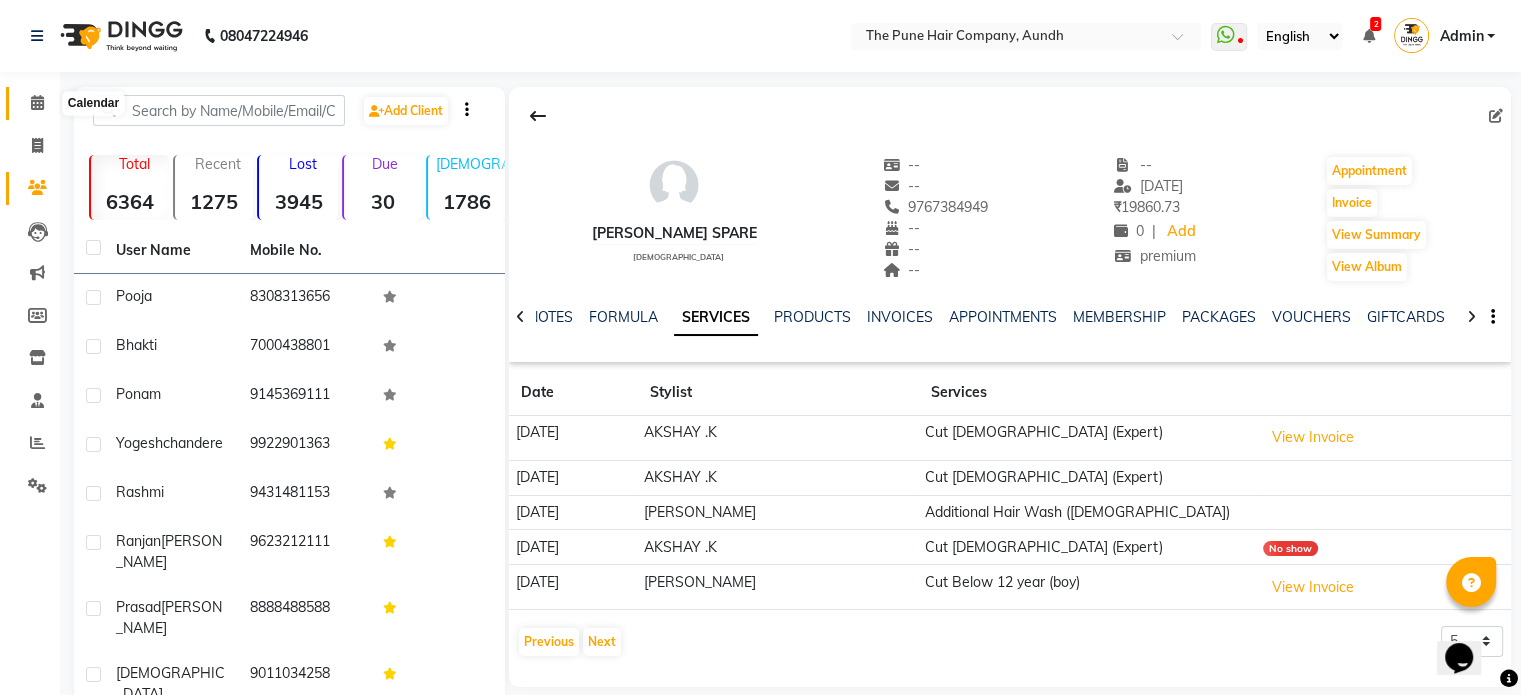 click 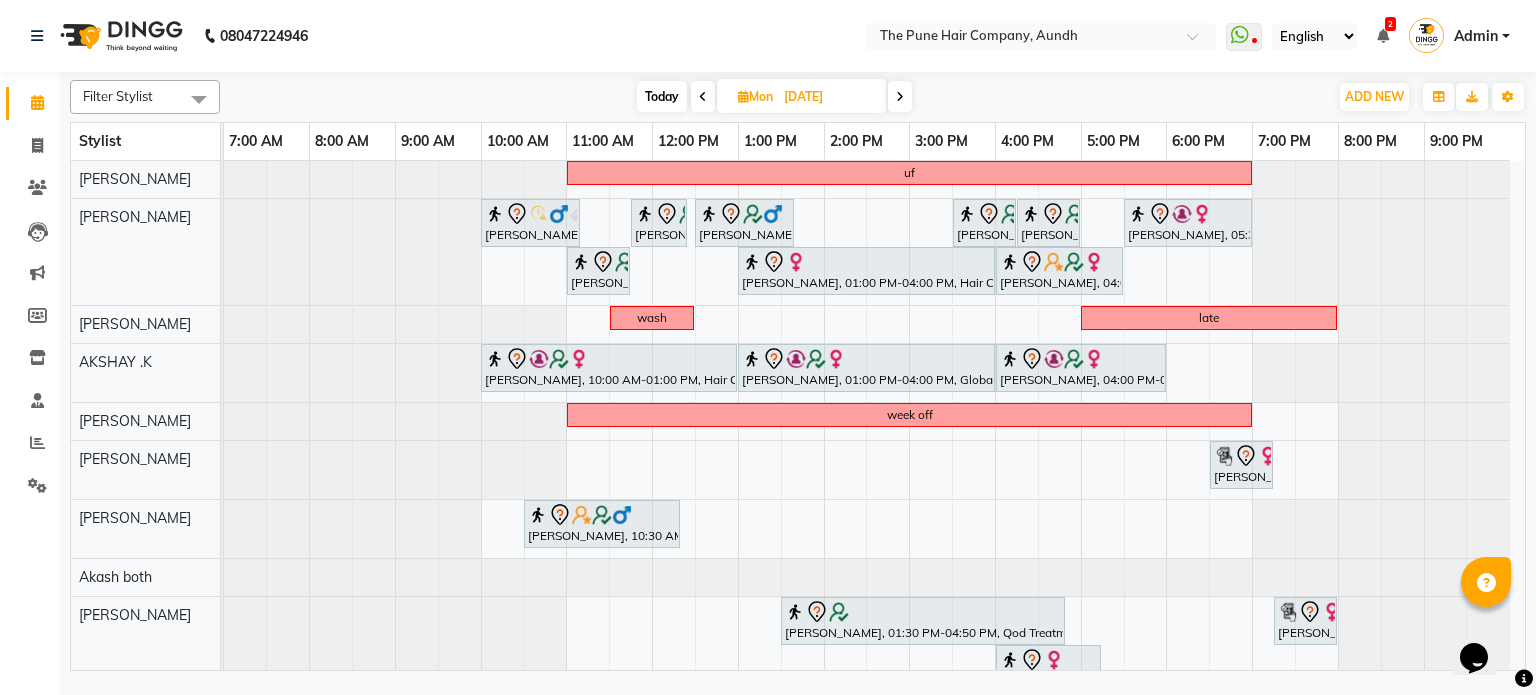 click at bounding box center (900, 96) 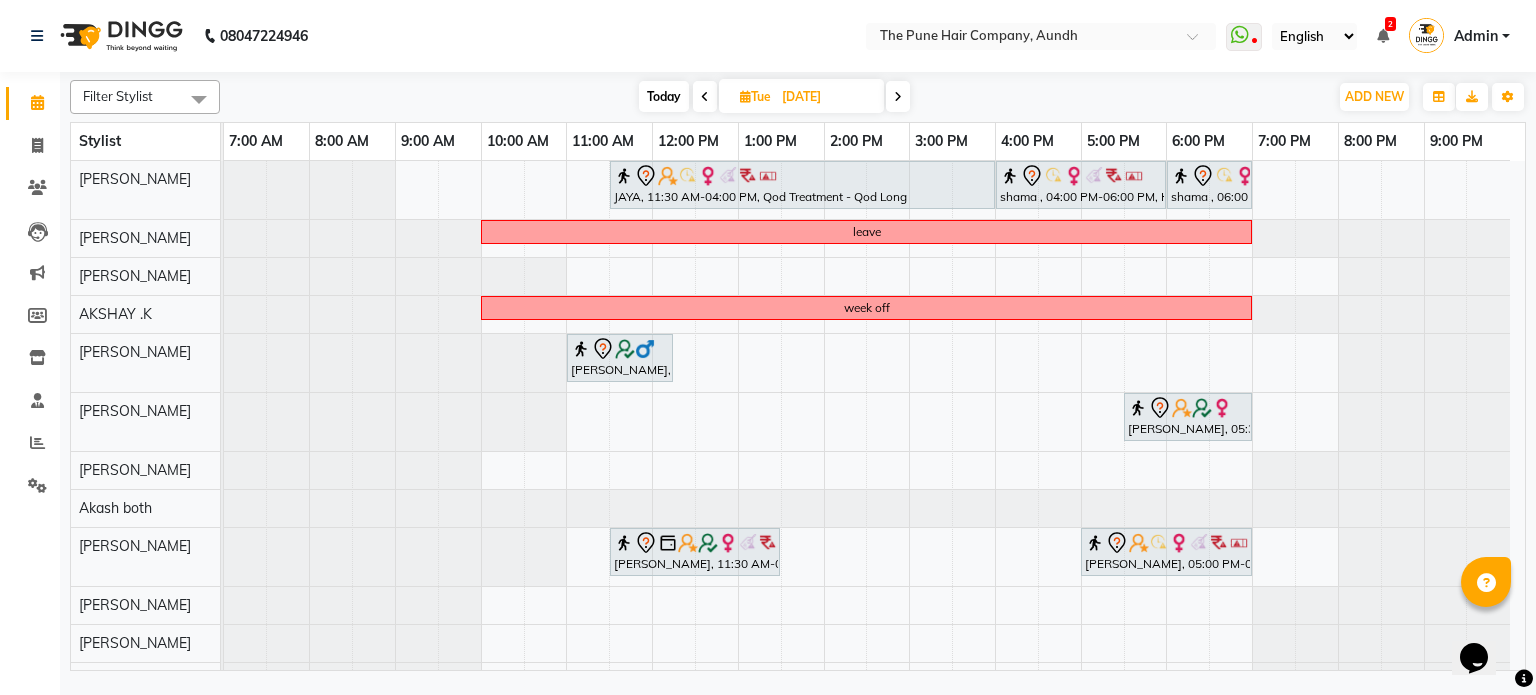 click at bounding box center (898, 96) 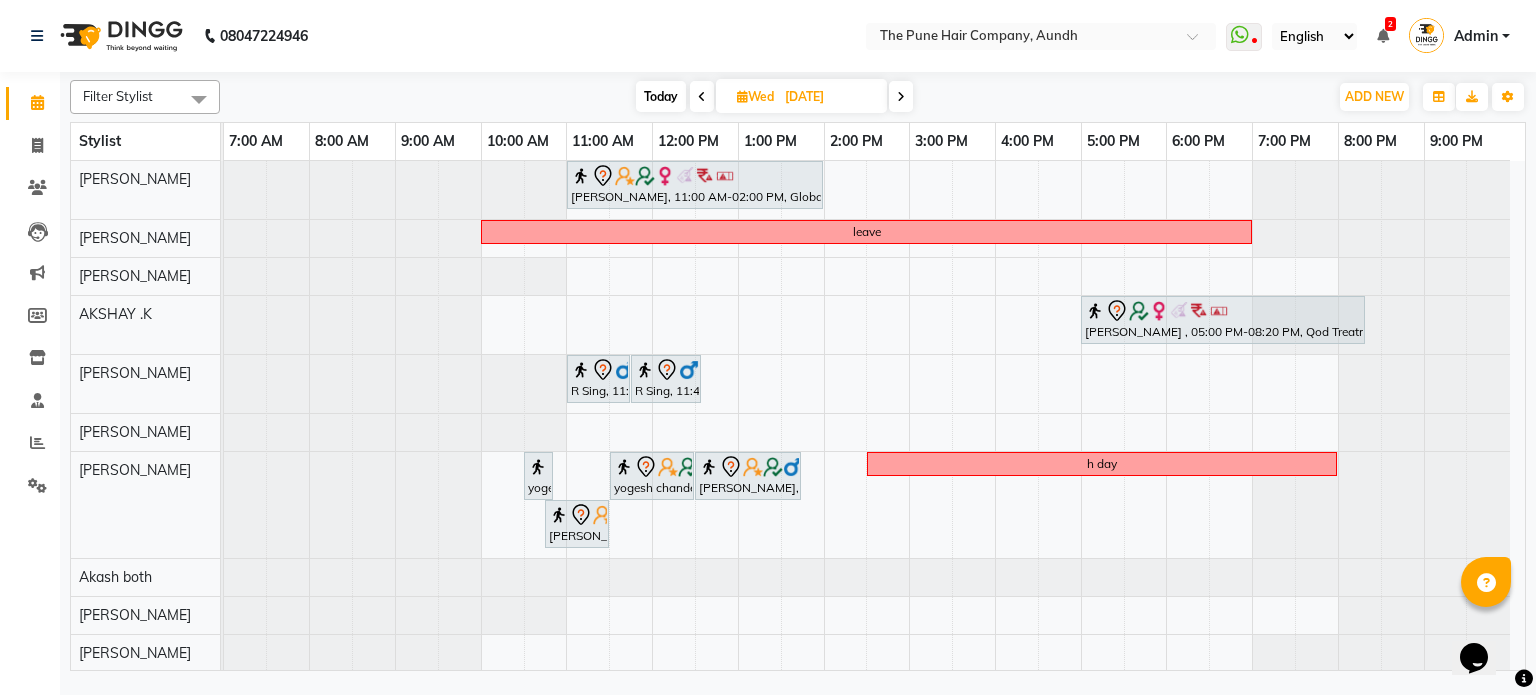 click at bounding box center (901, 96) 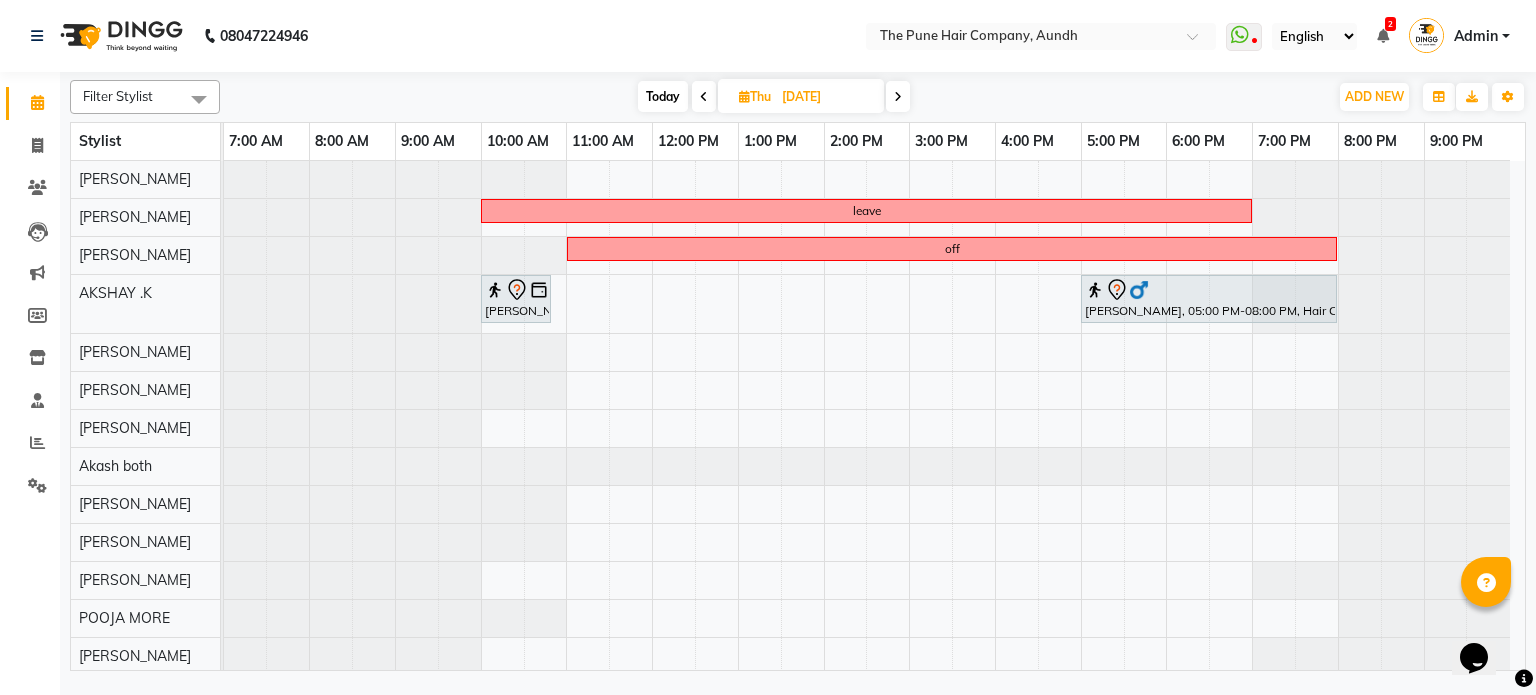 click at bounding box center [898, 96] 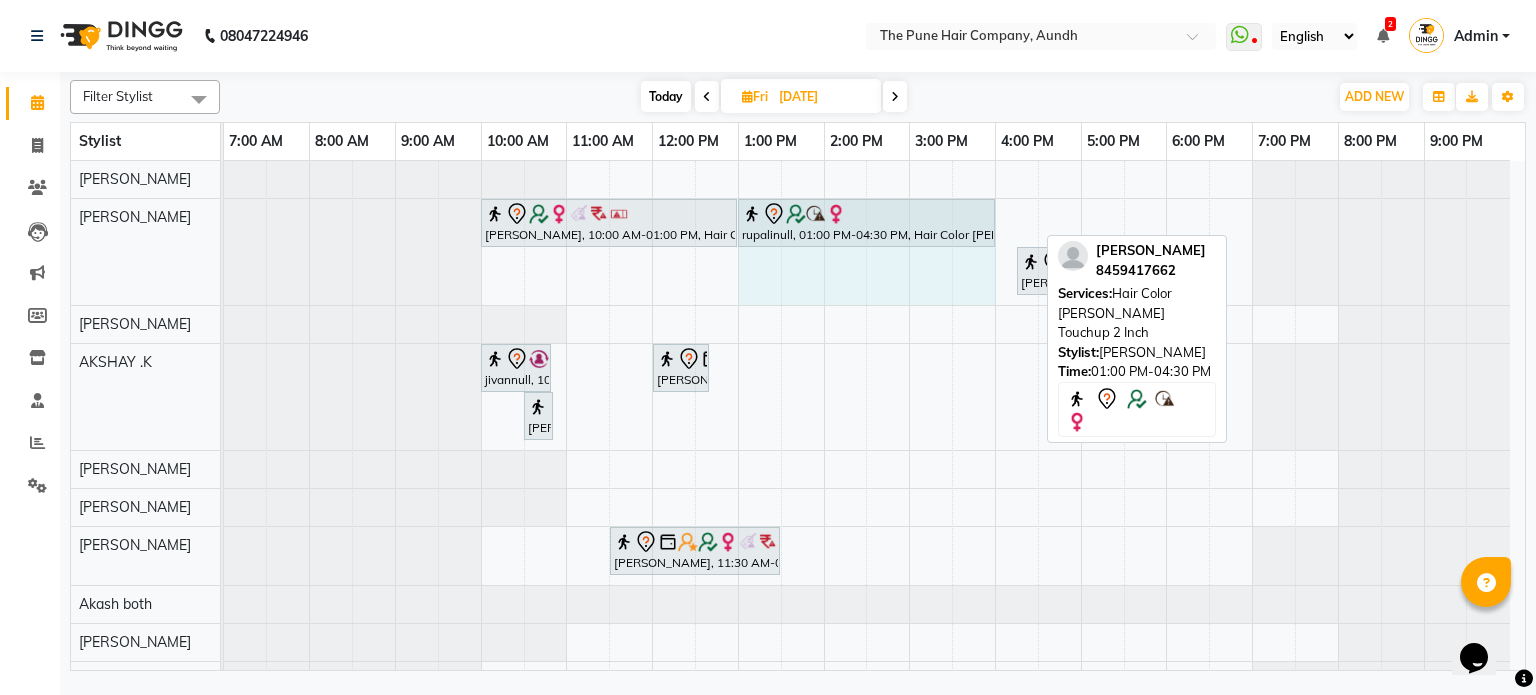 drag, startPoint x: 1035, startPoint y: 223, endPoint x: 982, endPoint y: 210, distance: 54.571056 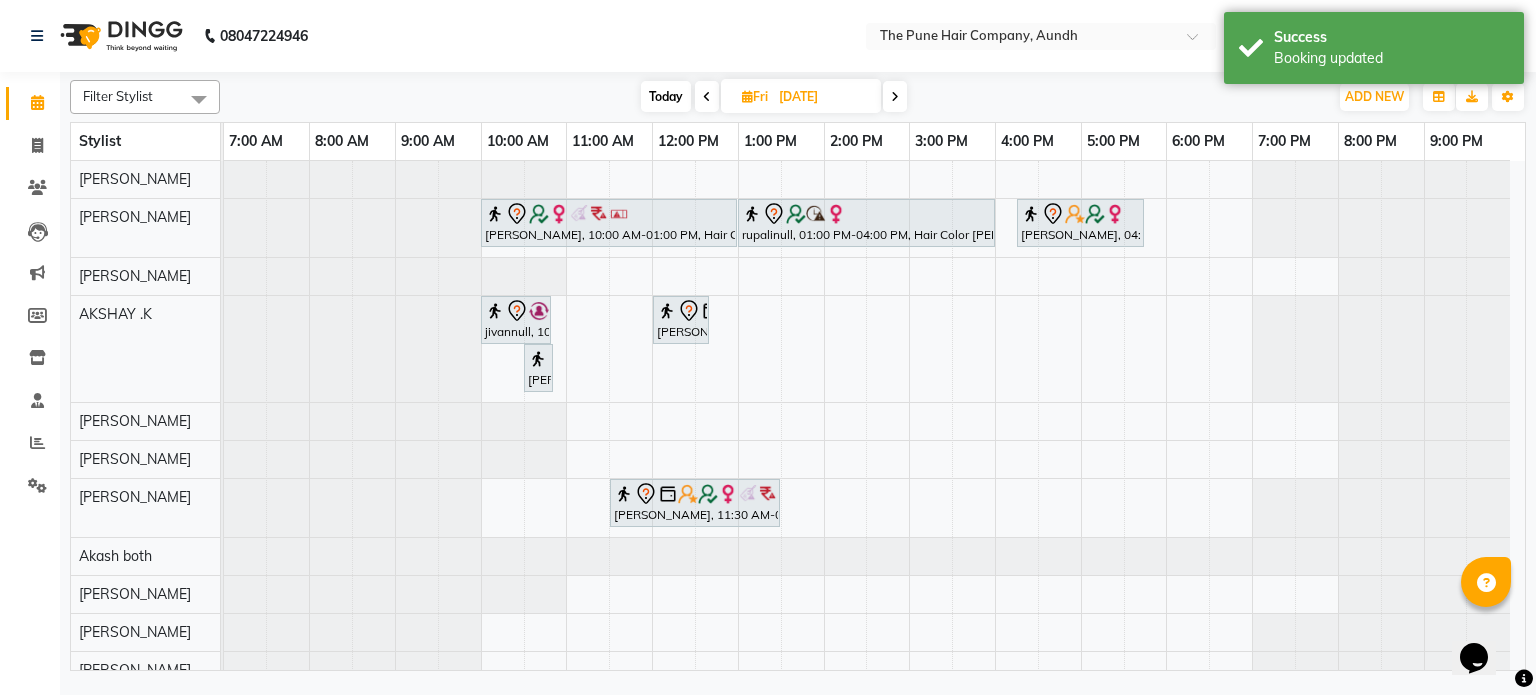click at bounding box center [895, 96] 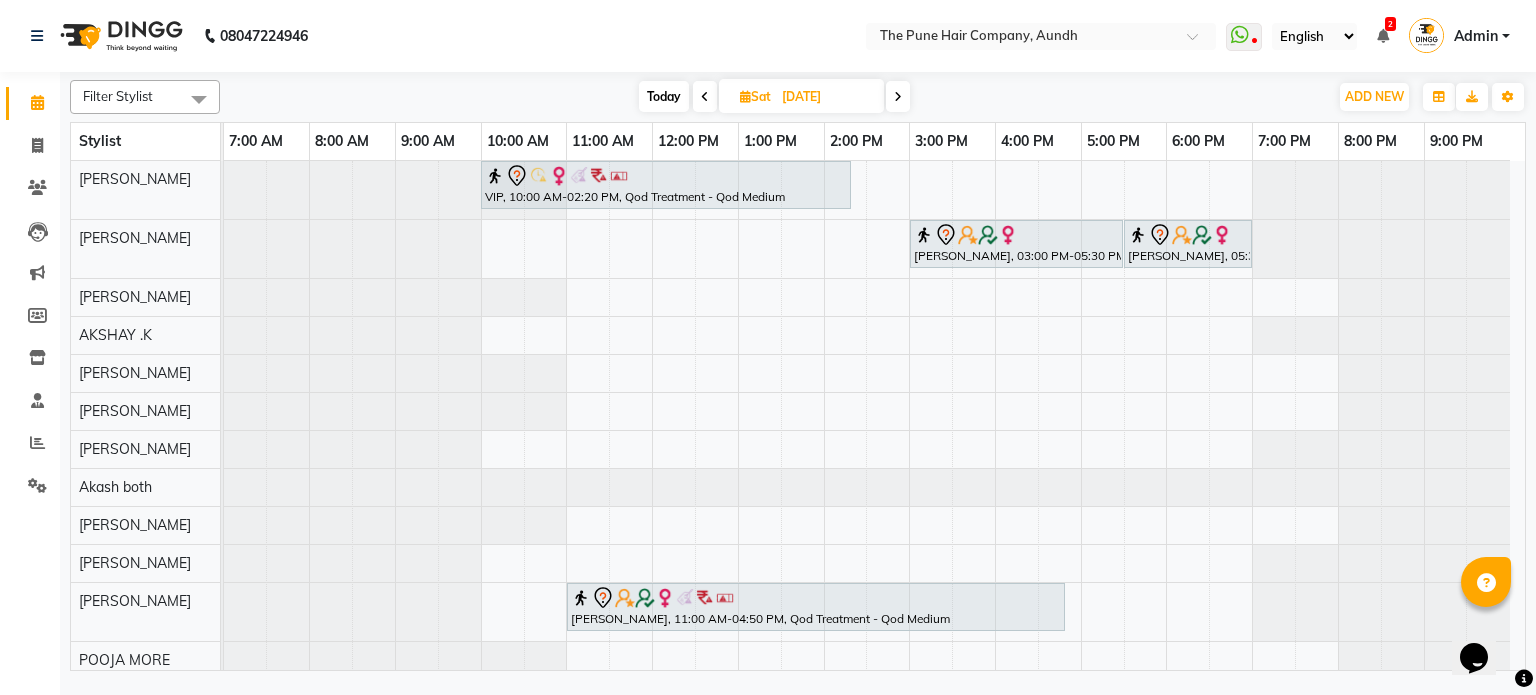 click at bounding box center [898, 97] 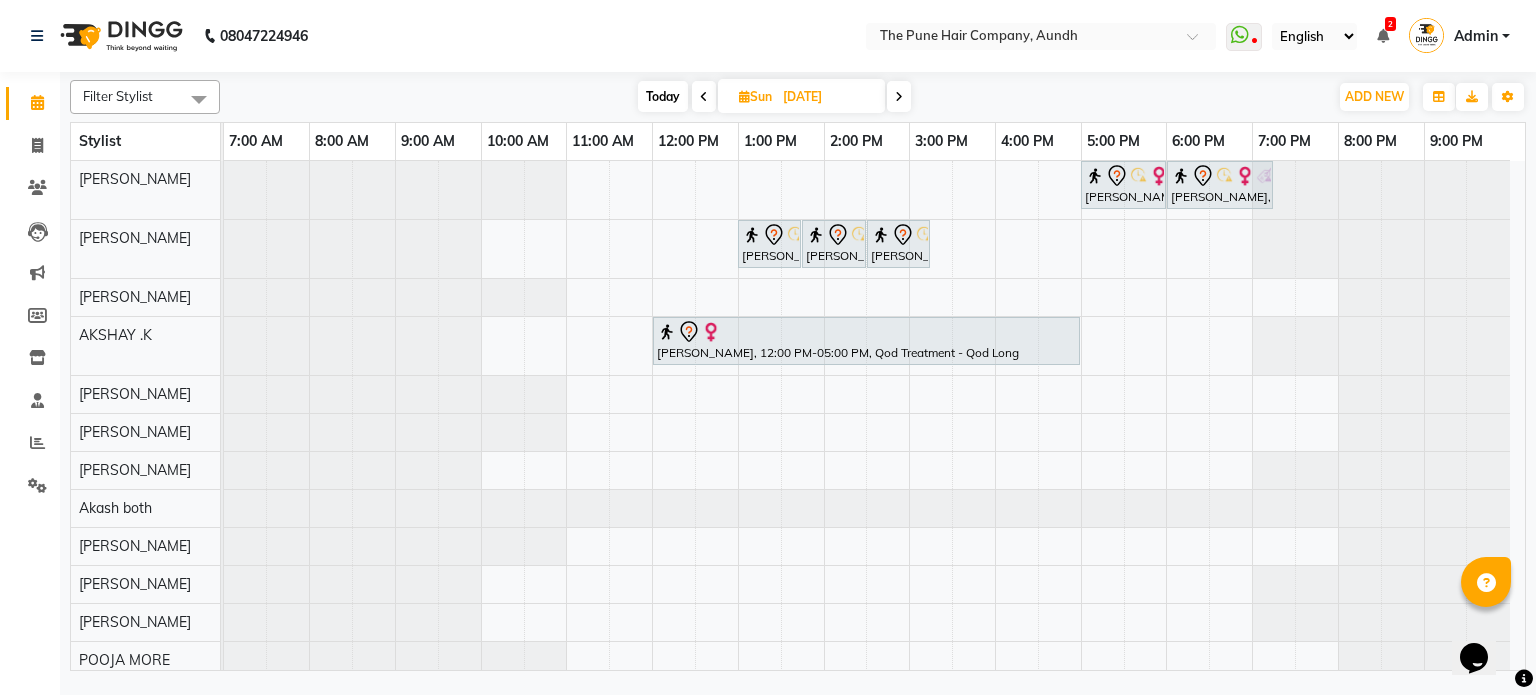 click at bounding box center [899, 97] 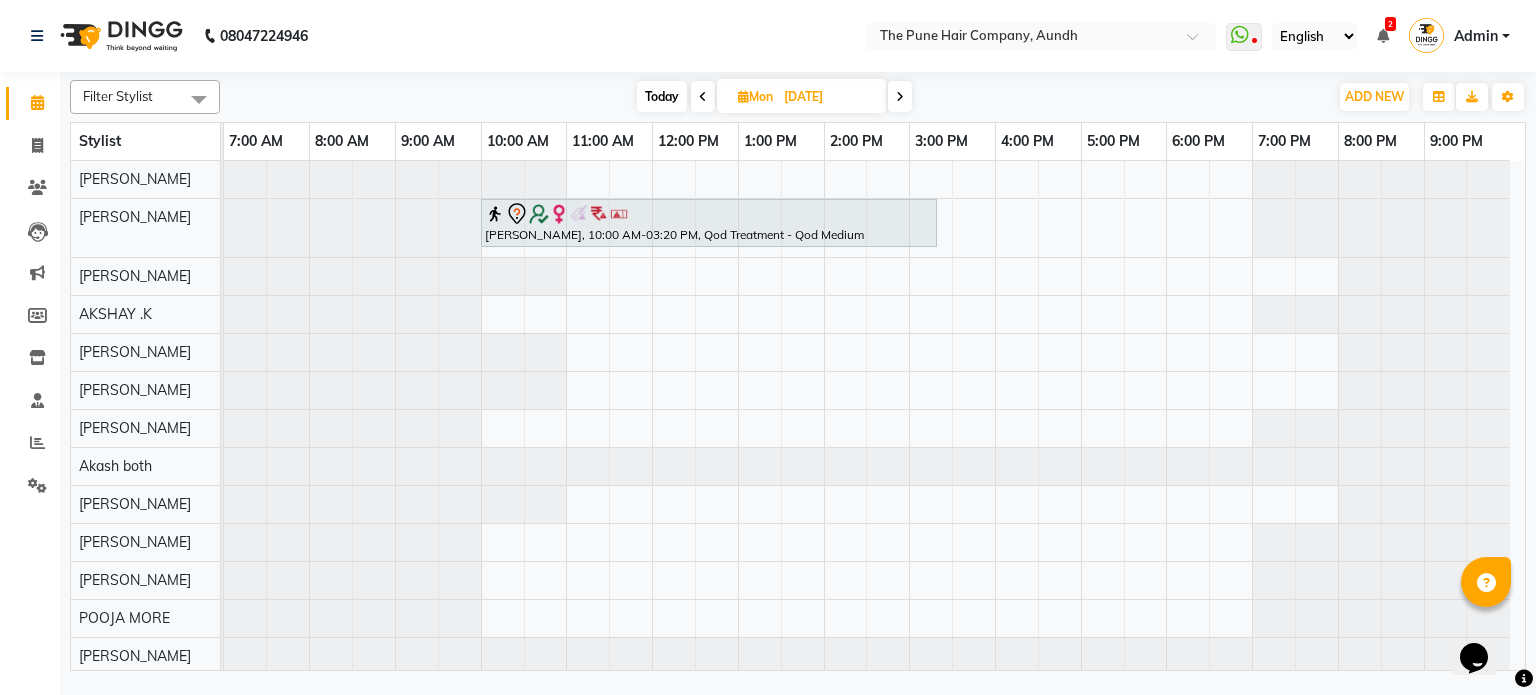 click at bounding box center (900, 97) 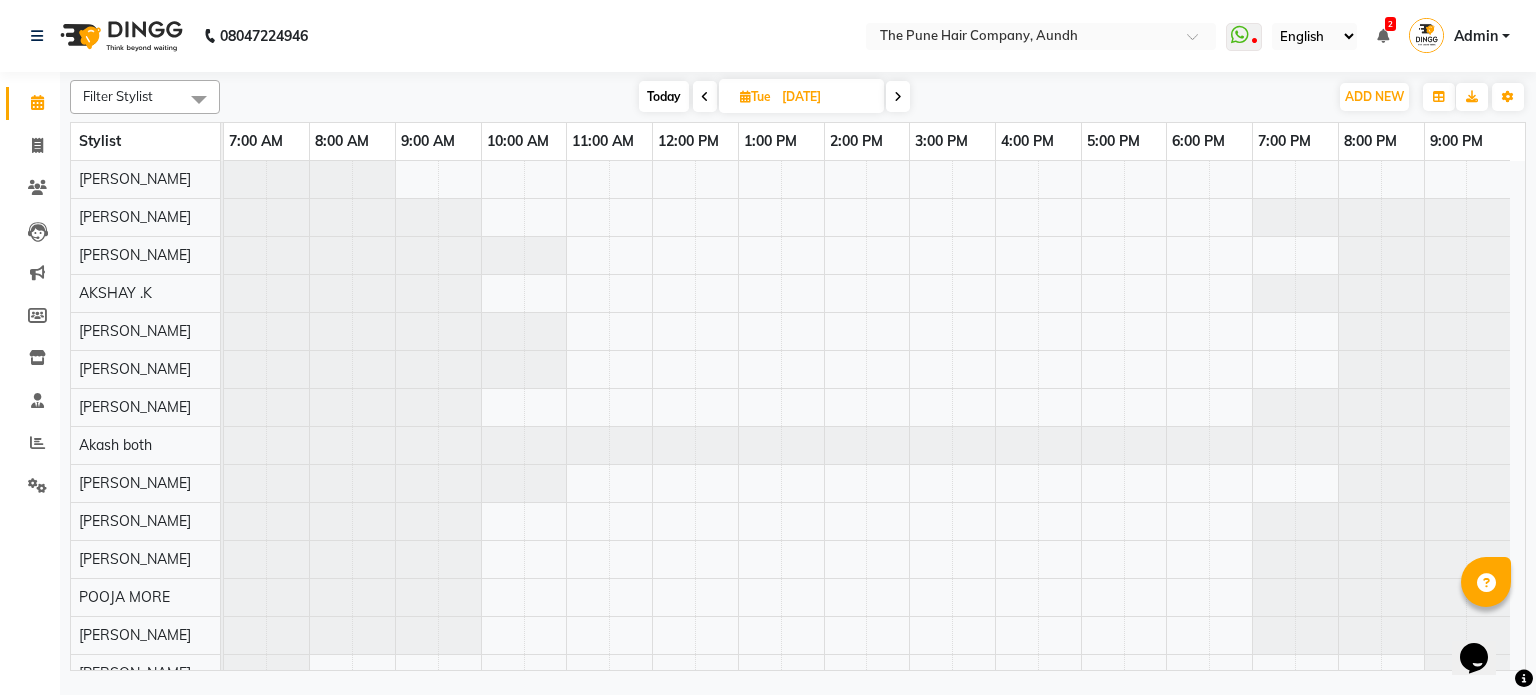 click at bounding box center [898, 96] 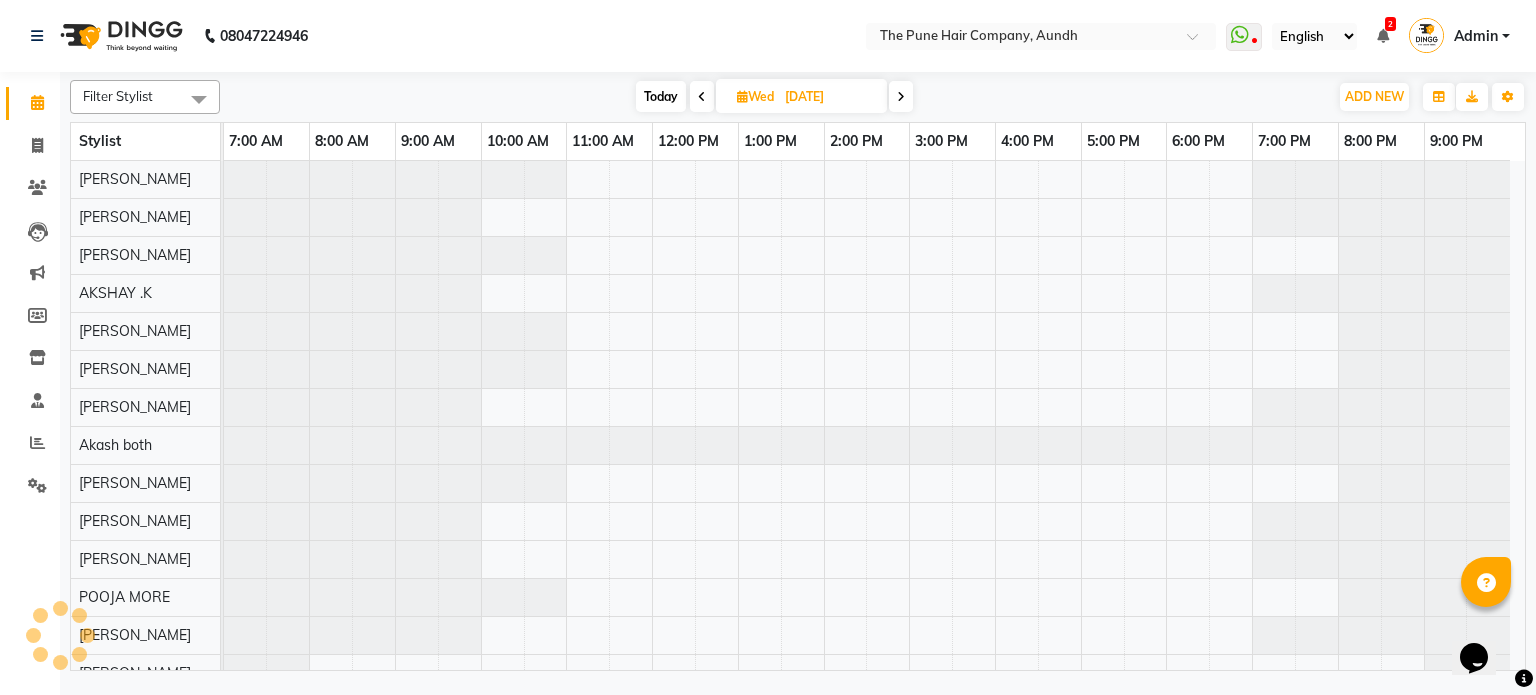 click on "Today" at bounding box center (661, 96) 